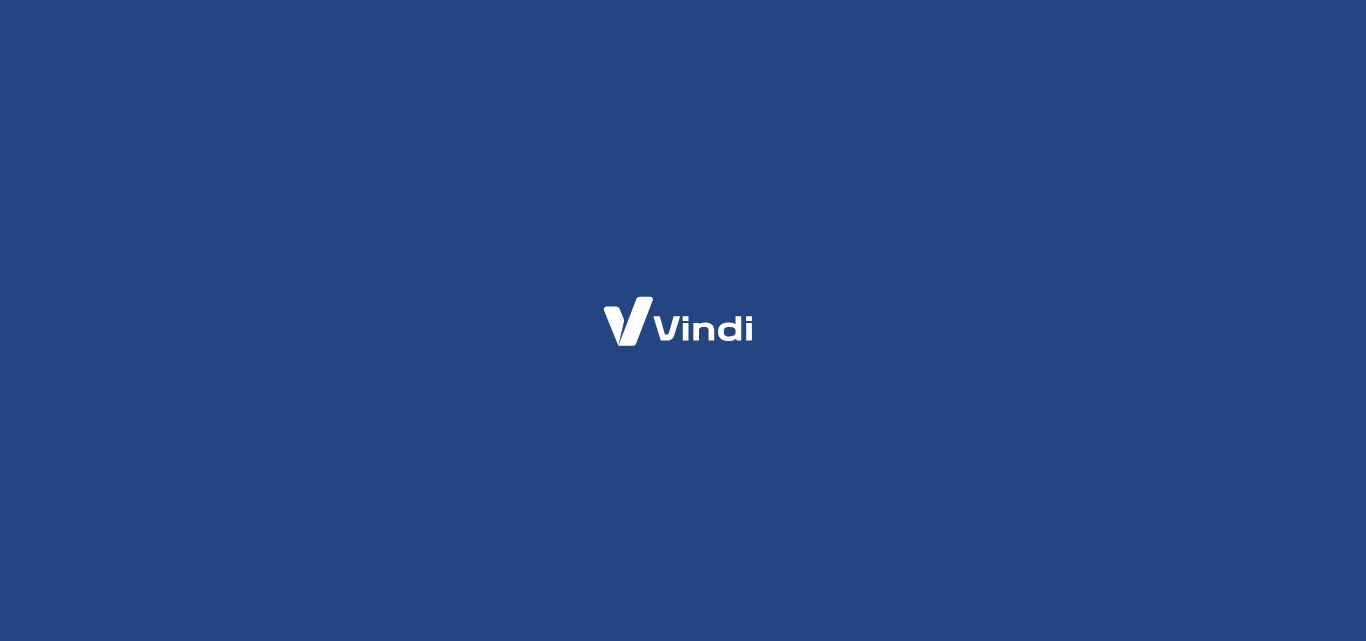 scroll, scrollTop: 0, scrollLeft: 0, axis: both 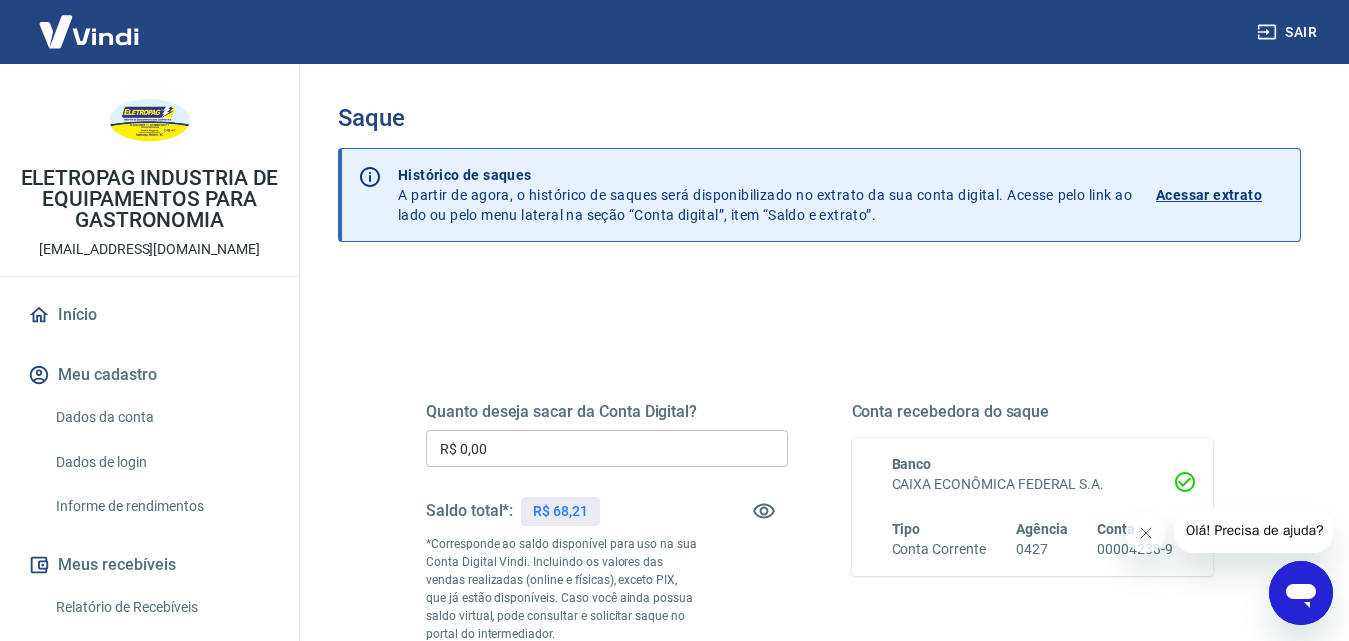 click 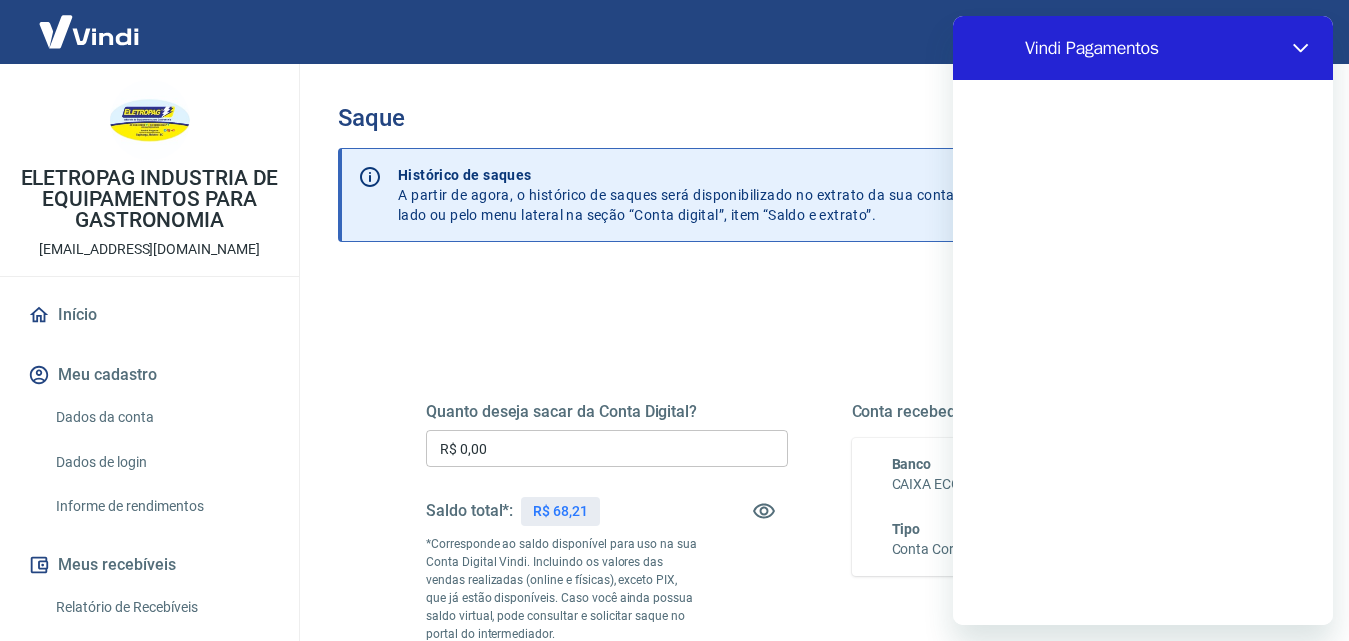 scroll, scrollTop: 0, scrollLeft: 0, axis: both 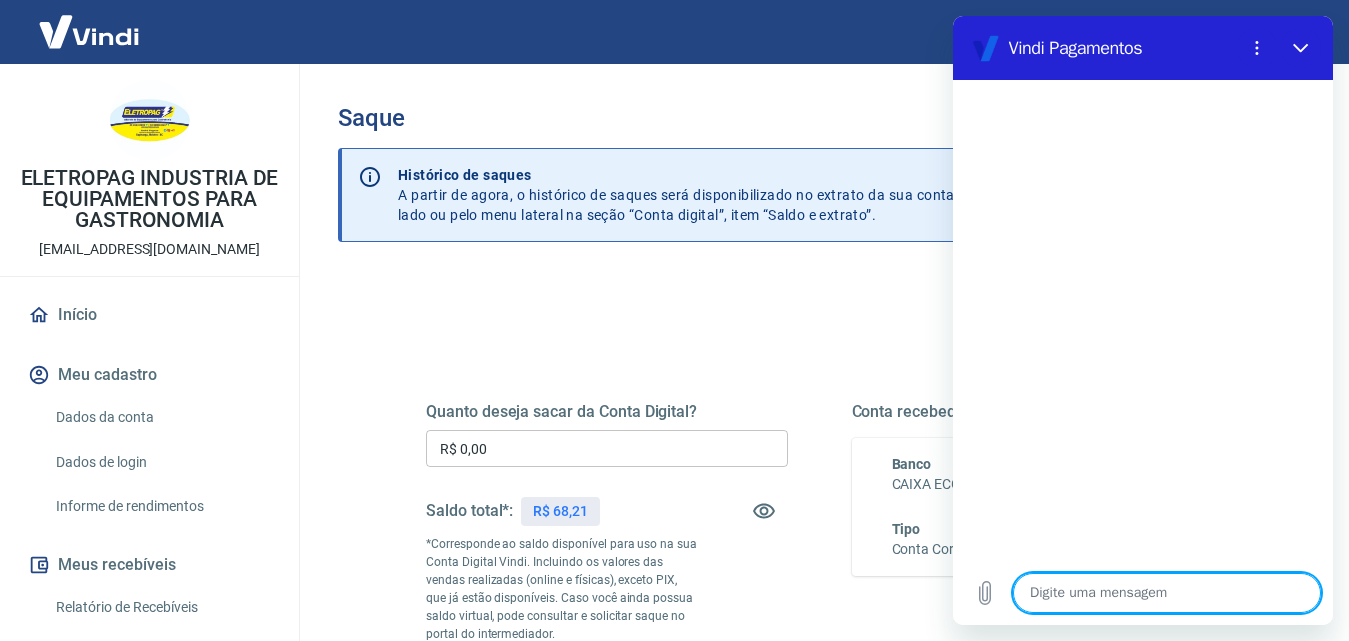click at bounding box center [1167, 593] 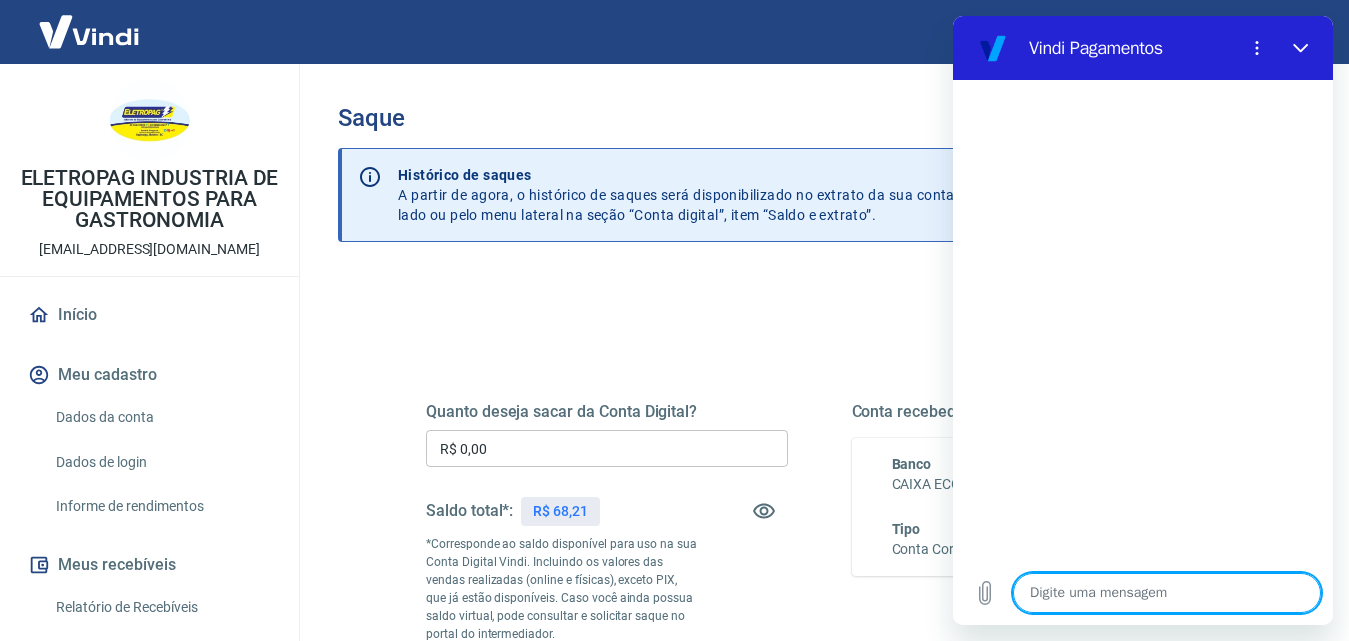 type on "o" 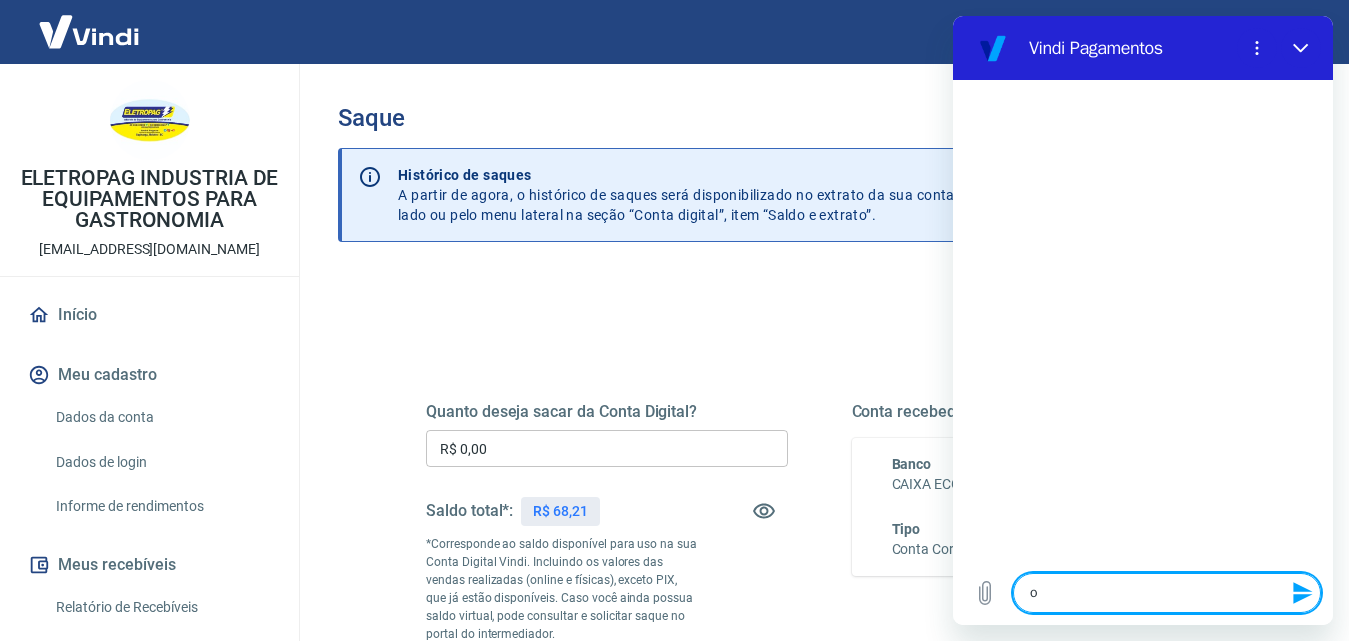 type on "ol" 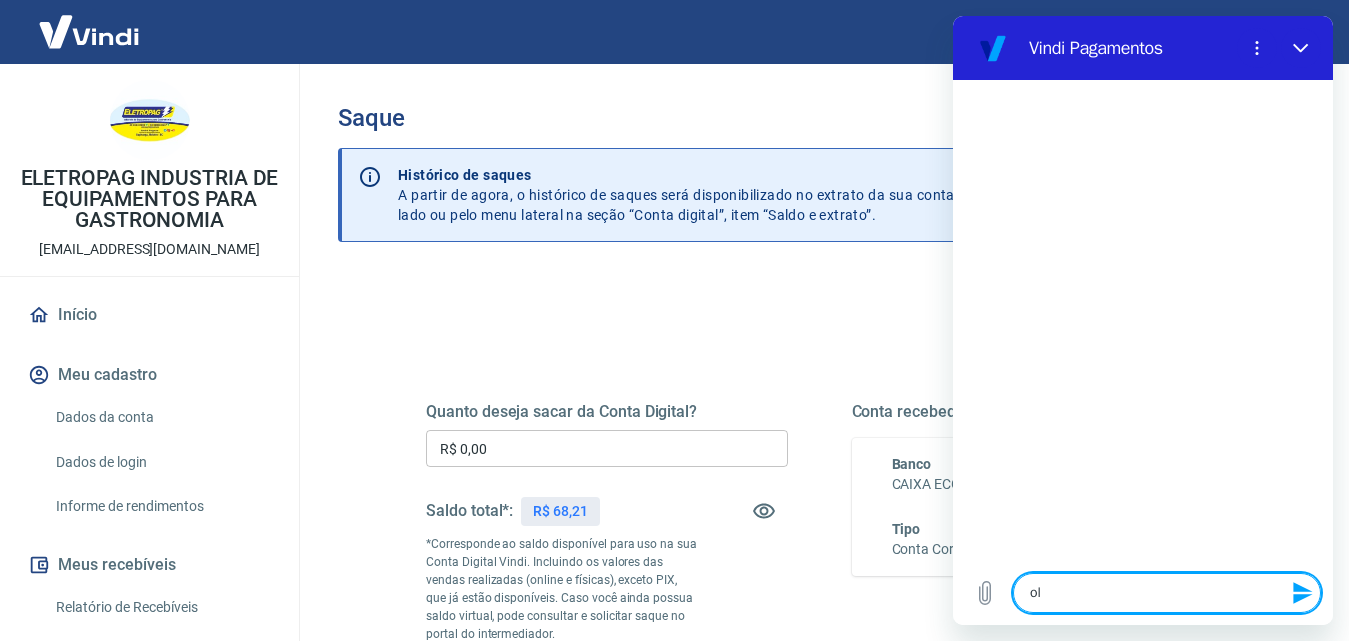 type on "ola" 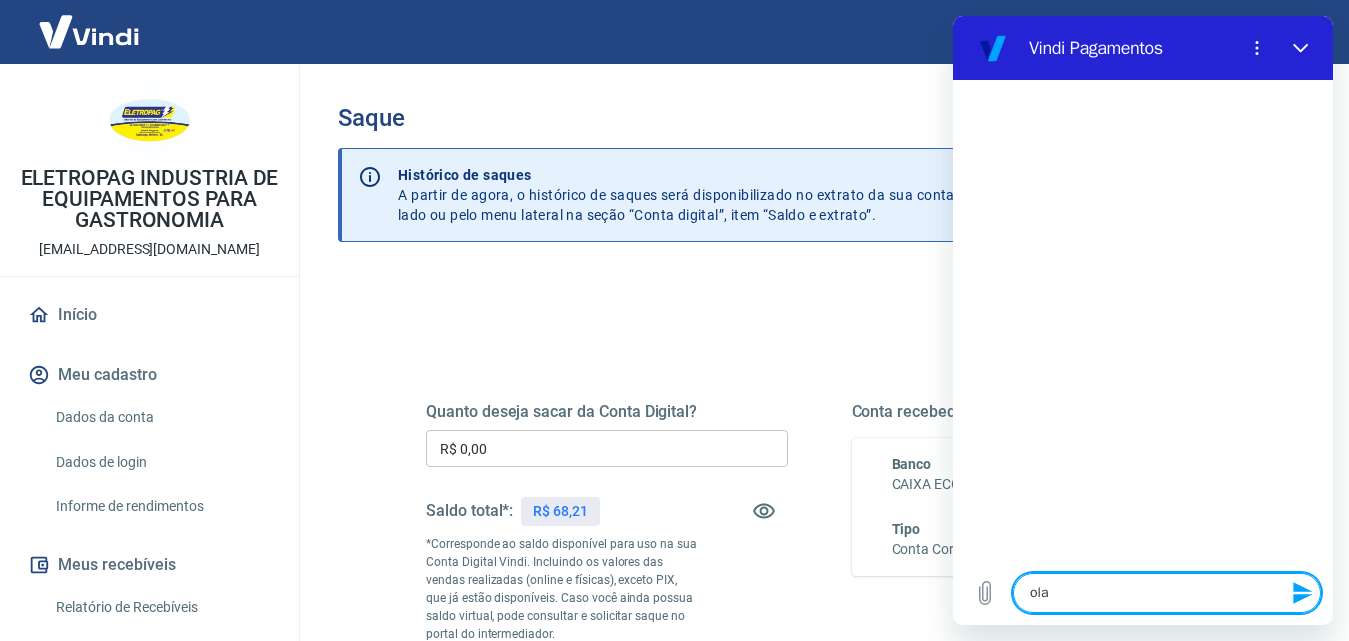 type 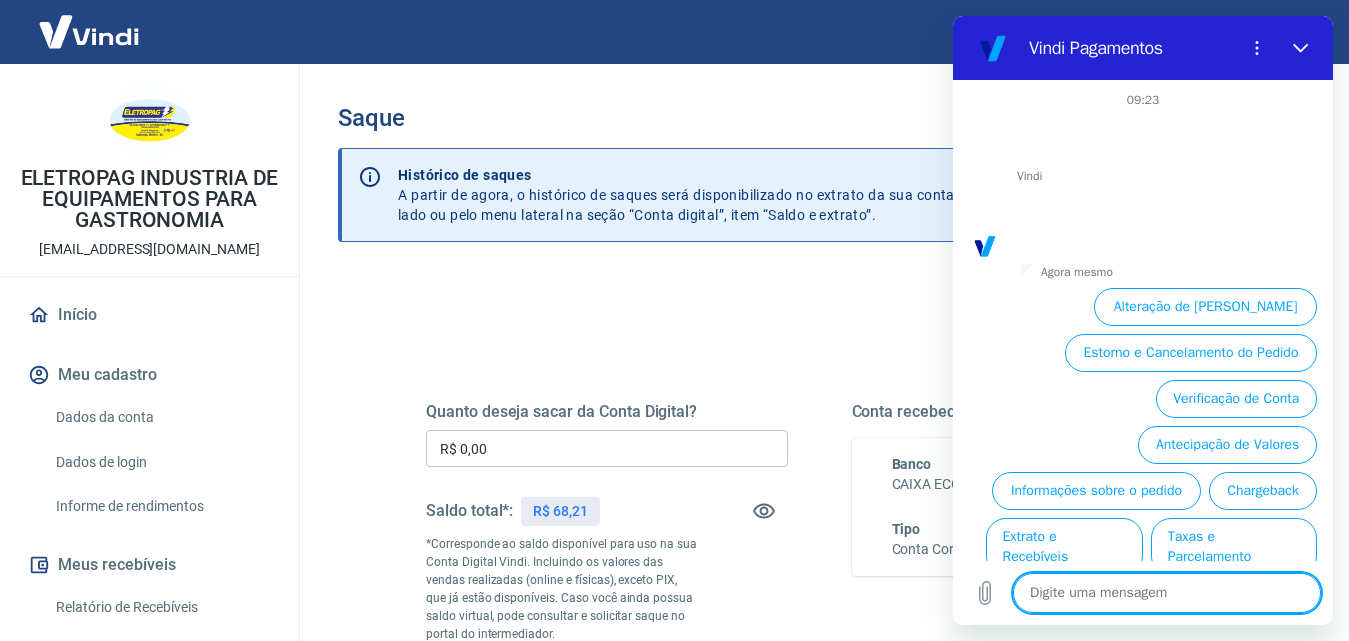 scroll, scrollTop: 92, scrollLeft: 0, axis: vertical 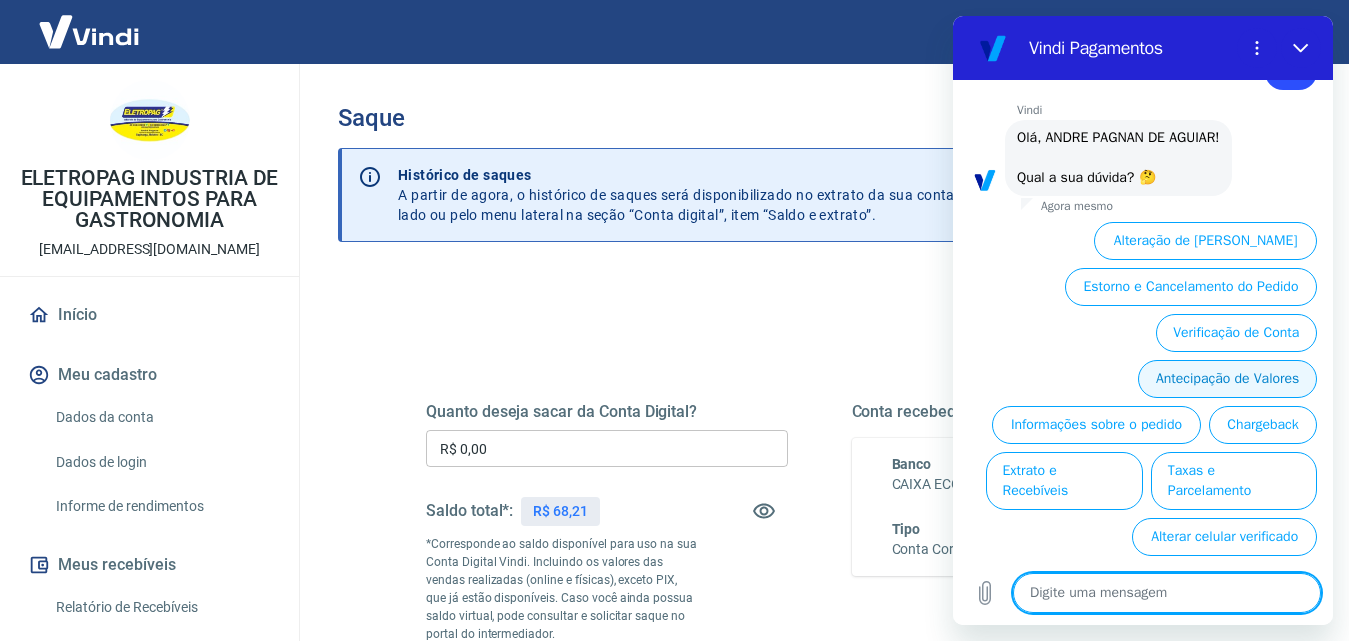 click on "Antecipação de Valores" at bounding box center [1227, 379] 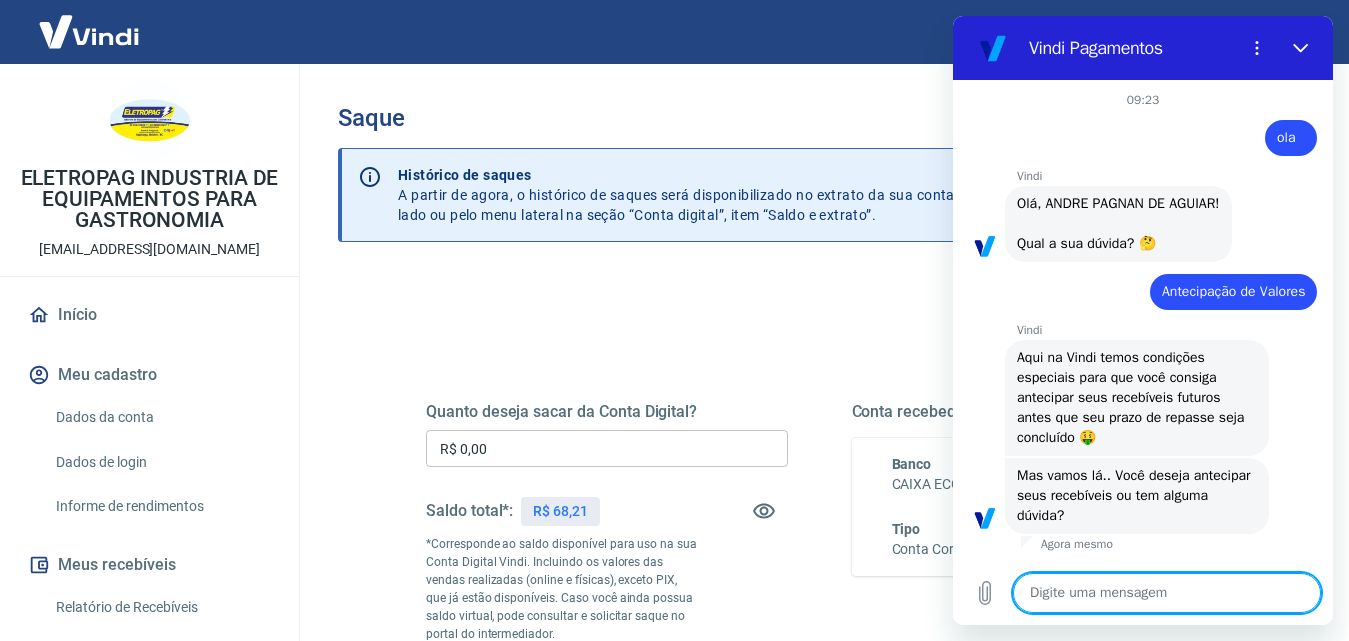 scroll, scrollTop: 88, scrollLeft: 0, axis: vertical 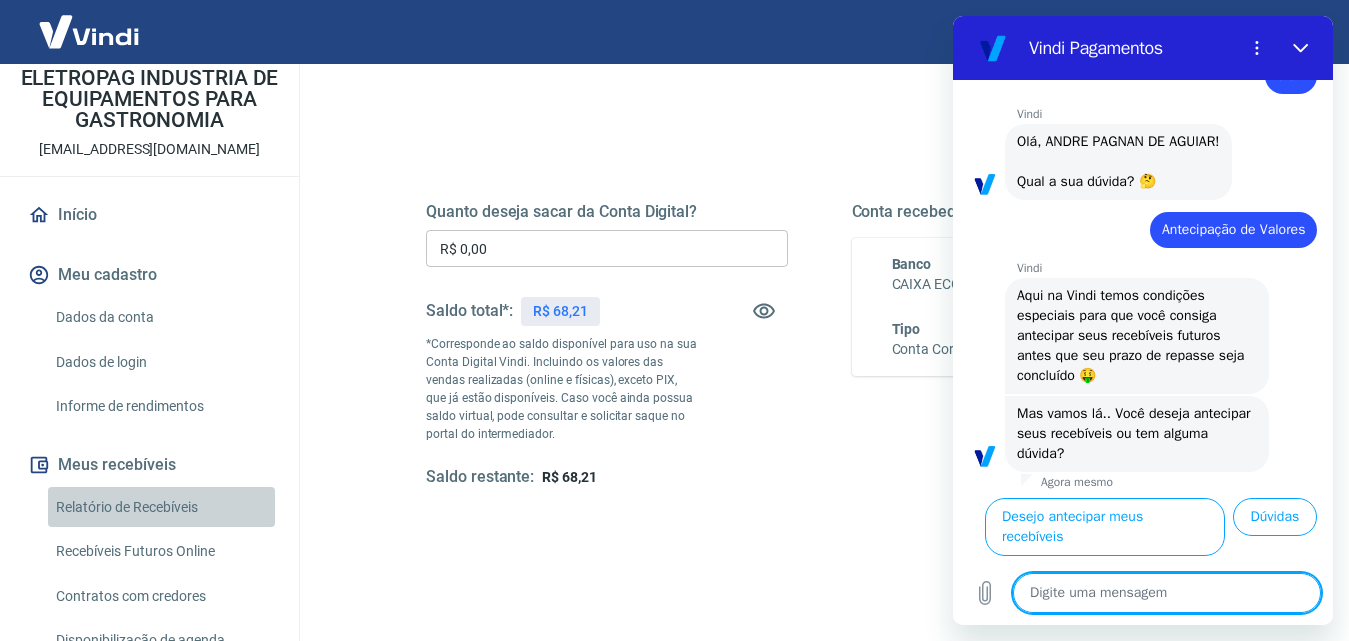 click on "Relatório de Recebíveis" at bounding box center [161, 507] 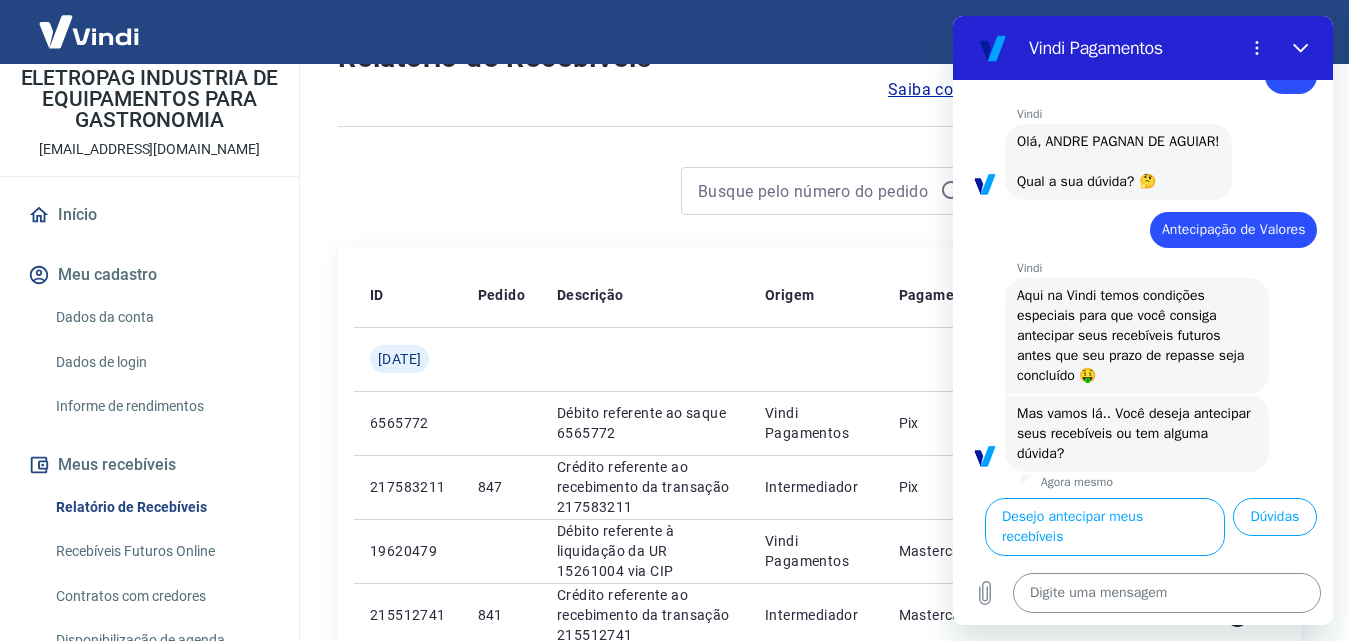 scroll, scrollTop: 300, scrollLeft: 0, axis: vertical 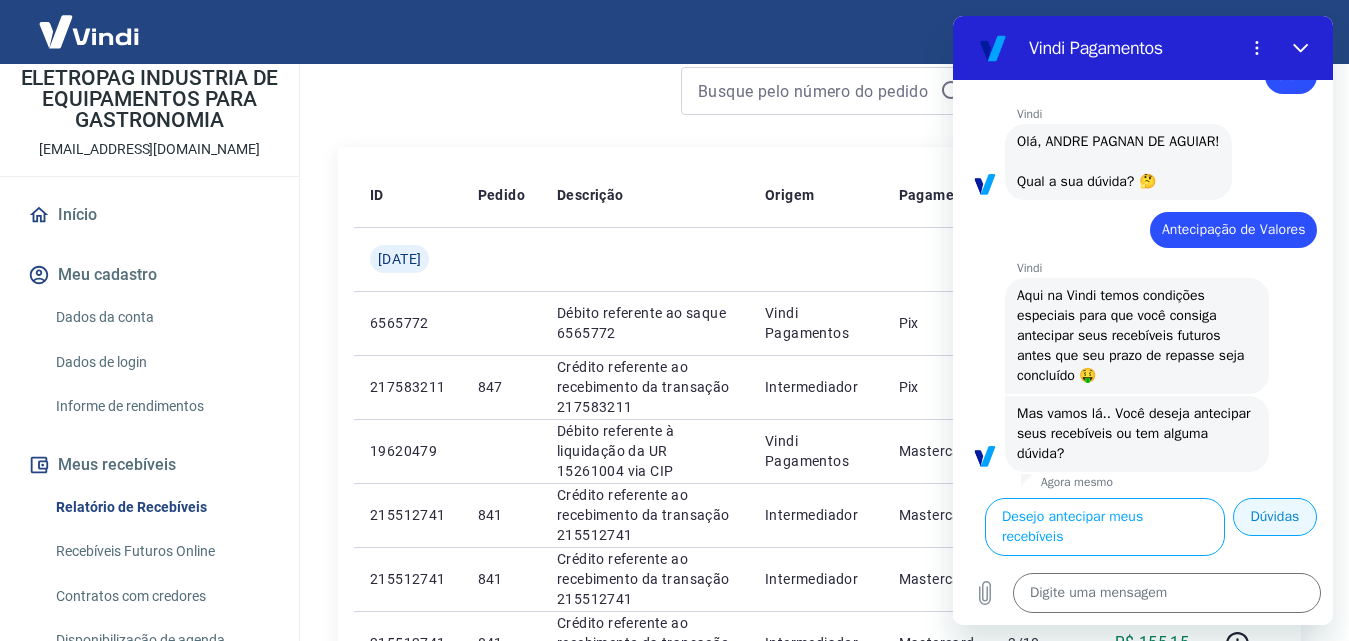 click on "Dúvidas" at bounding box center (1275, 517) 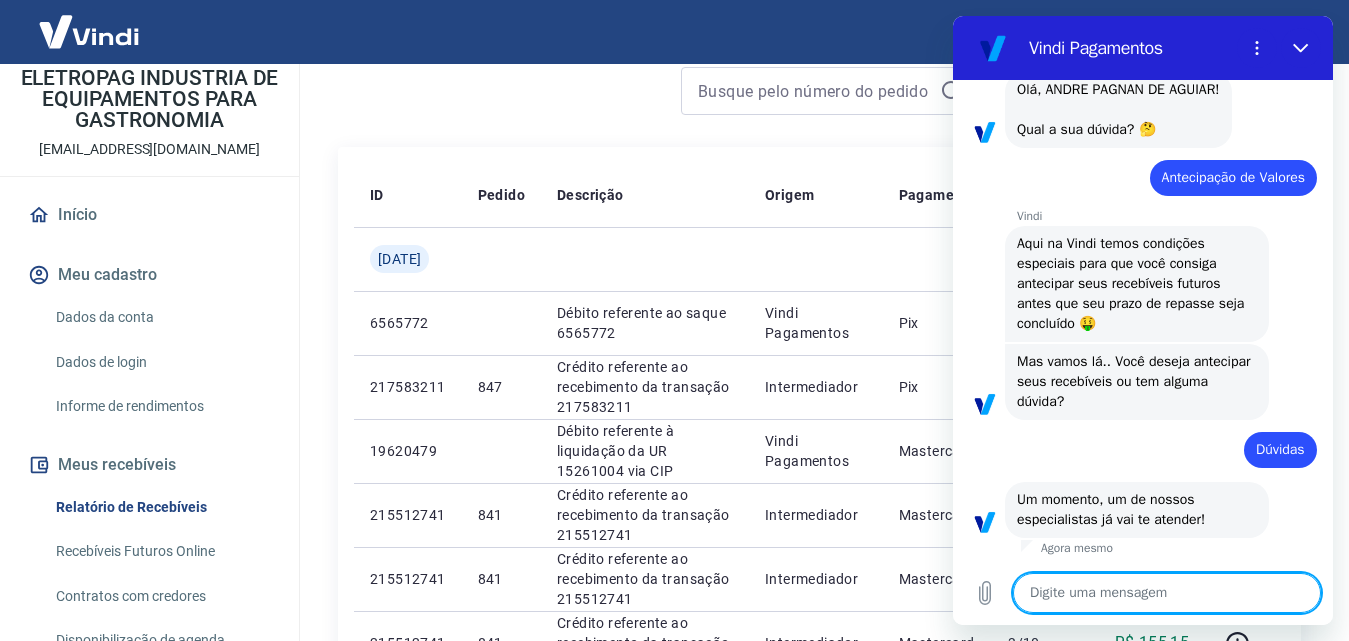 type on "x" 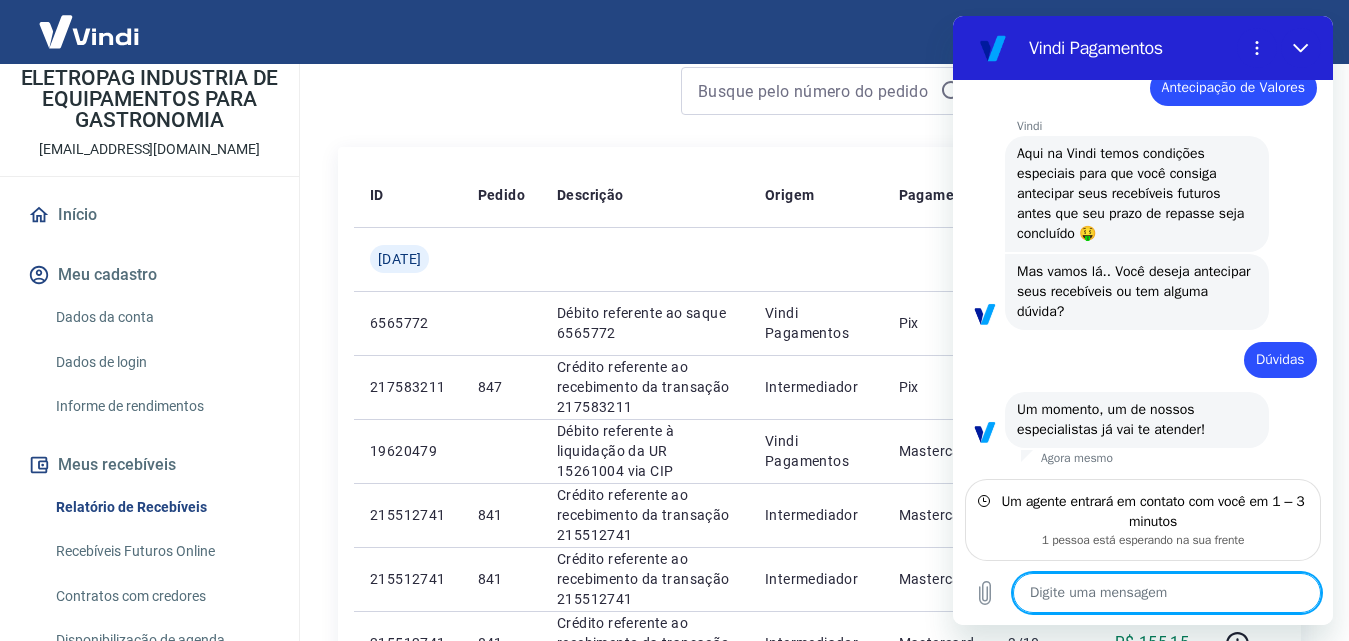 click at bounding box center (1167, 593) 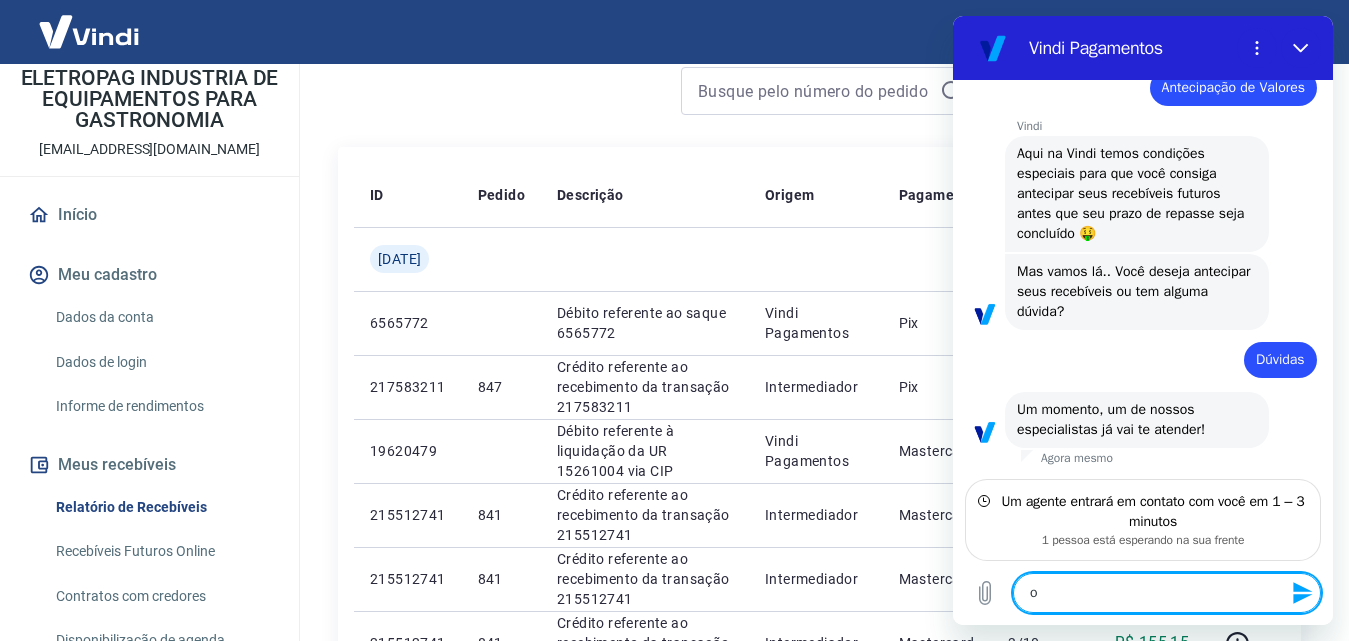 type on "ok" 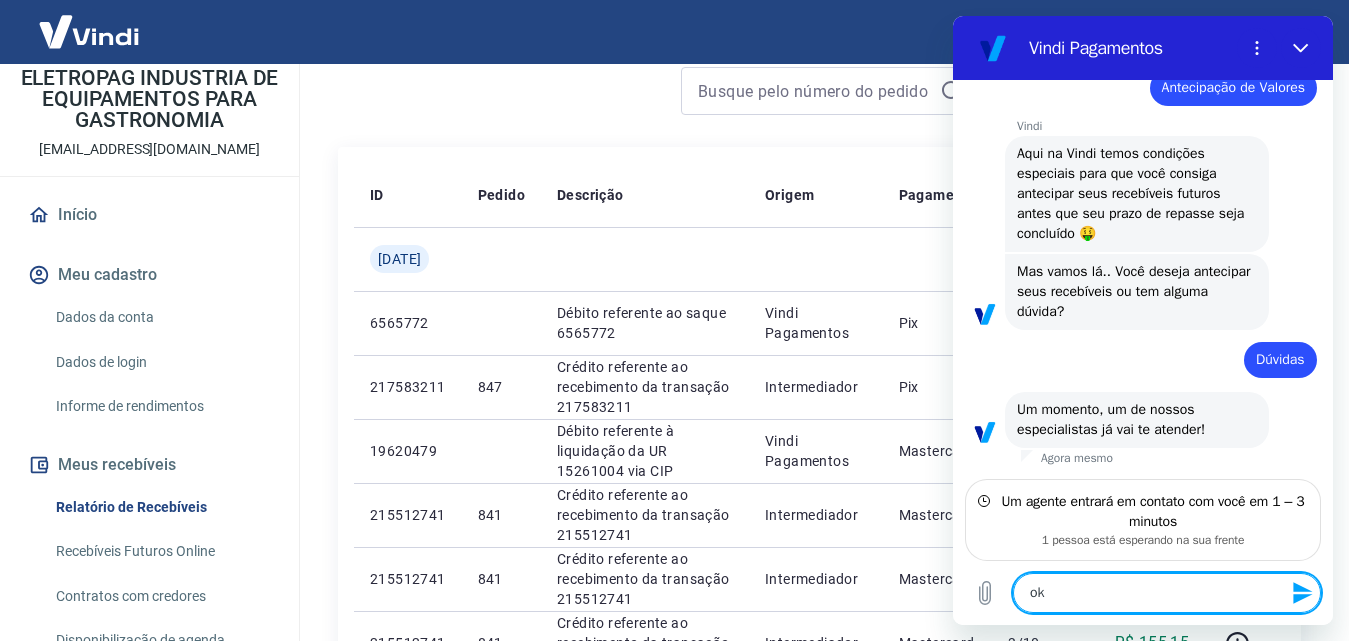 type 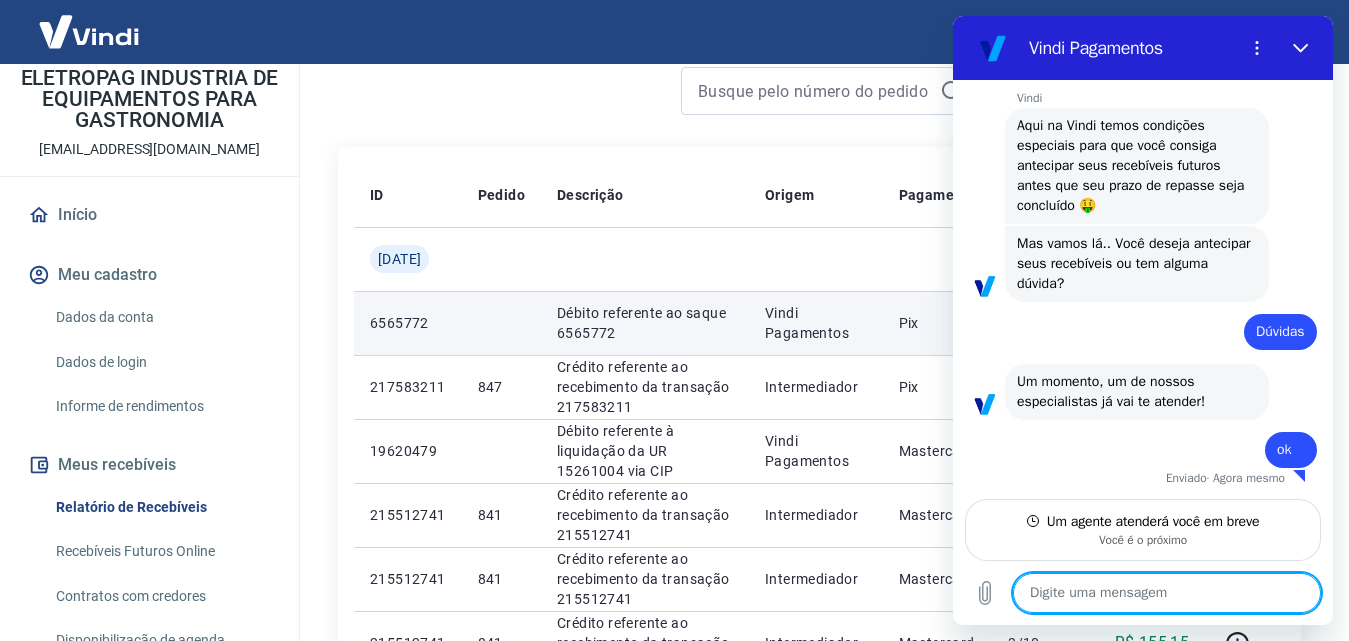 scroll, scrollTop: 232, scrollLeft: 0, axis: vertical 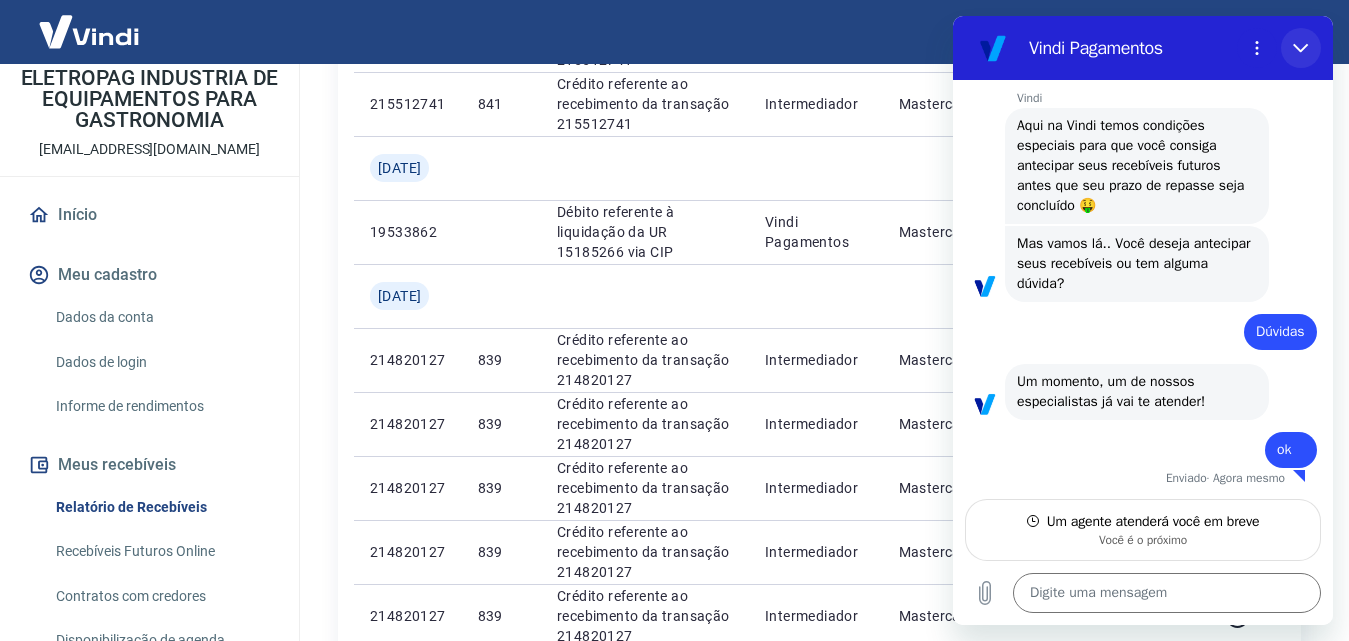 click 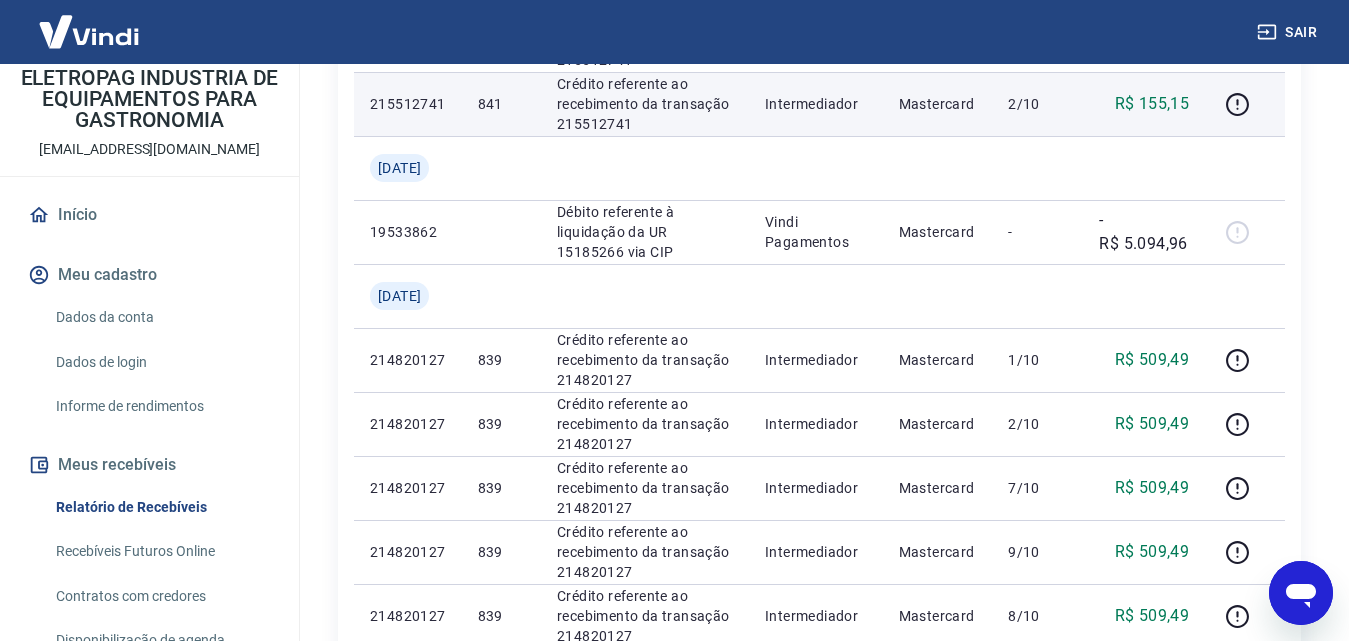 scroll, scrollTop: 252, scrollLeft: 0, axis: vertical 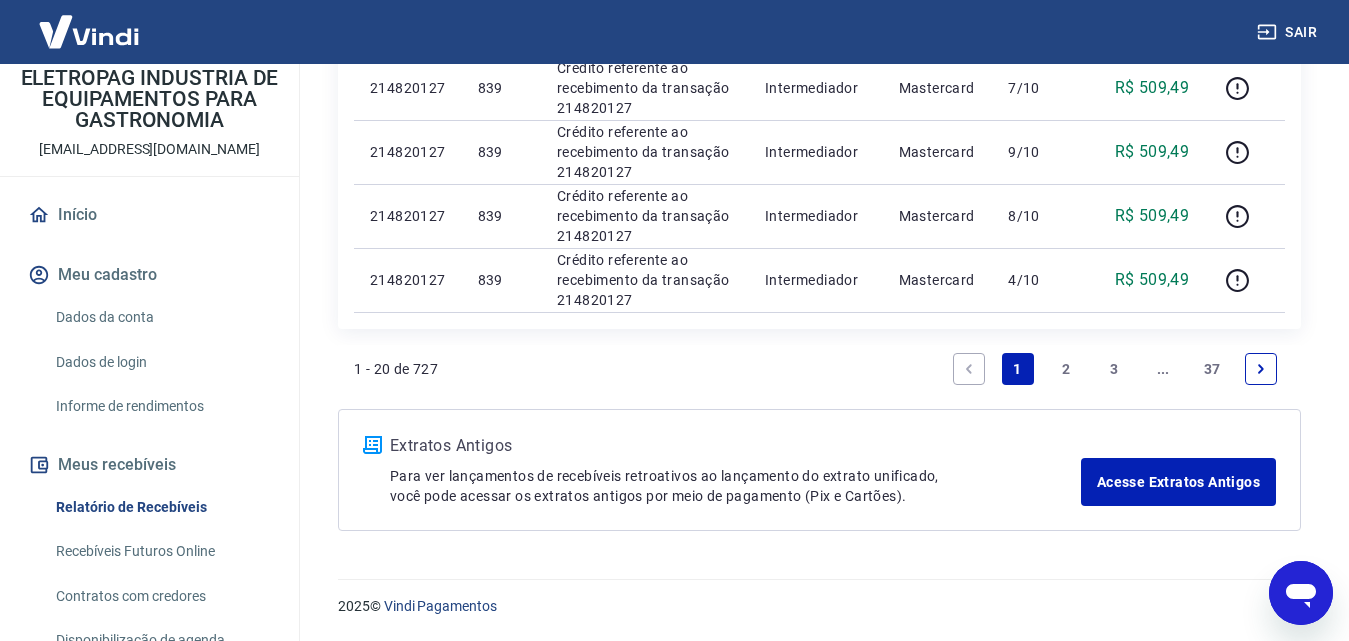 click on "2" at bounding box center [1066, 369] 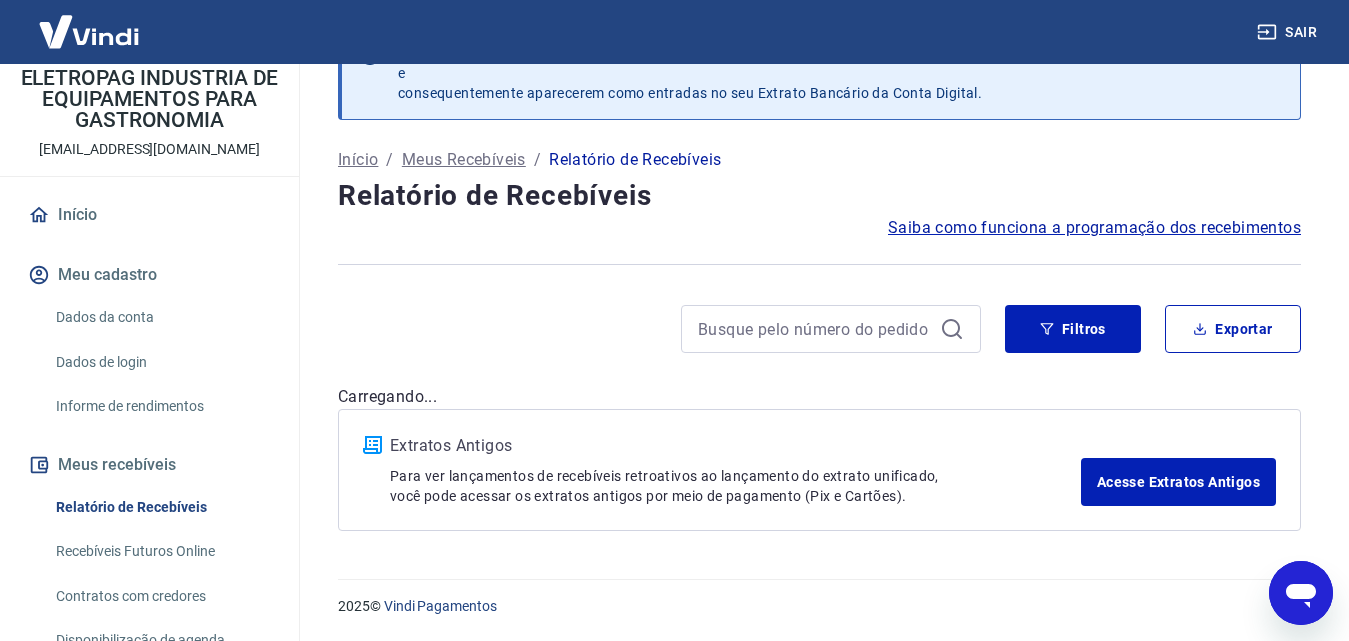 scroll, scrollTop: 1751, scrollLeft: 0, axis: vertical 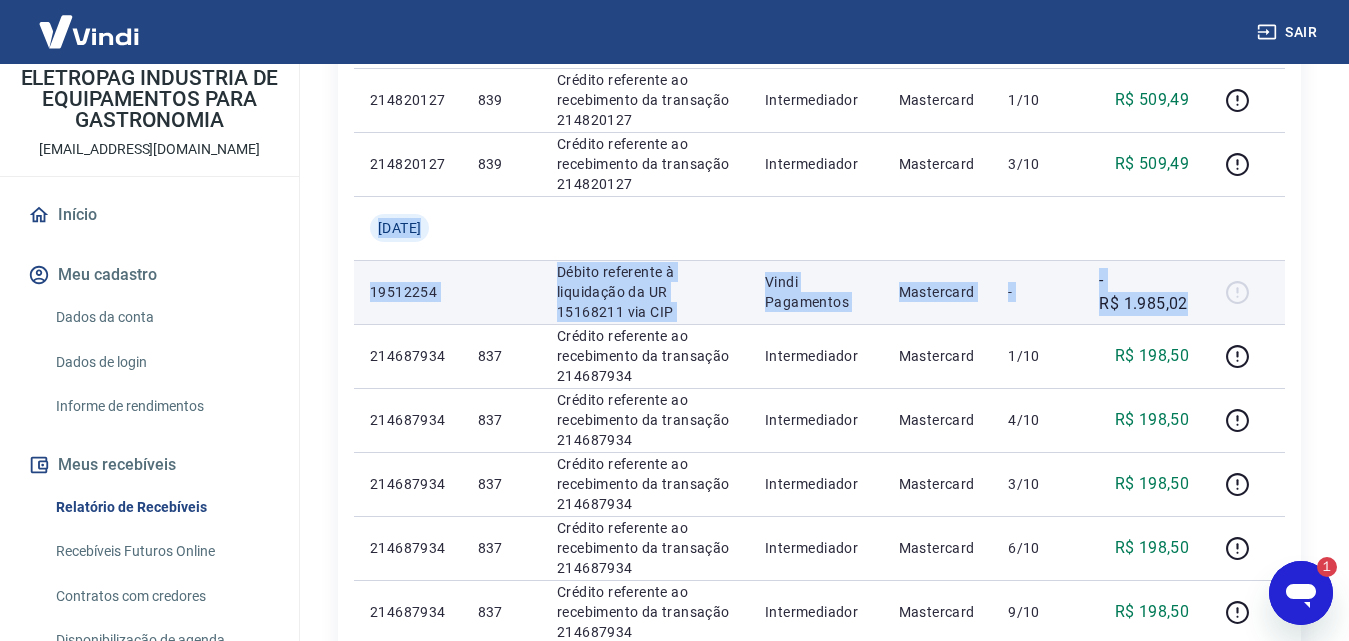 drag, startPoint x: 360, startPoint y: 214, endPoint x: 959, endPoint y: 289, distance: 603.67706 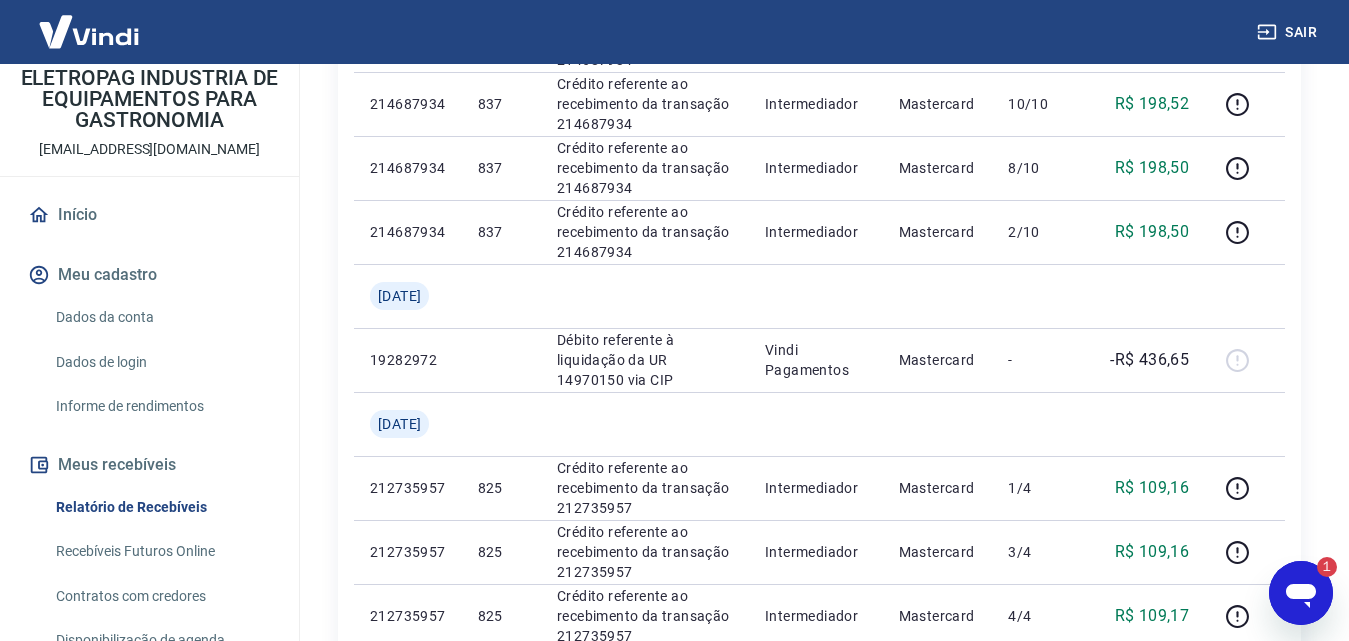 scroll, scrollTop: 1551, scrollLeft: 0, axis: vertical 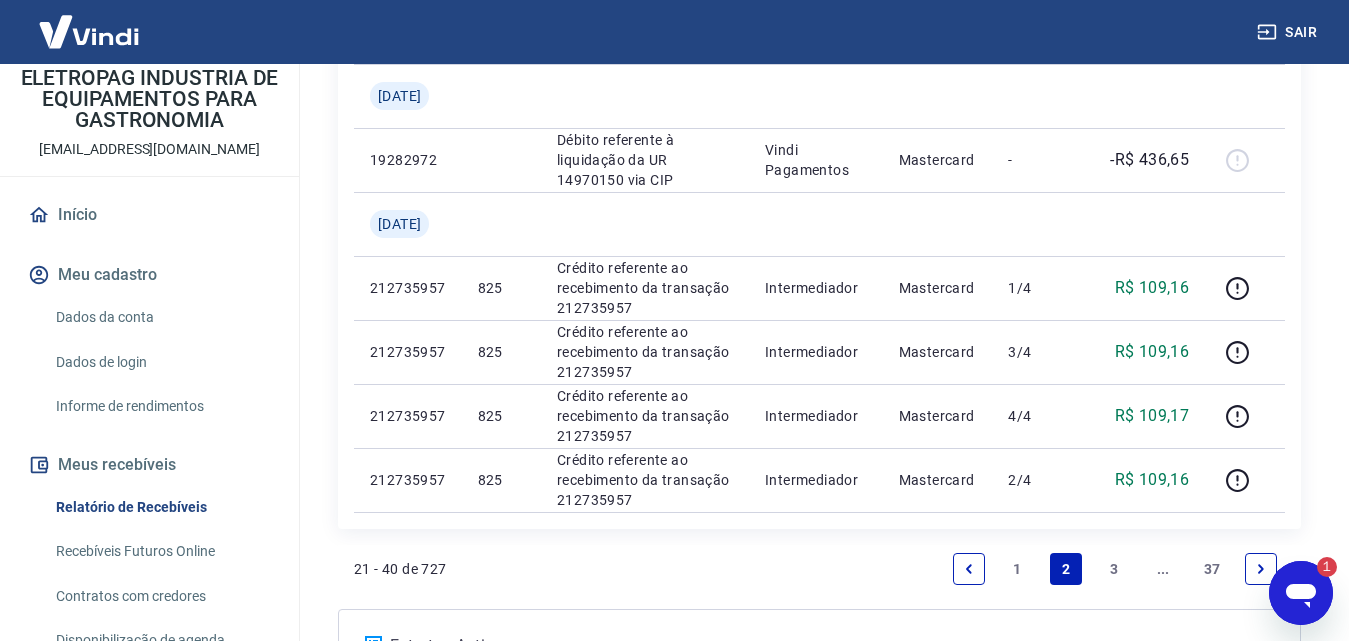 click 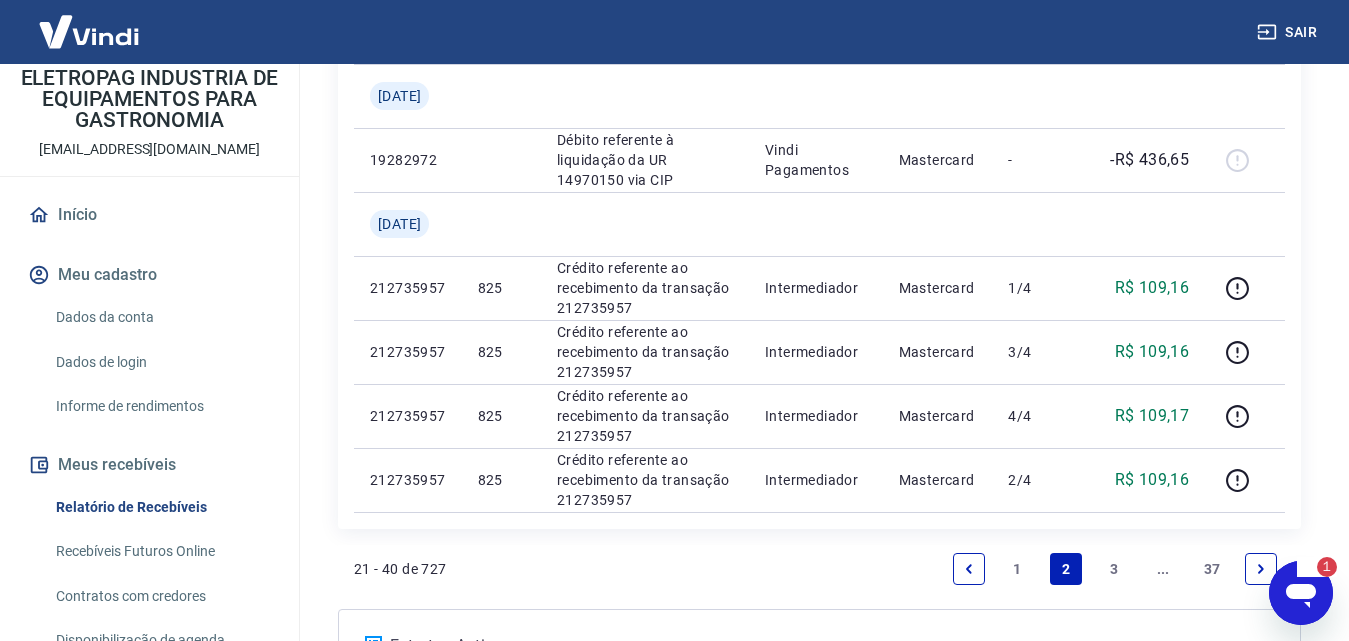type on "x" 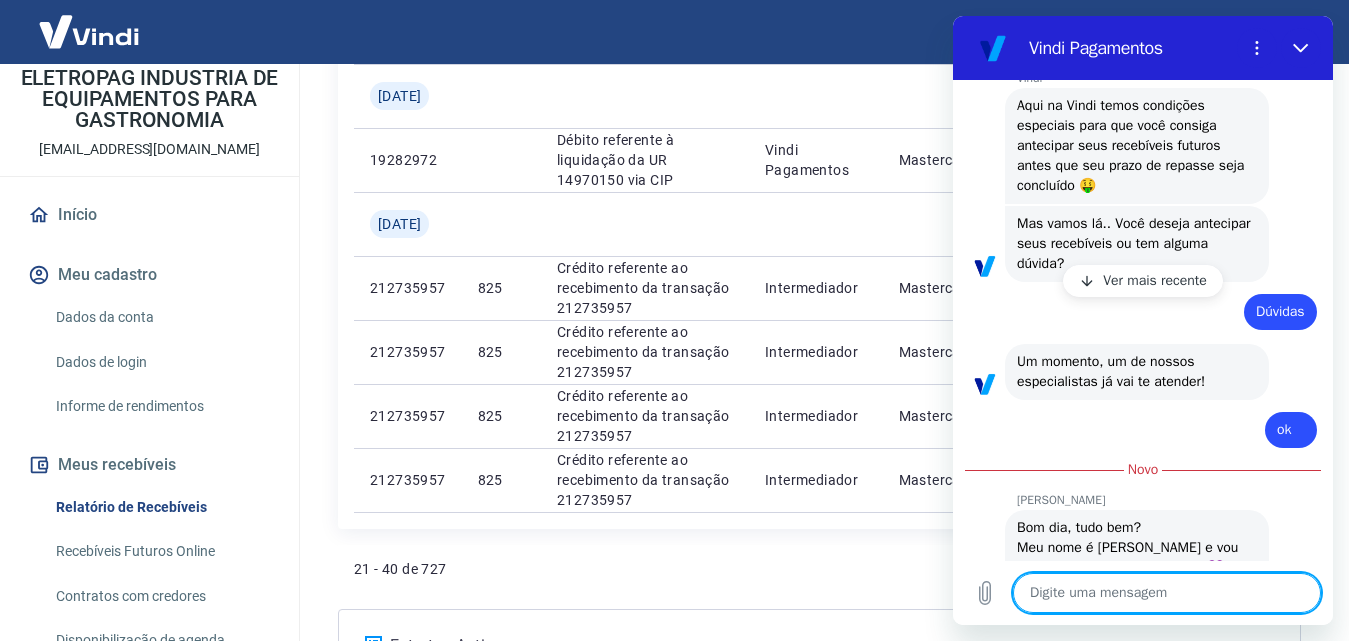 click at bounding box center [1167, 593] 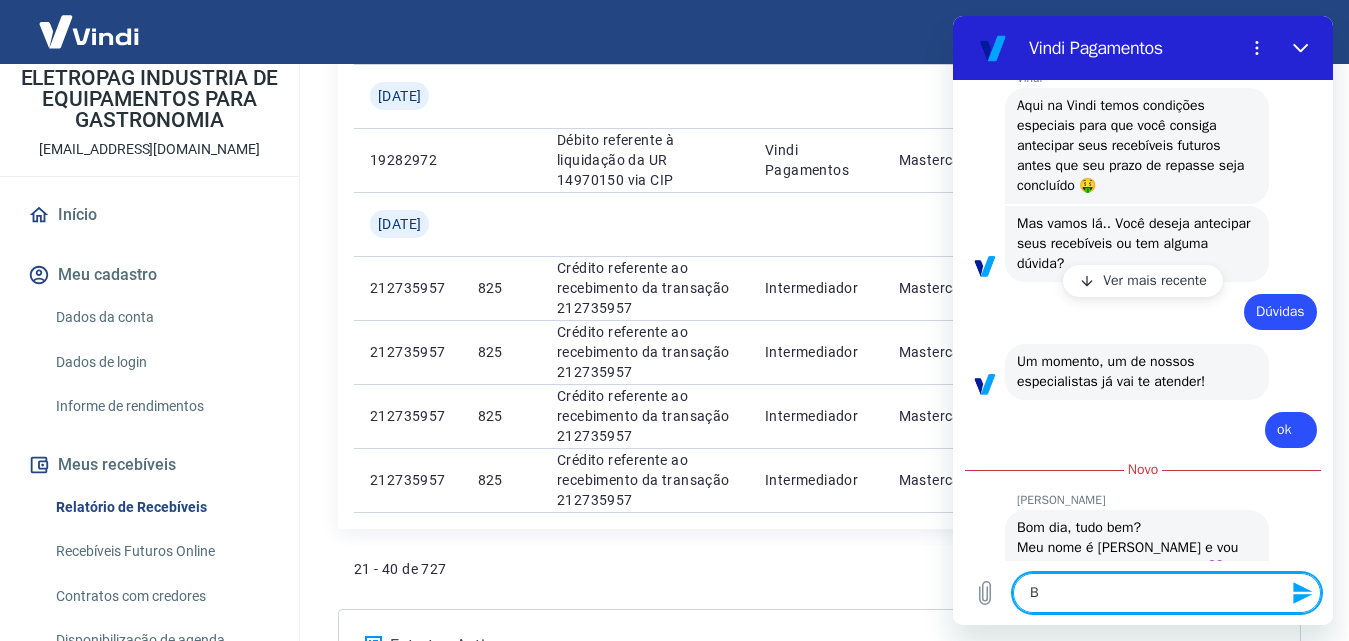 type on "Bo" 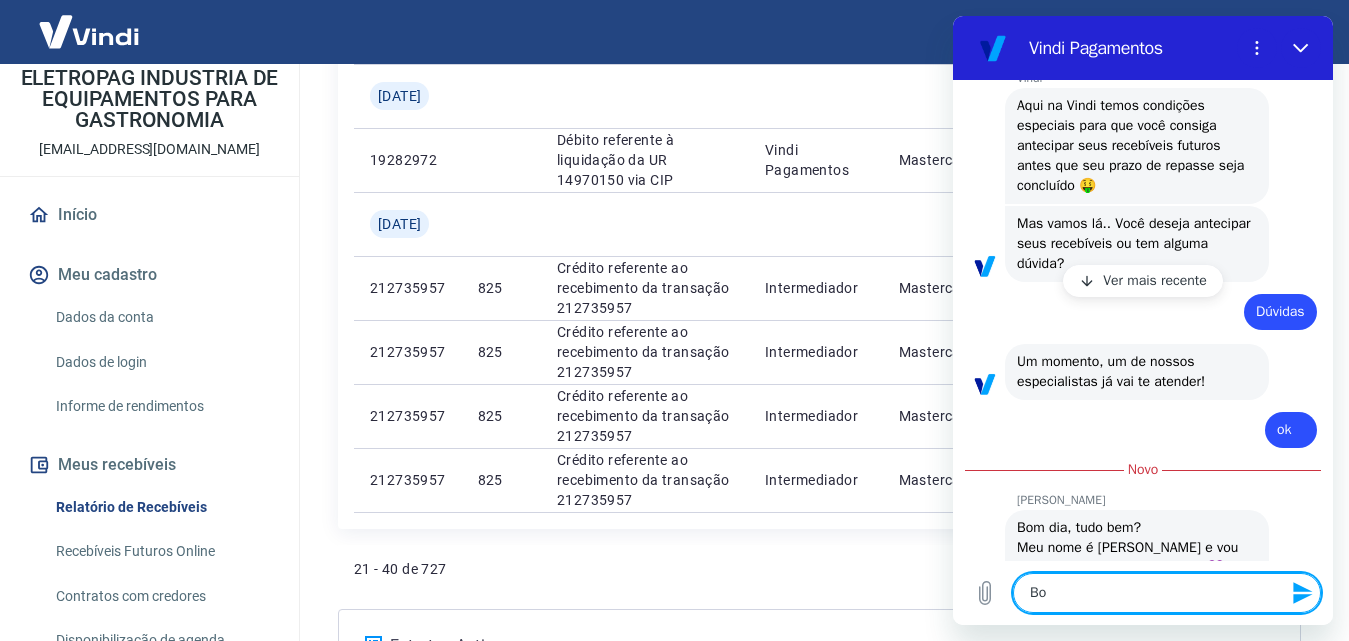 type on "Bom" 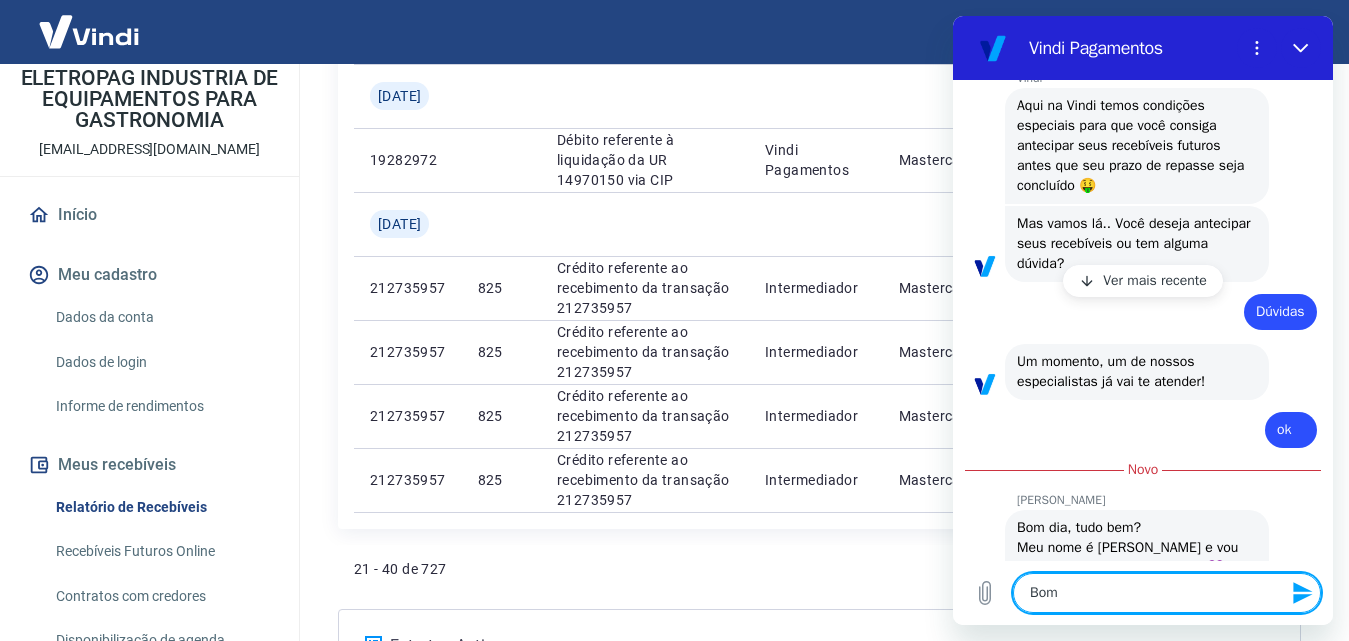 type on "Bom" 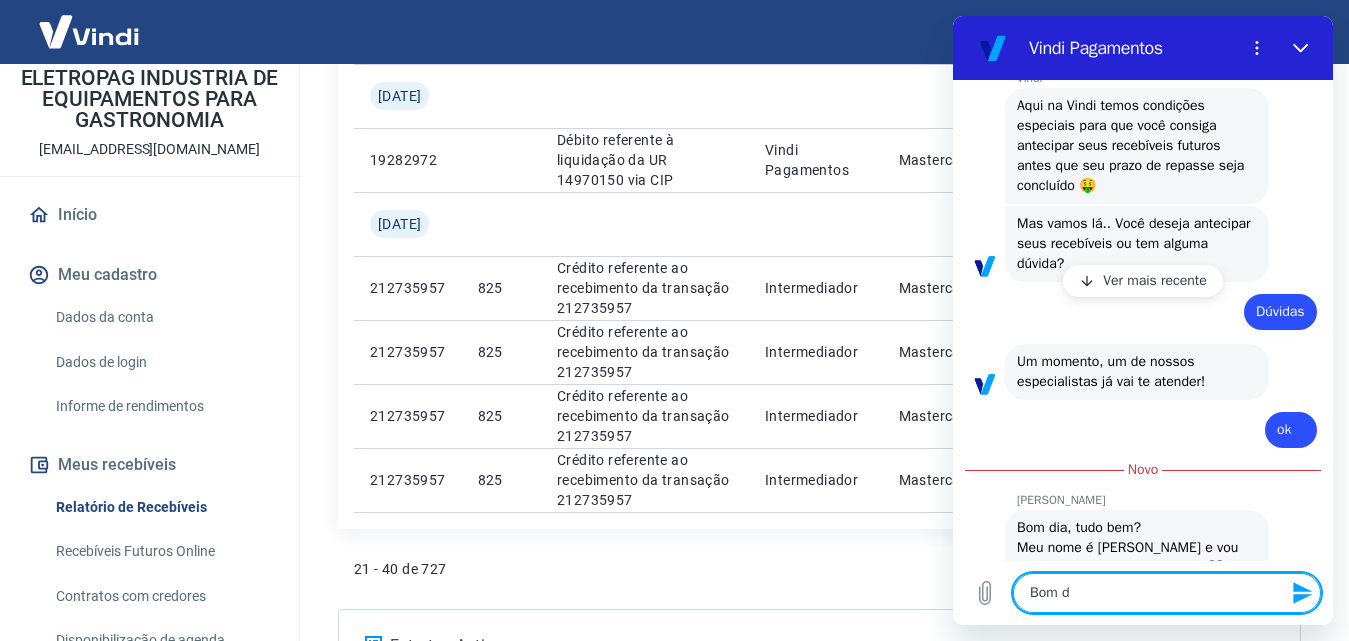 type on "Bom di" 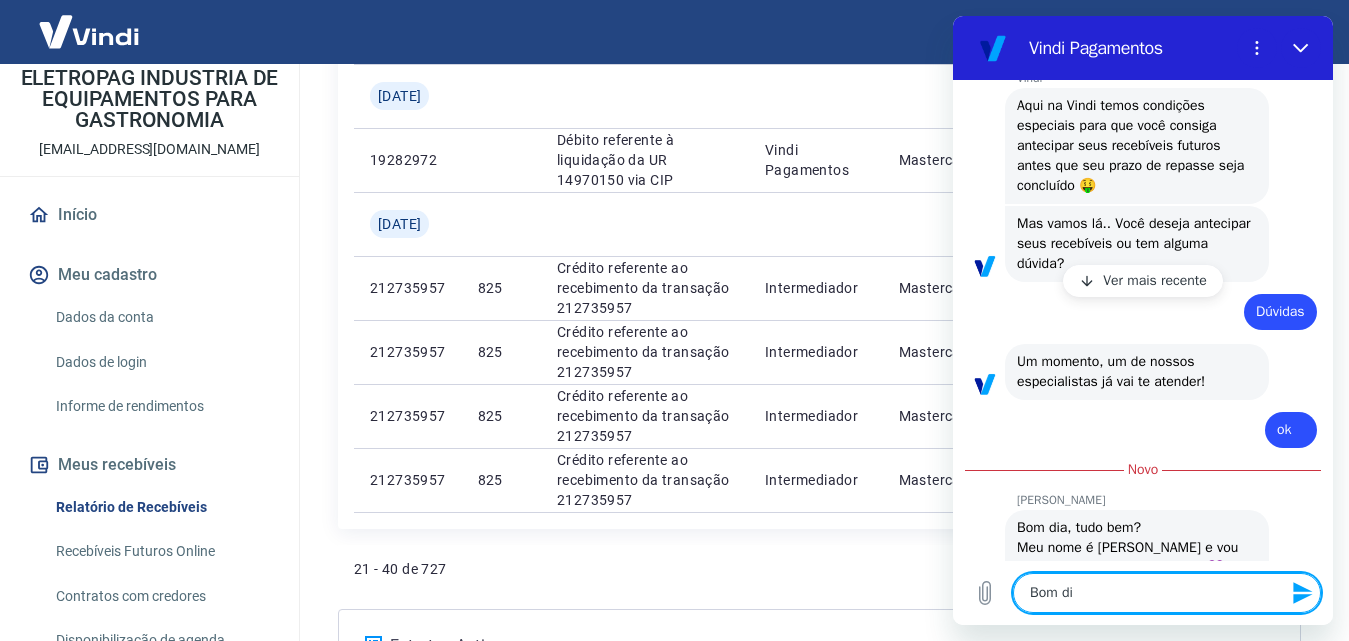 type on "Bom dia" 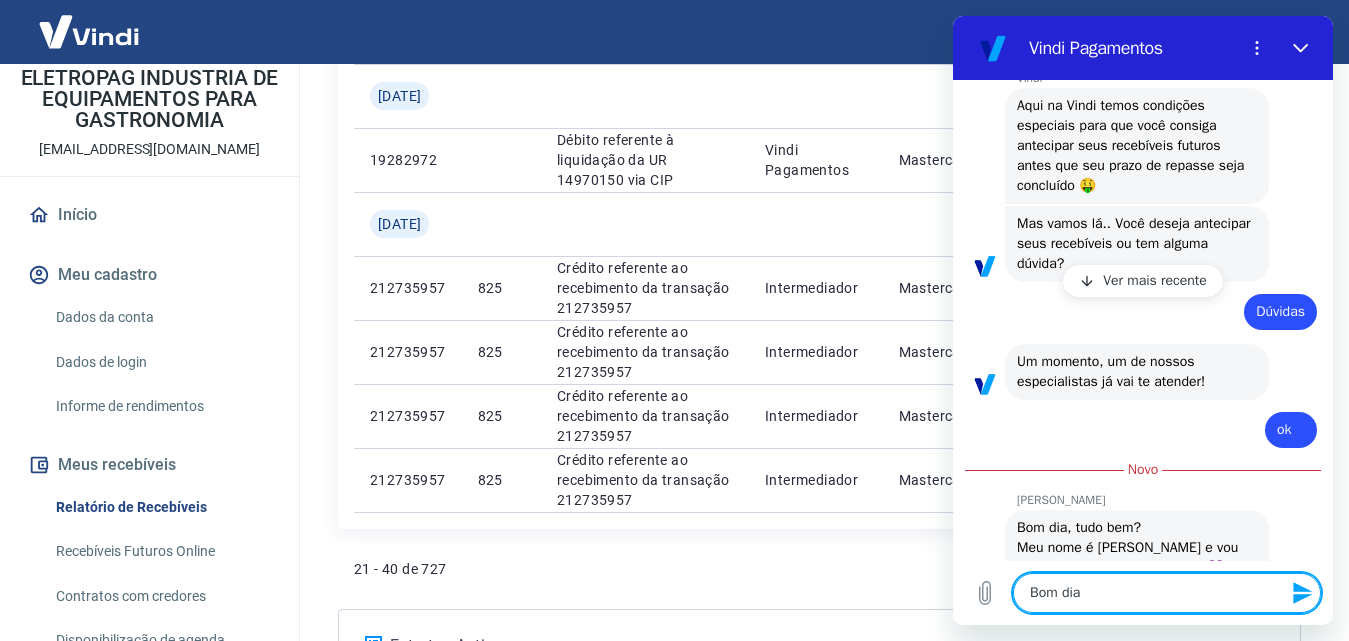 type 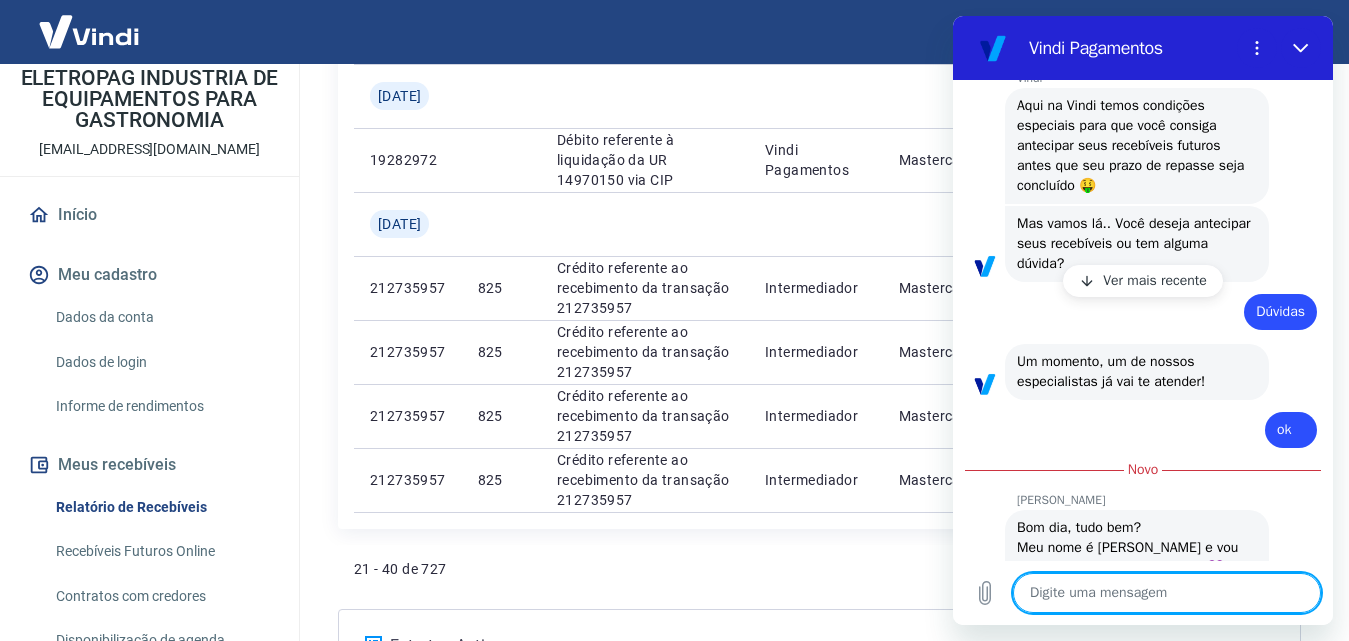 type on "x" 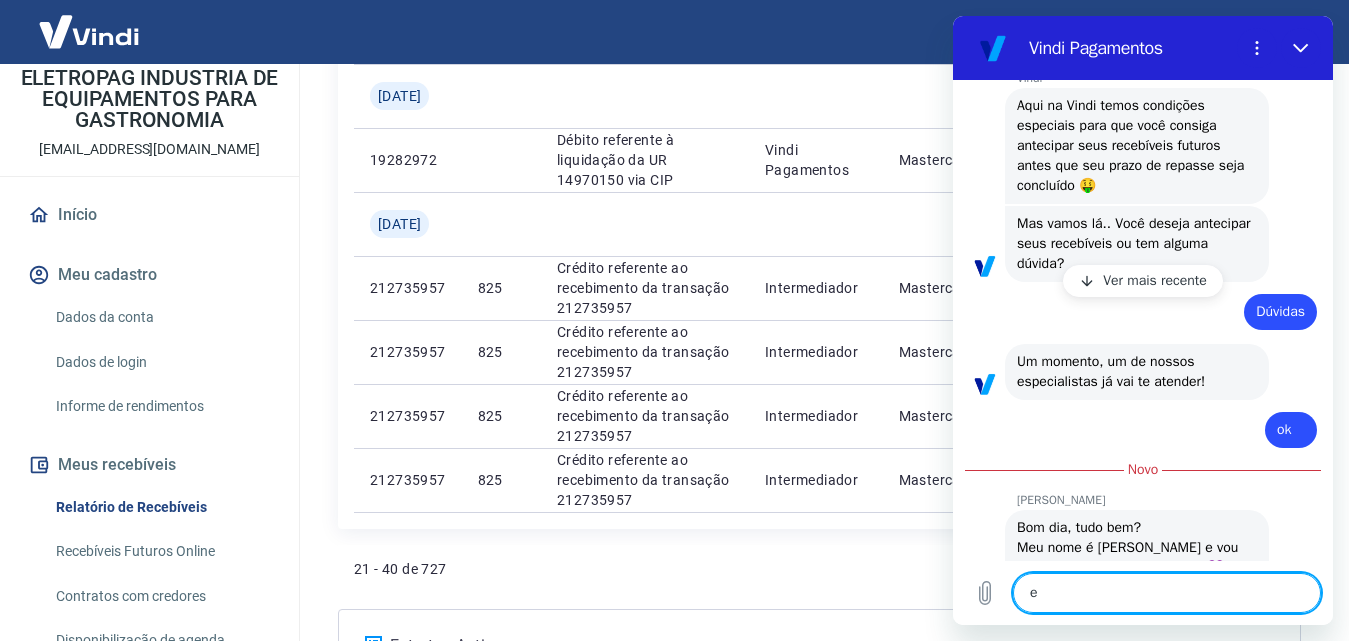 type on "ew" 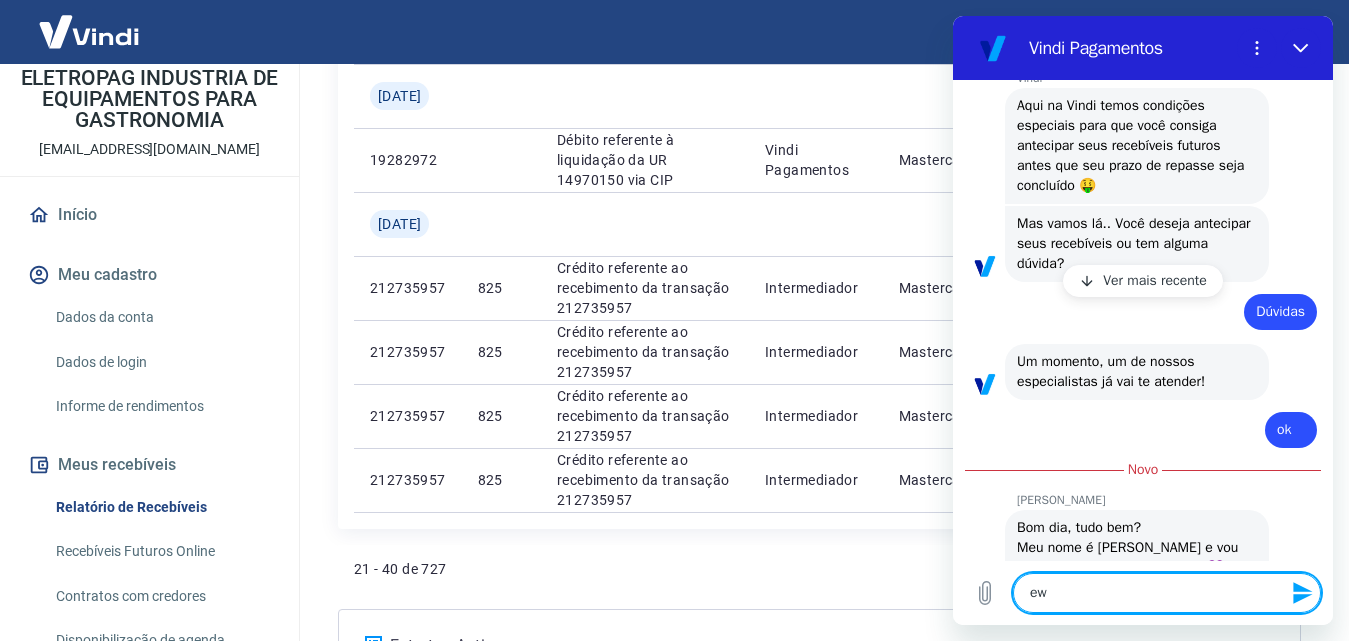 type on "e" 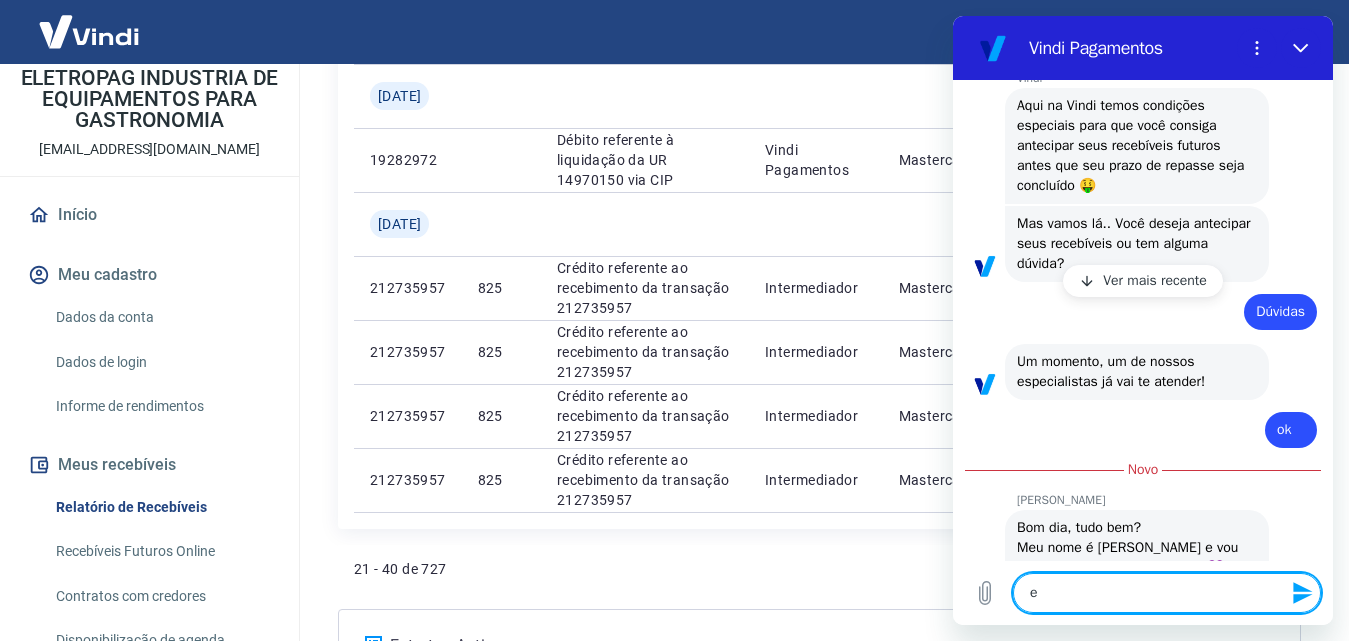 type 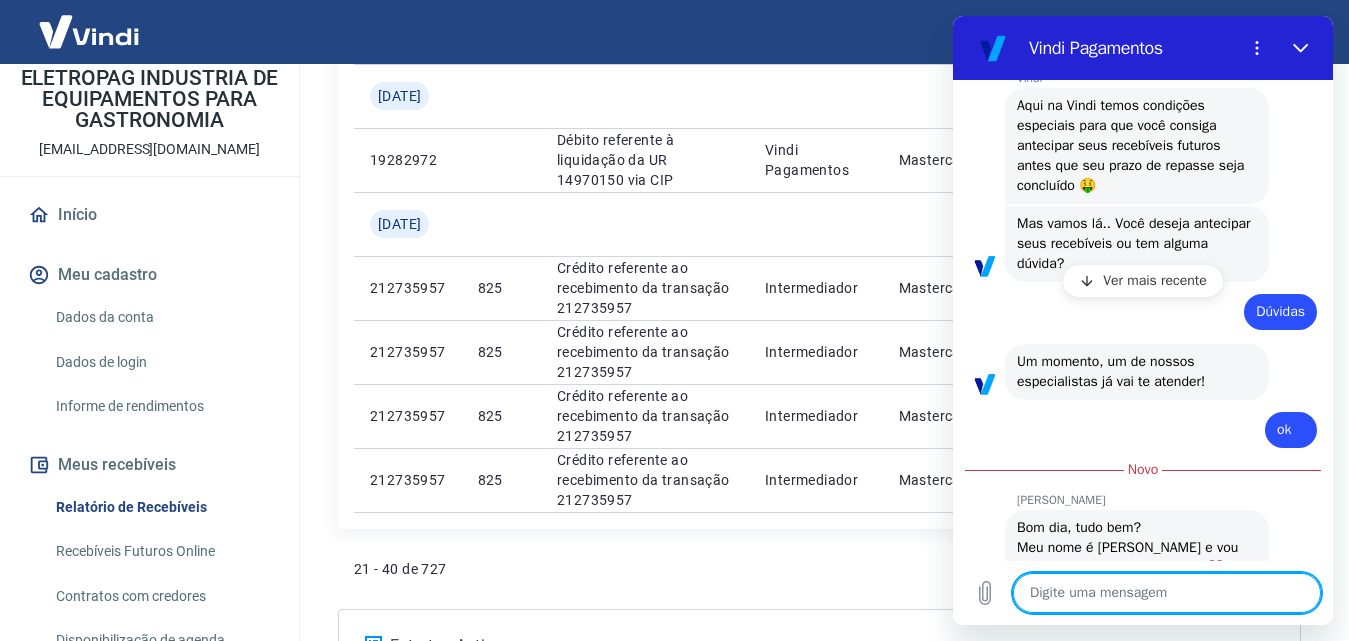type on "é" 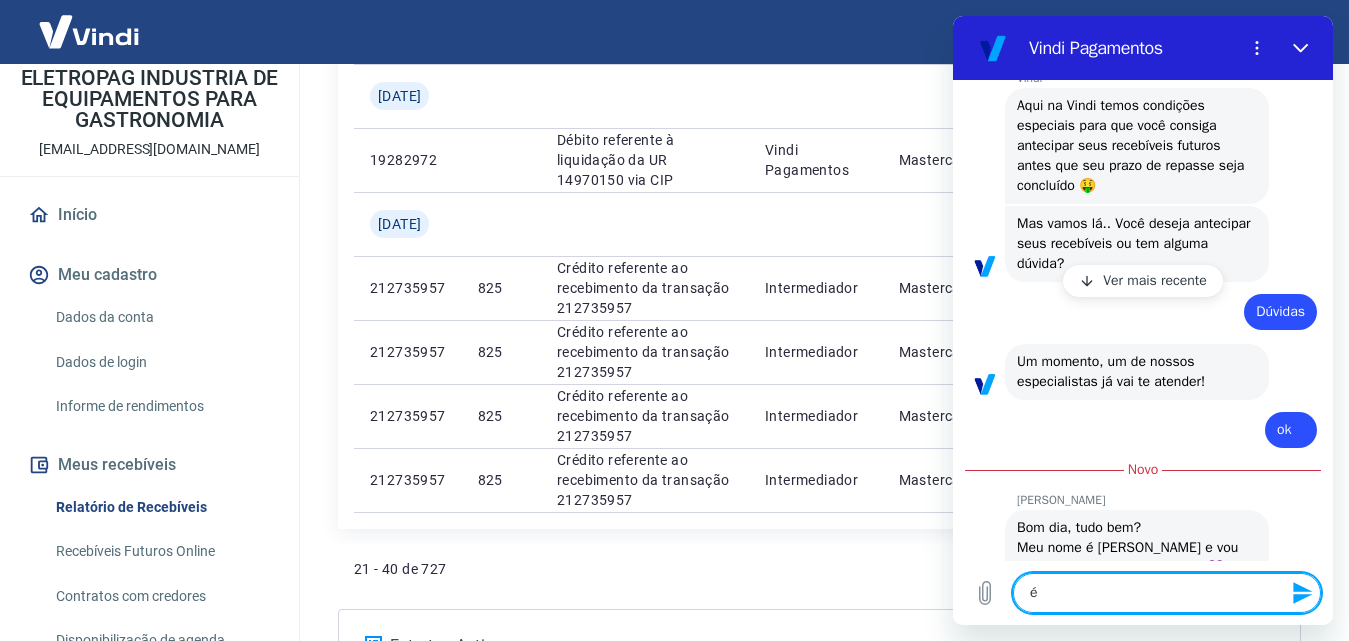 type on "é" 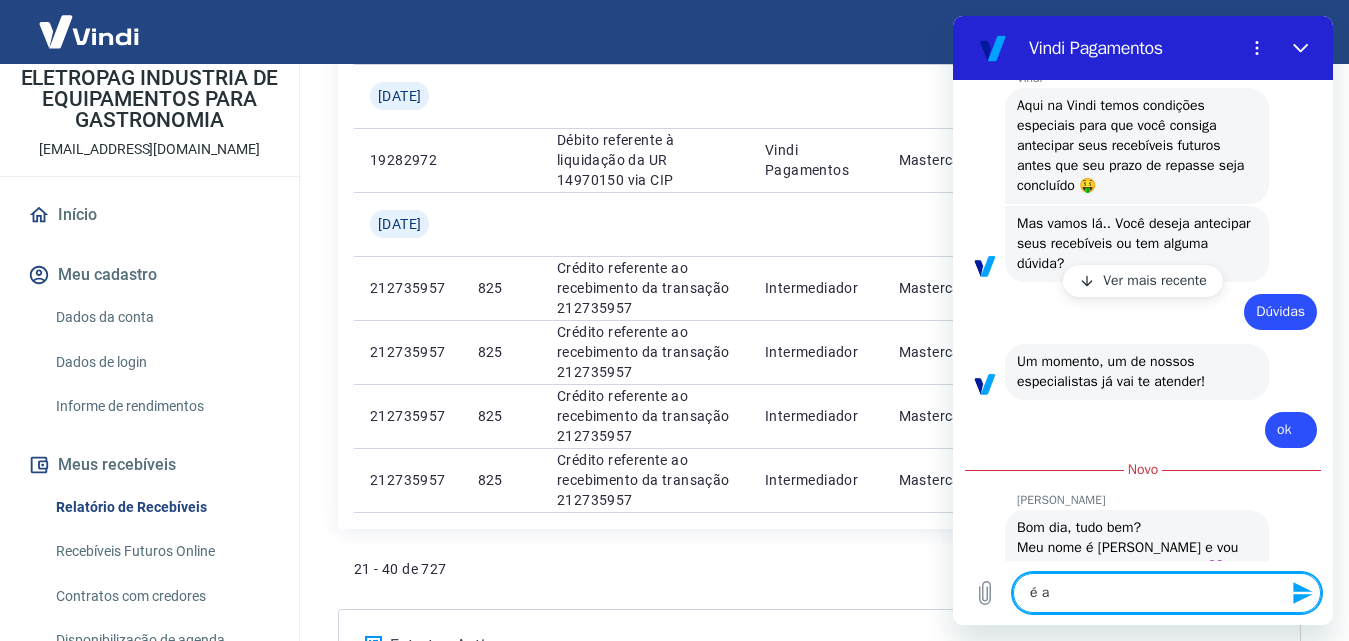 type on "é a" 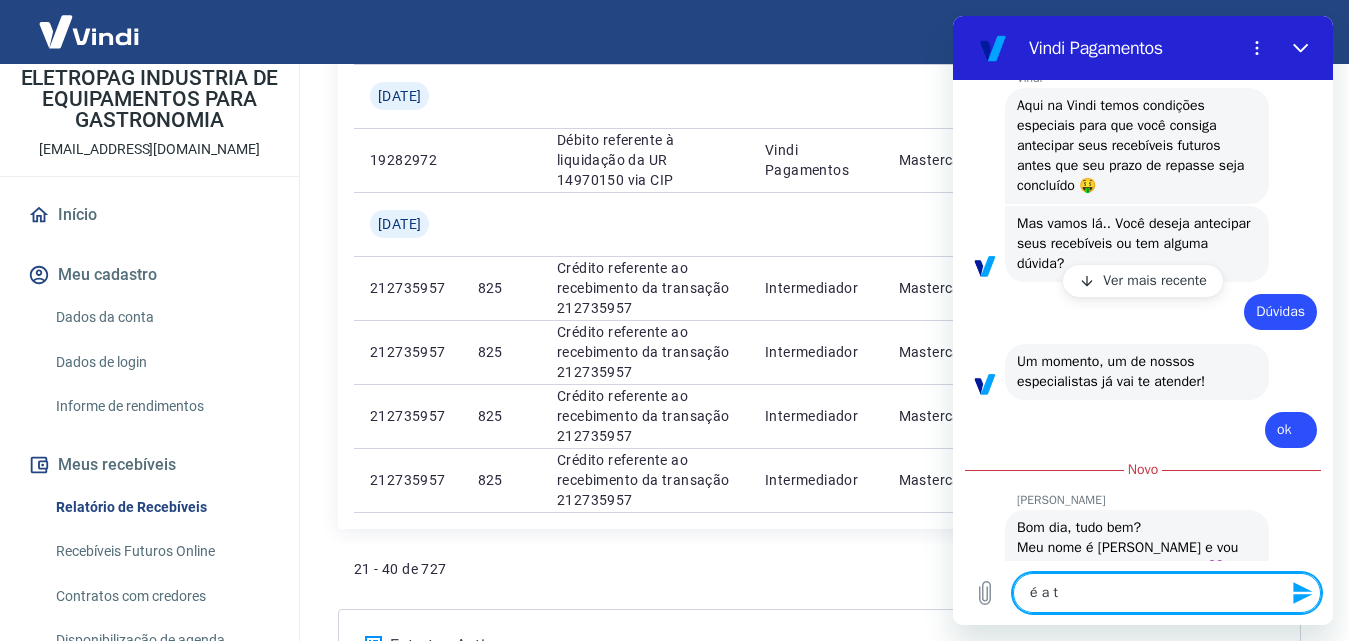 type on "é a te" 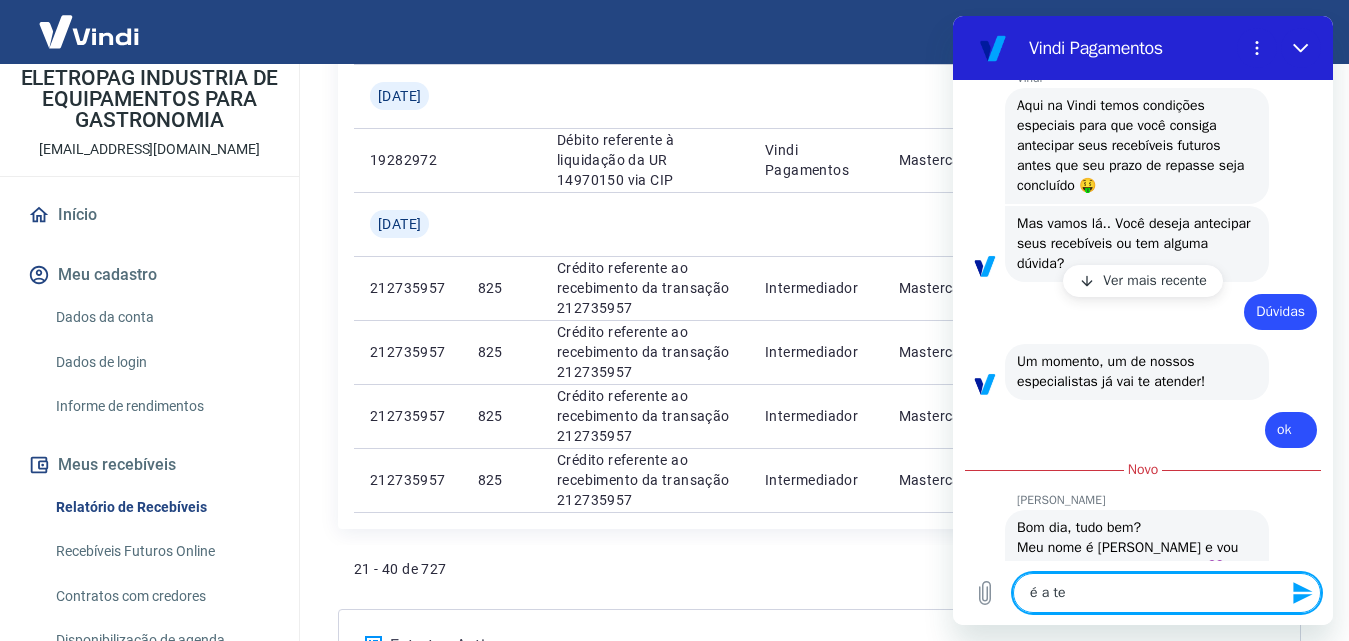 type on "é a ter" 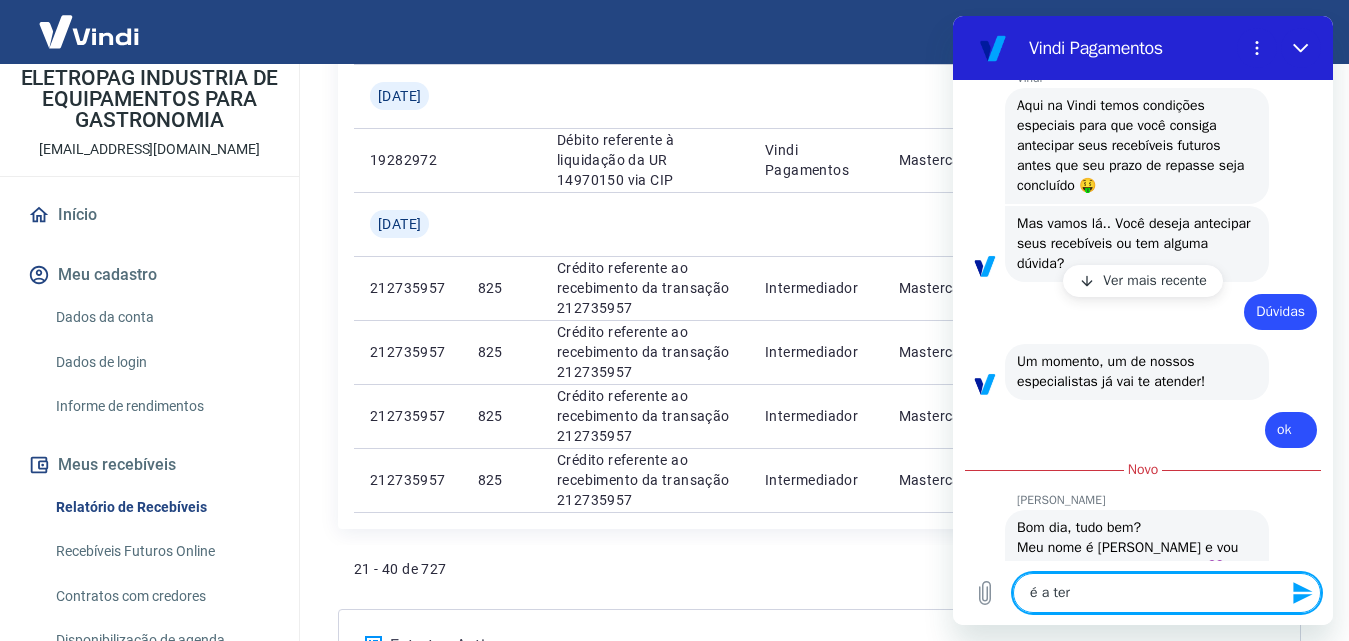 type on "é a terc" 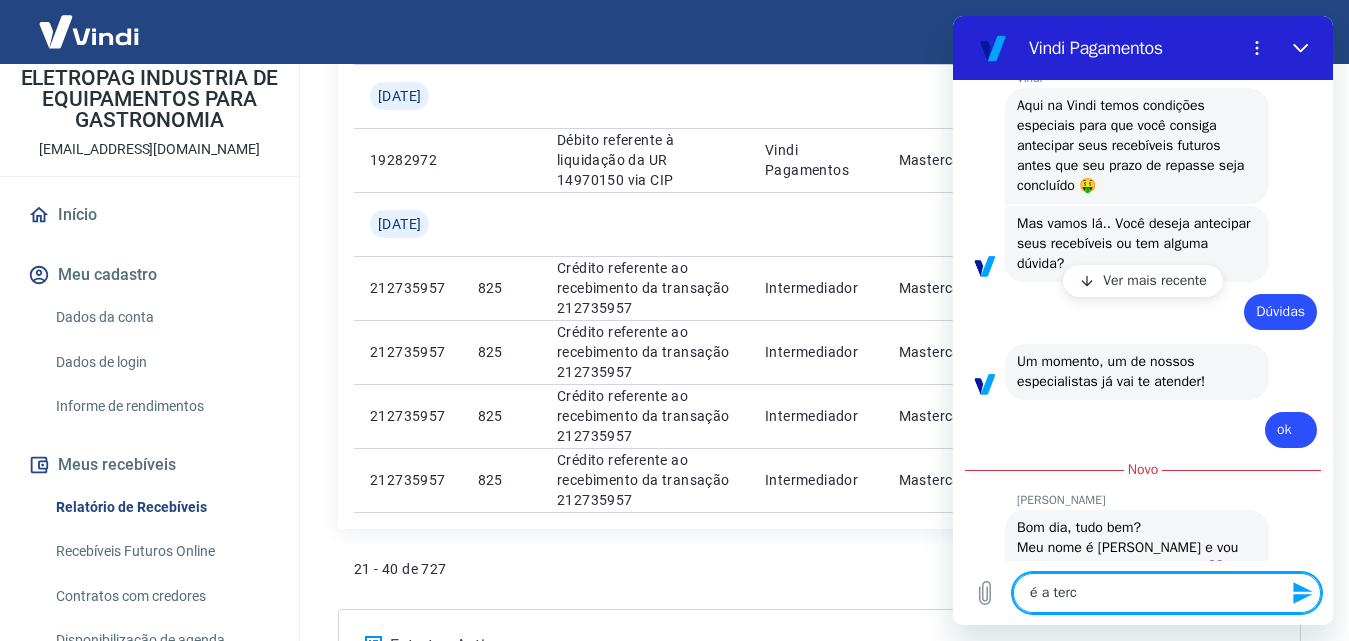 type on "é a terce" 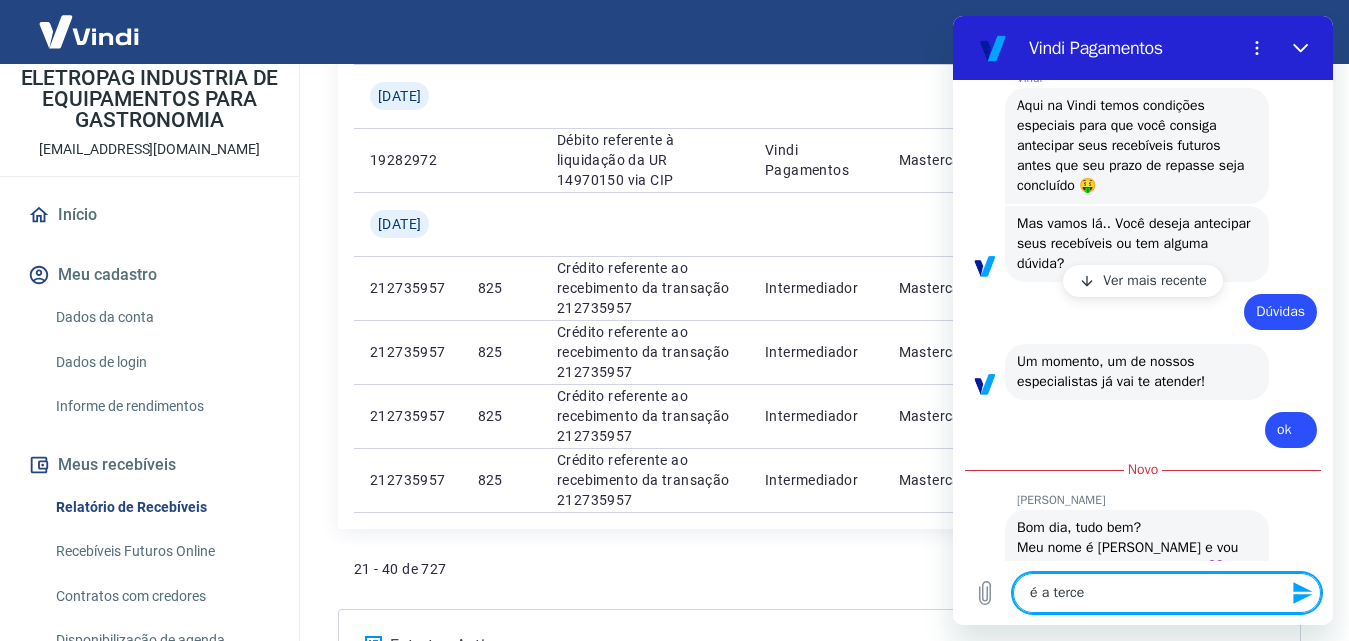 type on "x" 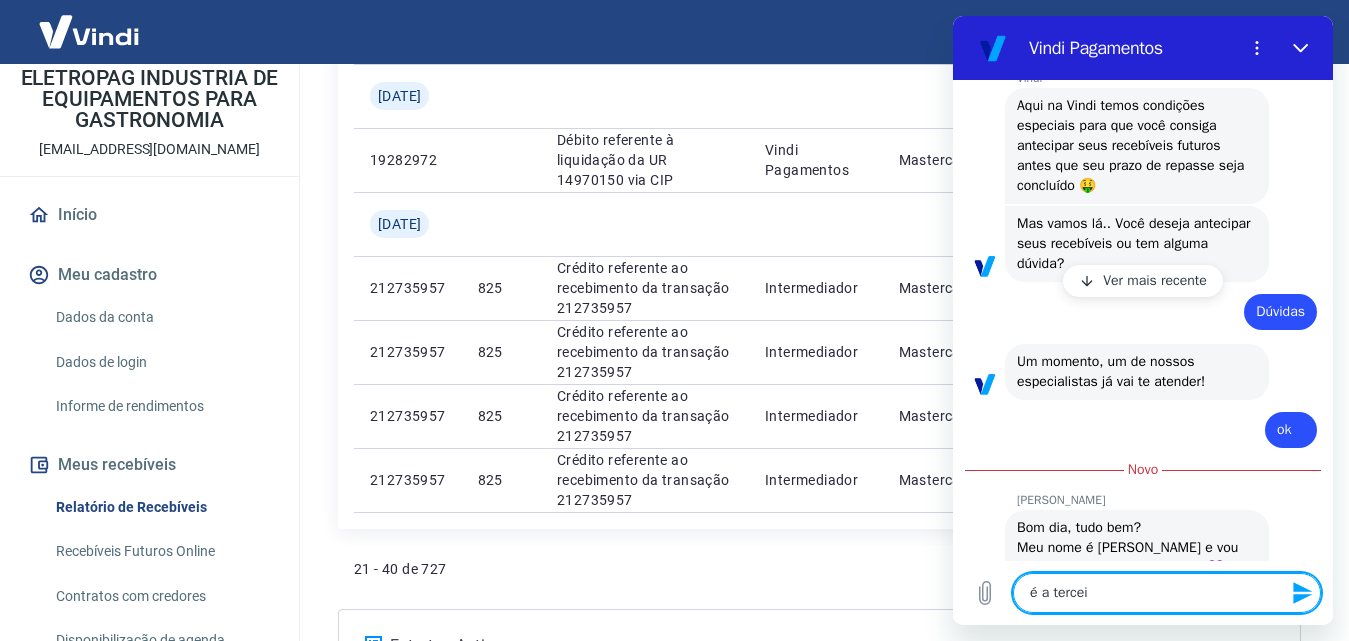 type on "é a terceir" 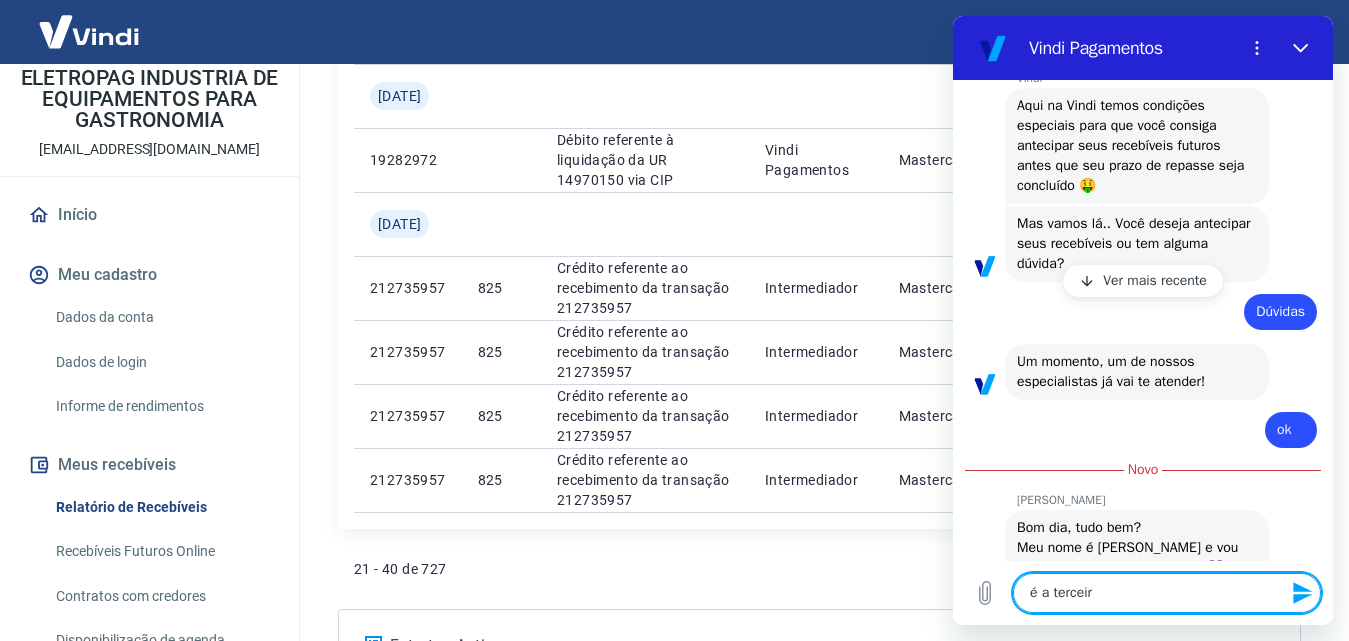 type on "é a terceira" 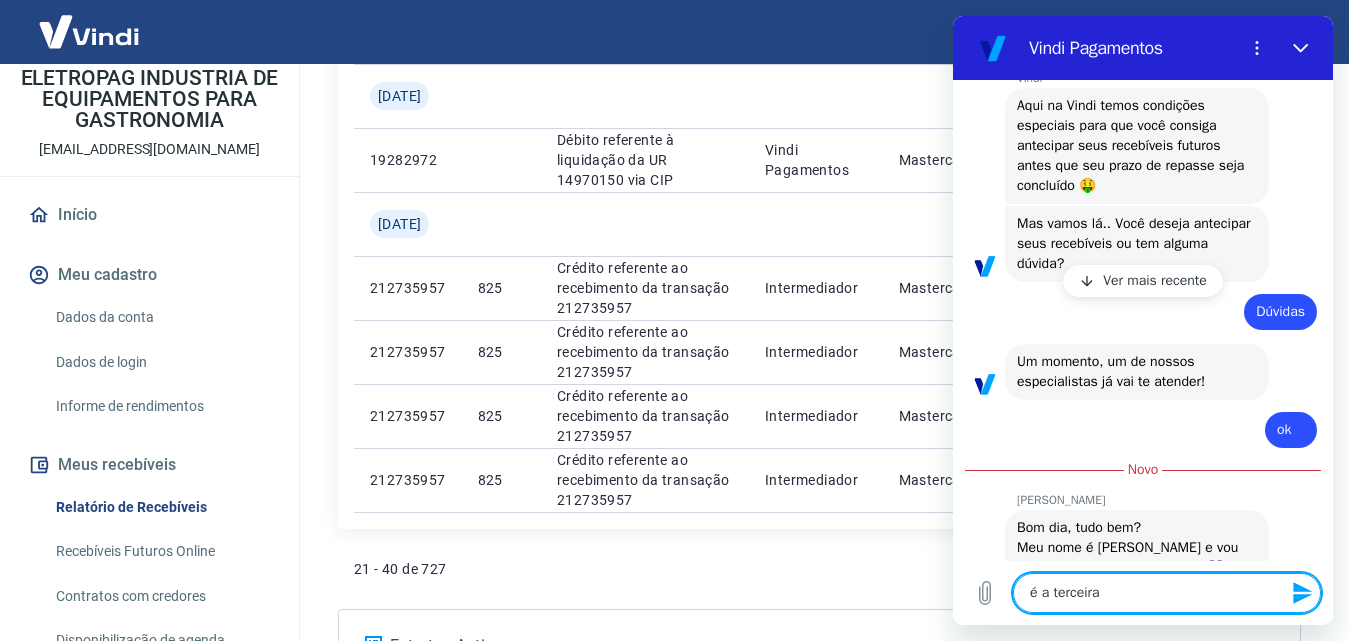 type on "é a terceira" 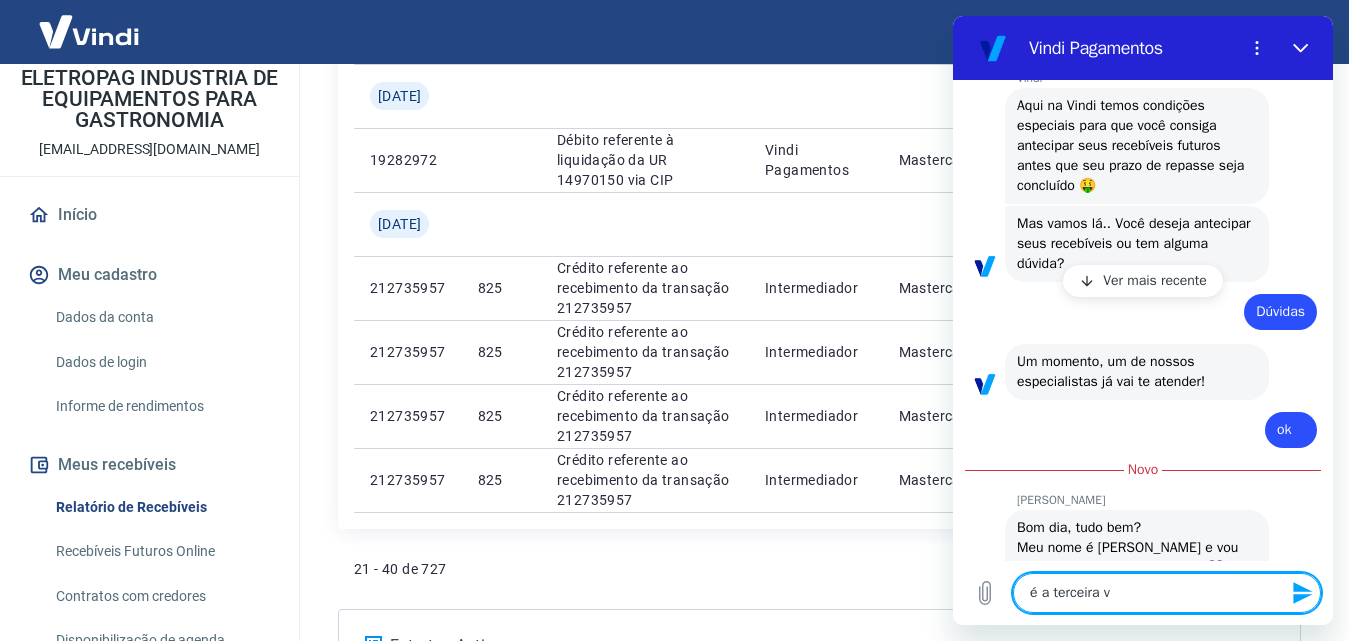 type on "é a terceira ve" 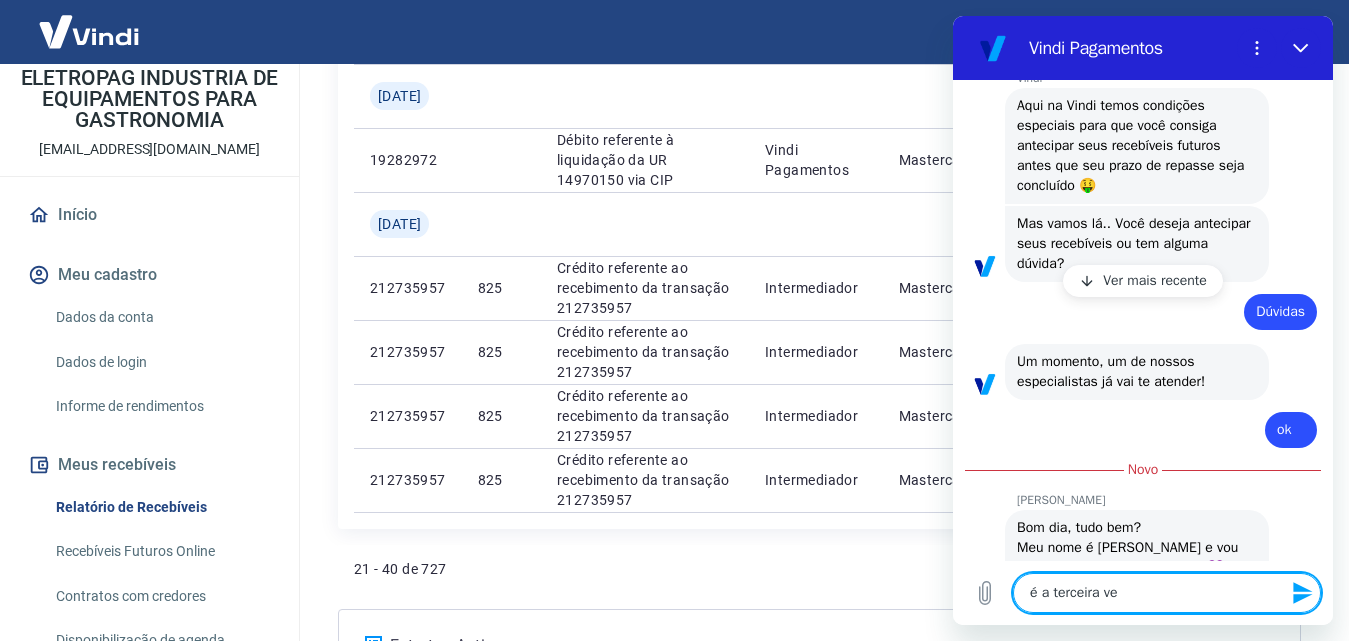 type on "é a terceira vez" 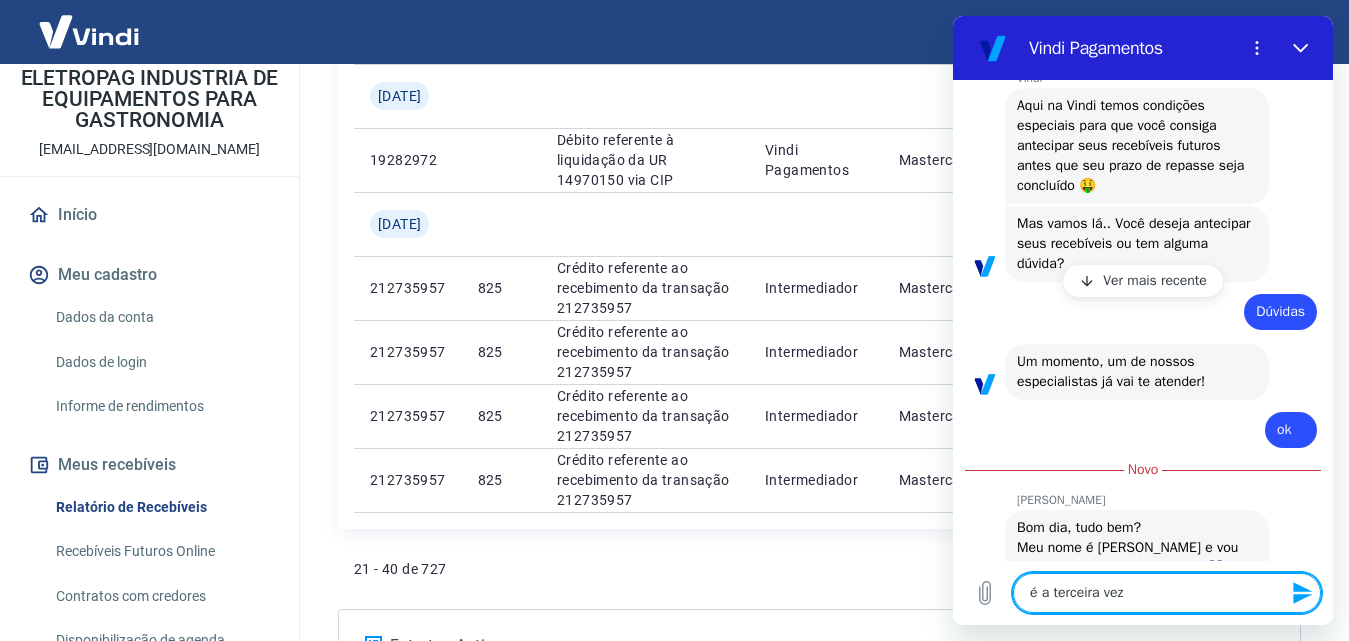 type on "é a terceira vez" 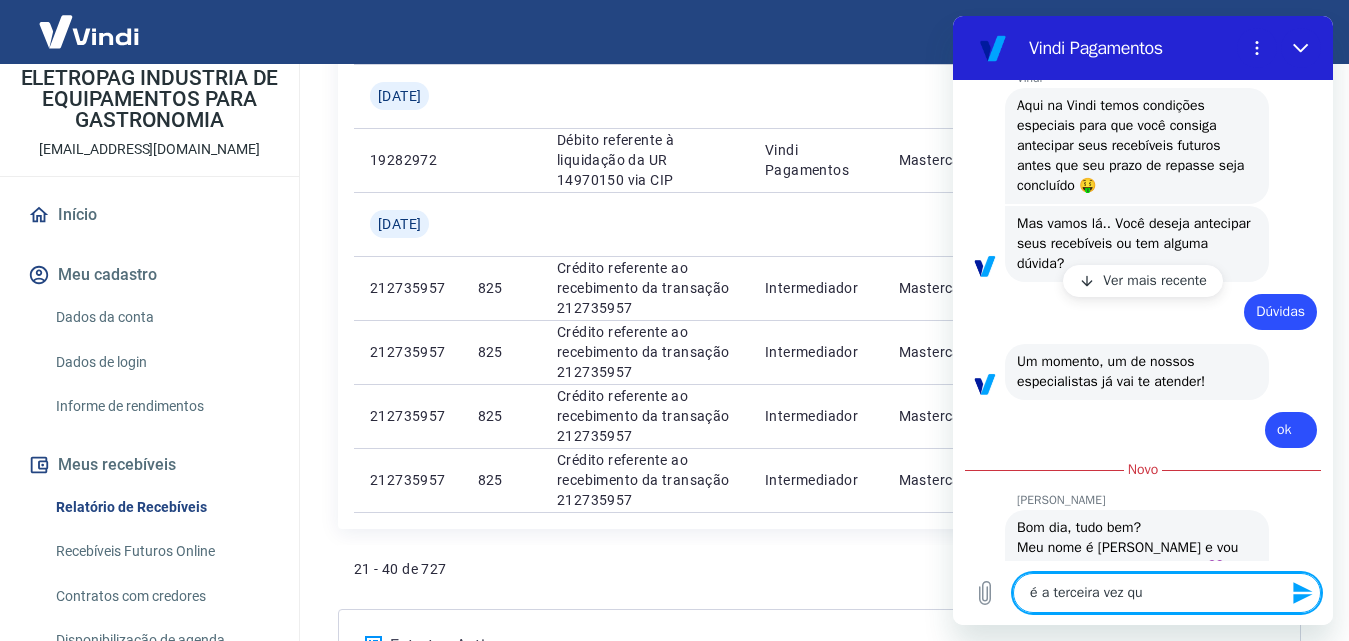 type on "é a terceira vez quy" 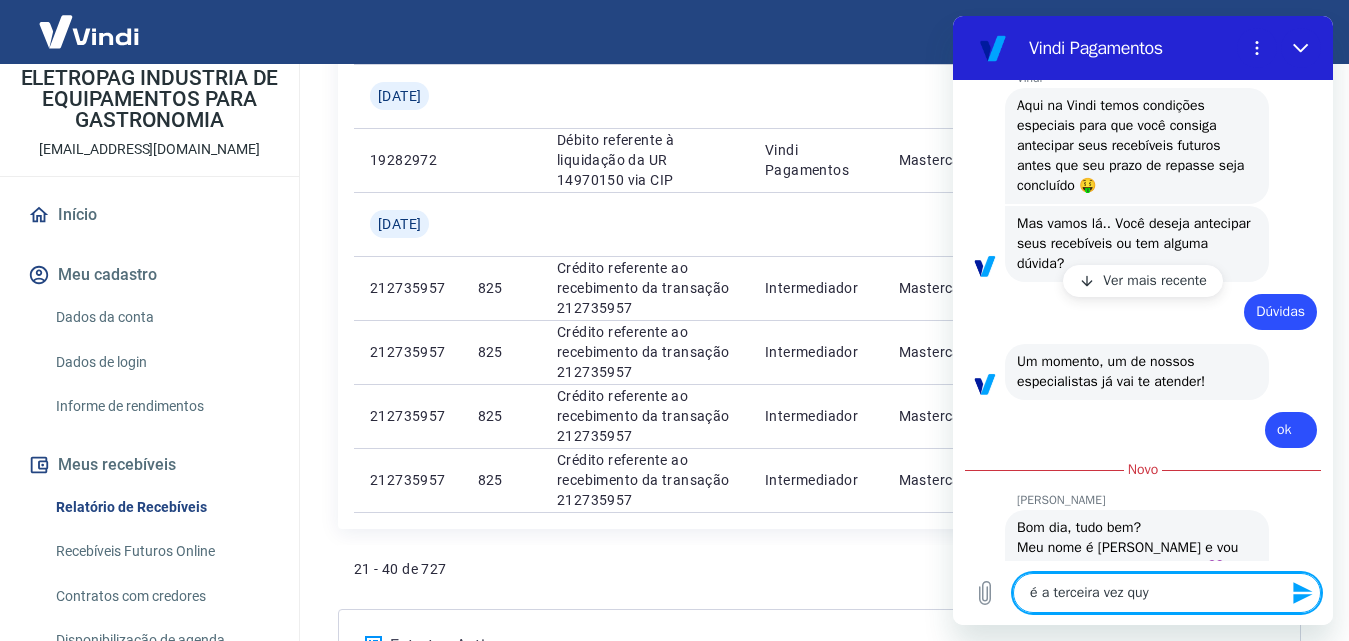 type on "é a terceira vez quye" 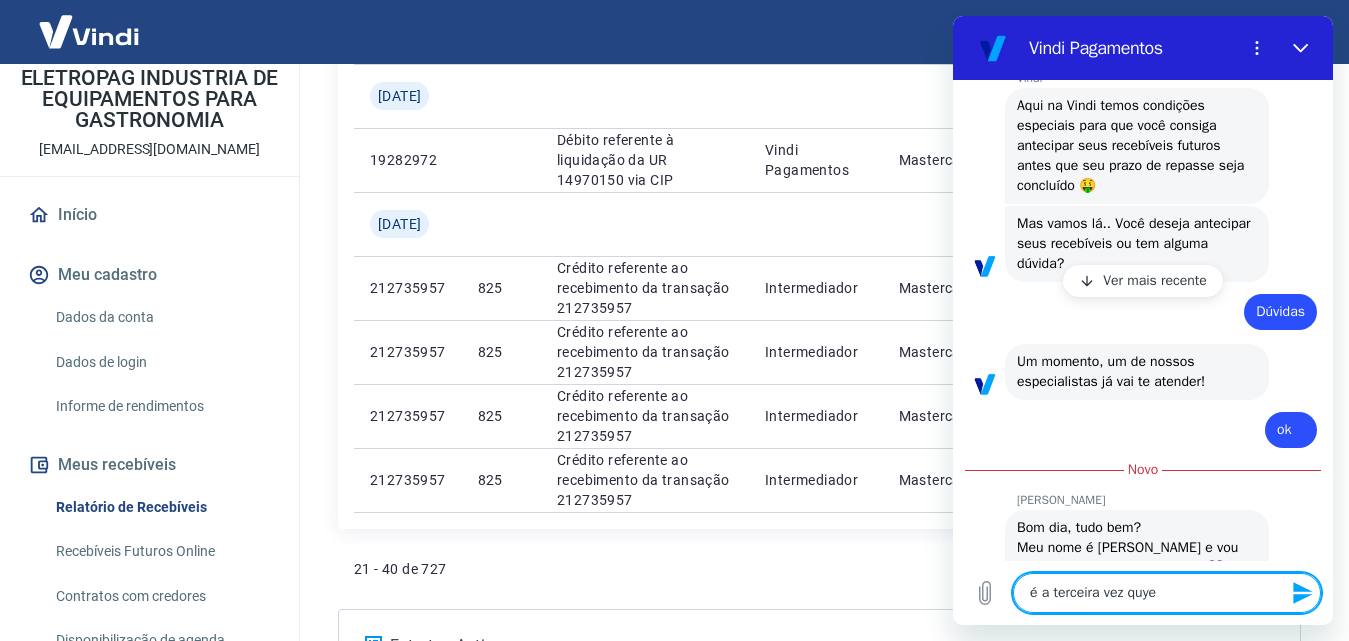type on "é a terceira vez quye" 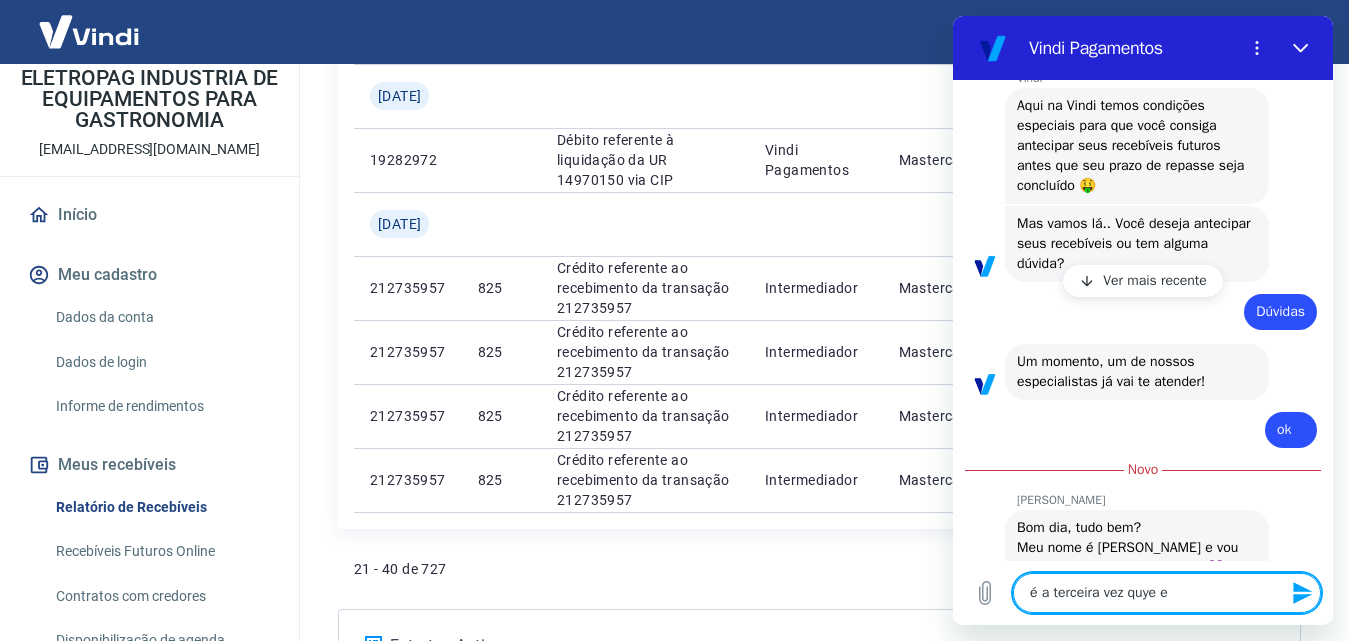 type on "é a terceira vez quye es" 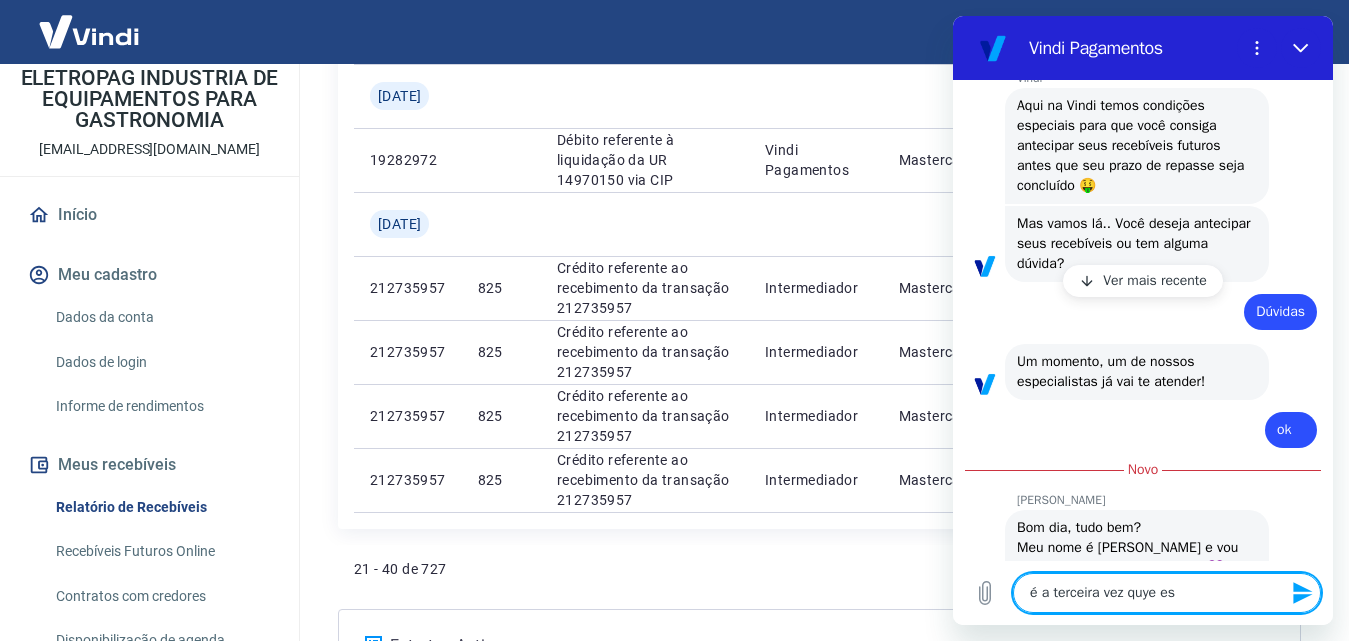 type on "é a terceira vez quye est" 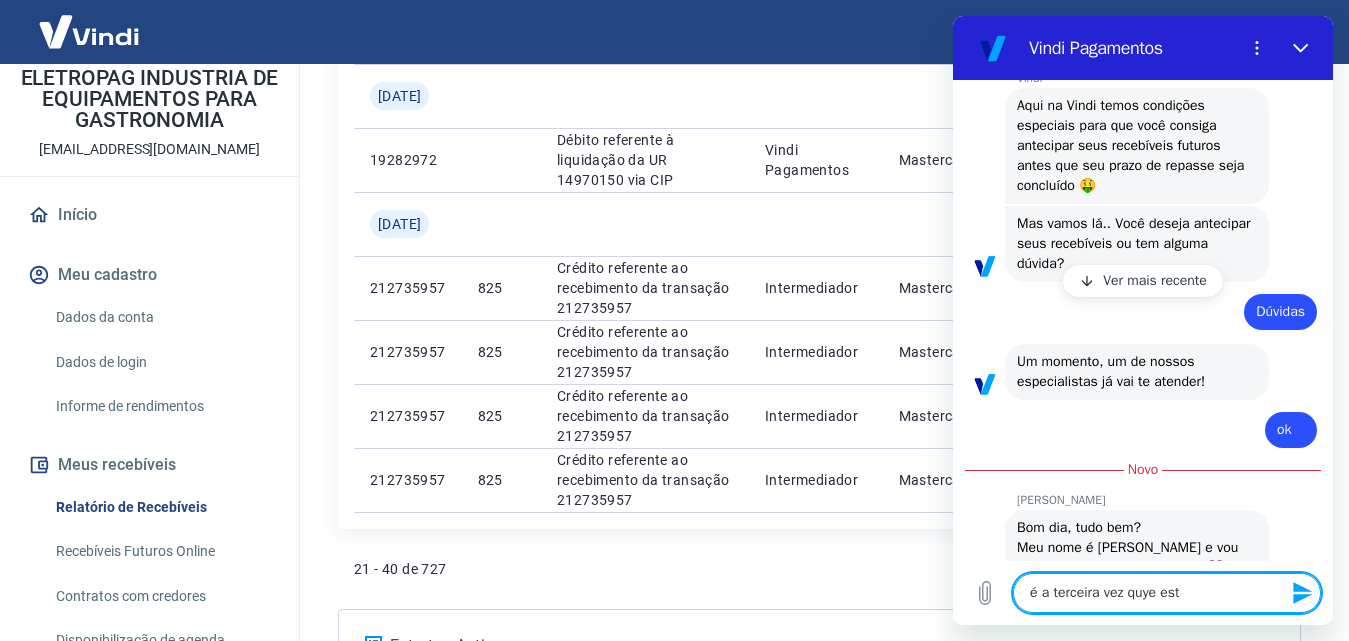 type on "é a terceira vez quye esta" 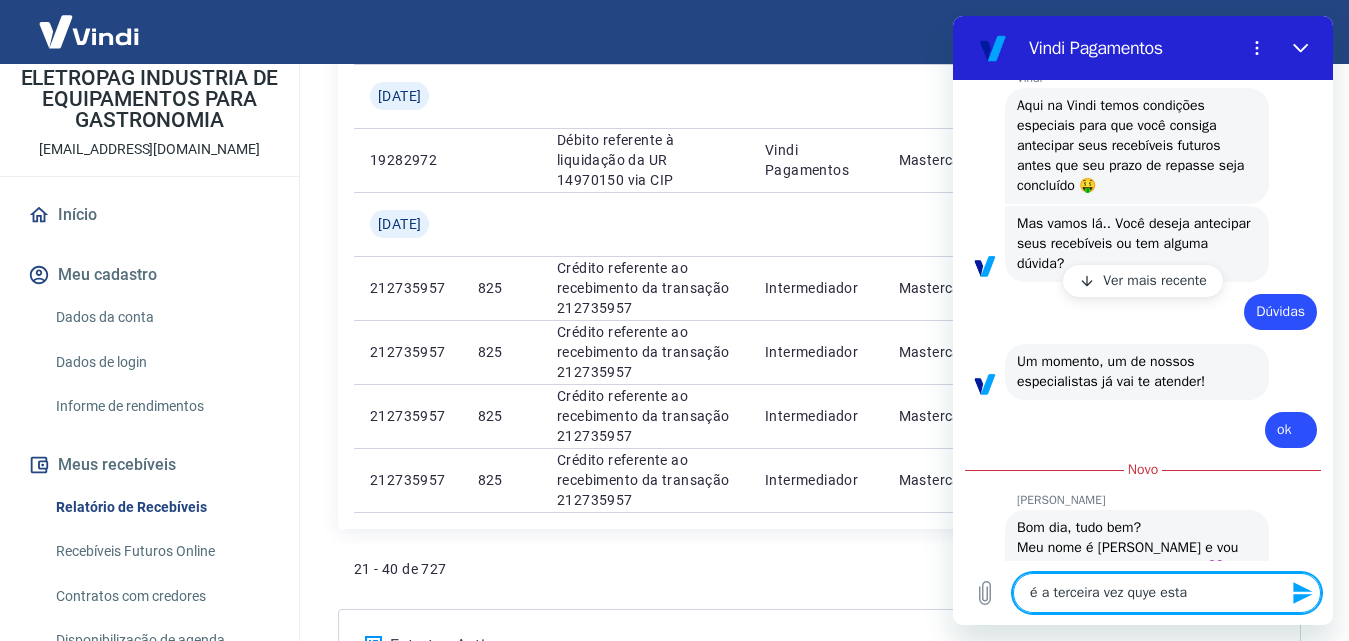 type on "é a terceira vez quye estam" 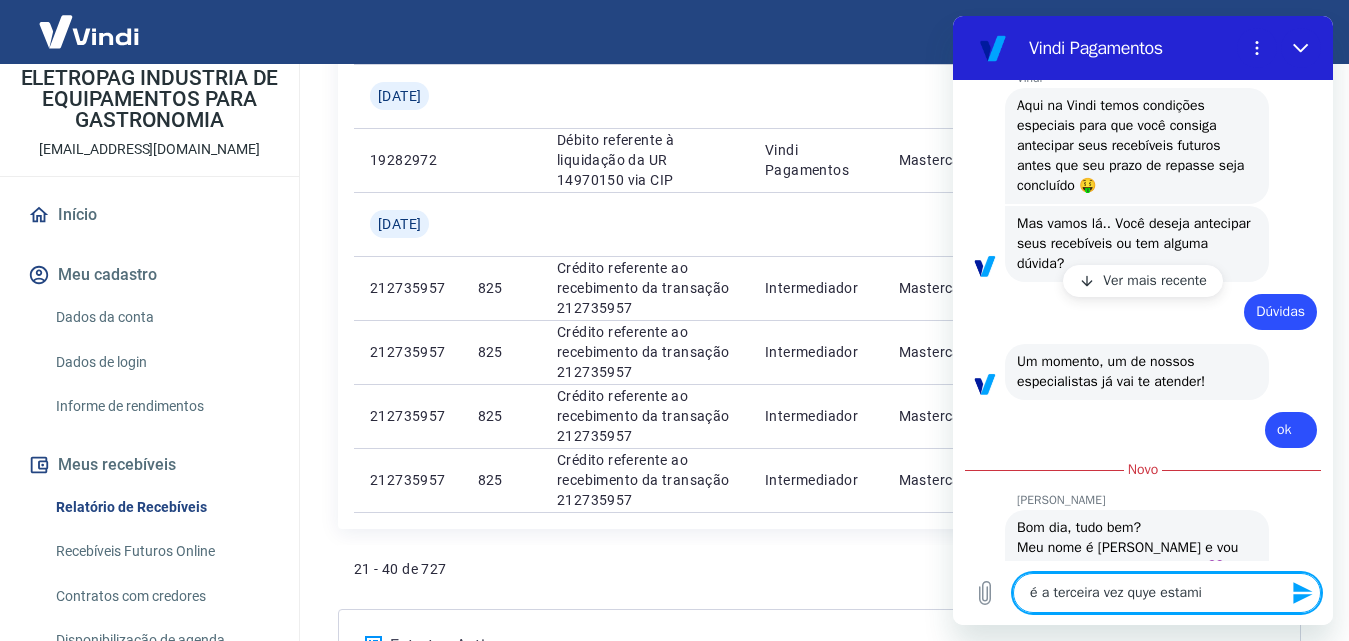 type on "é a terceira vez quye estamio" 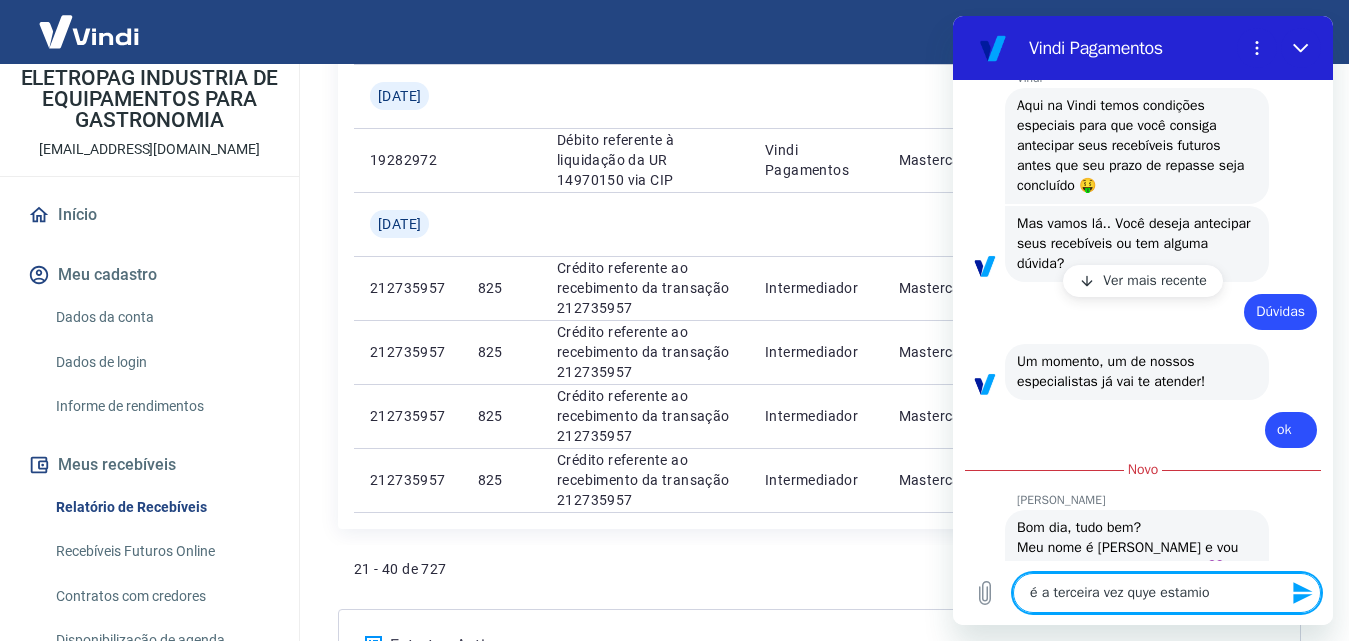 type on "é a terceira vez quye estami" 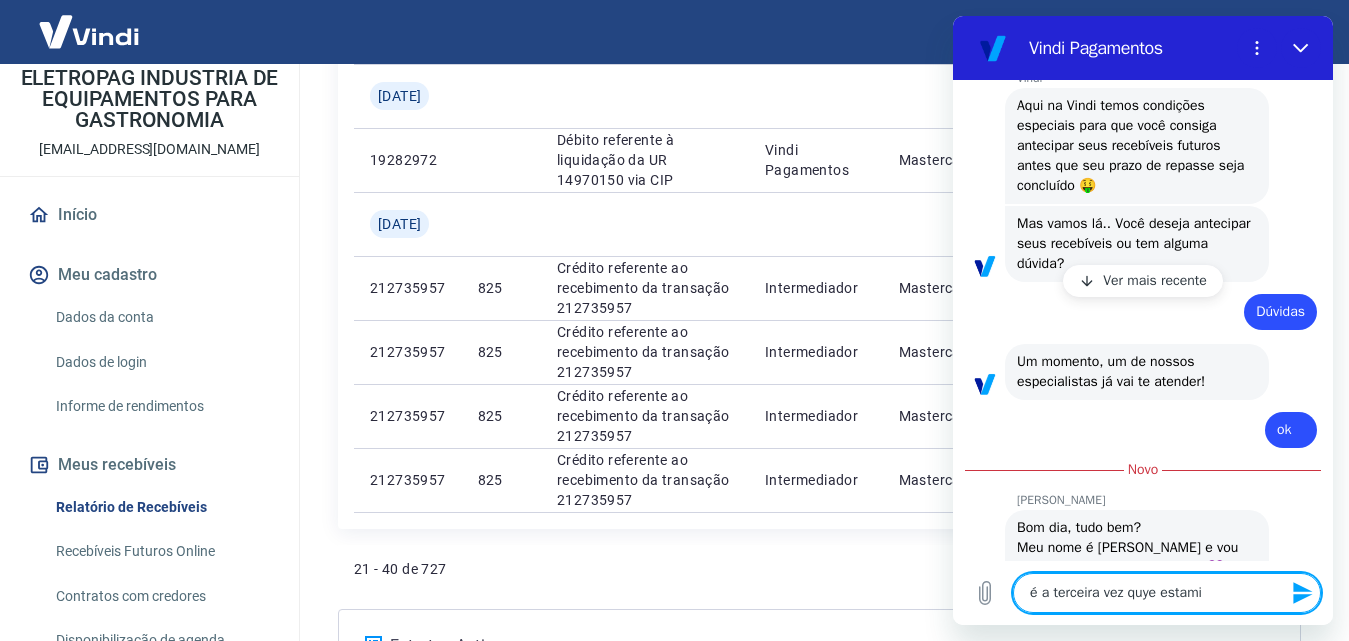 type on "x" 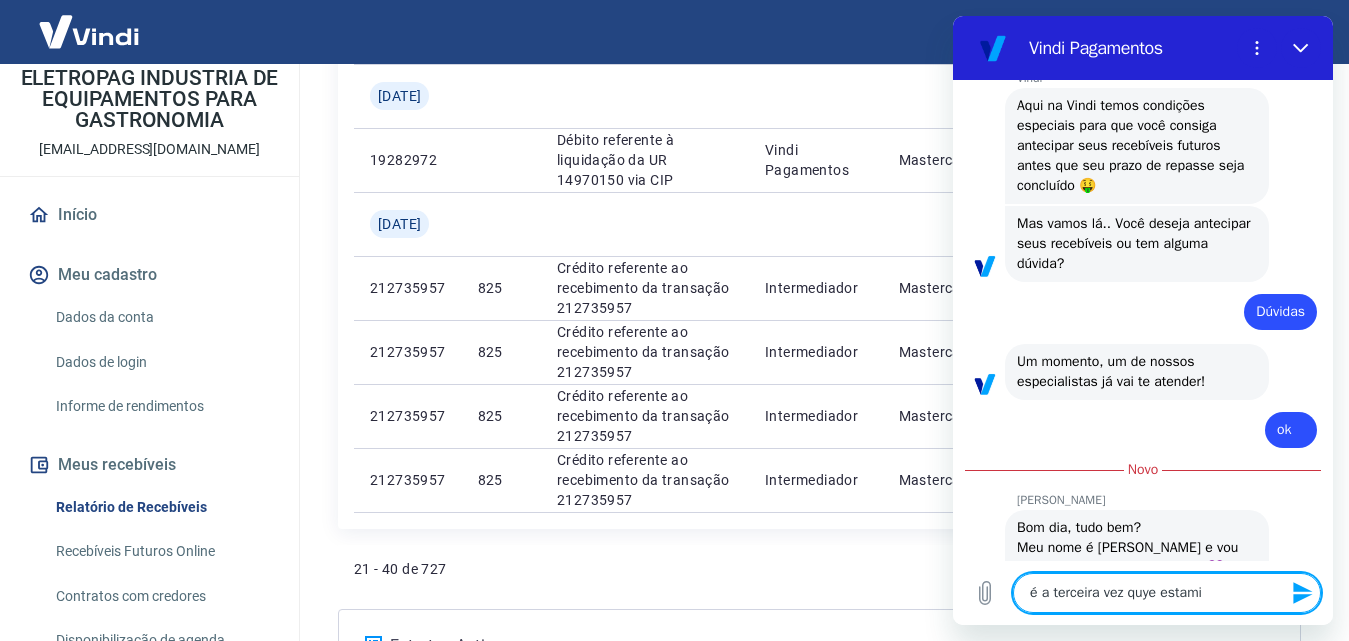 scroll, scrollTop: 388, scrollLeft: 0, axis: vertical 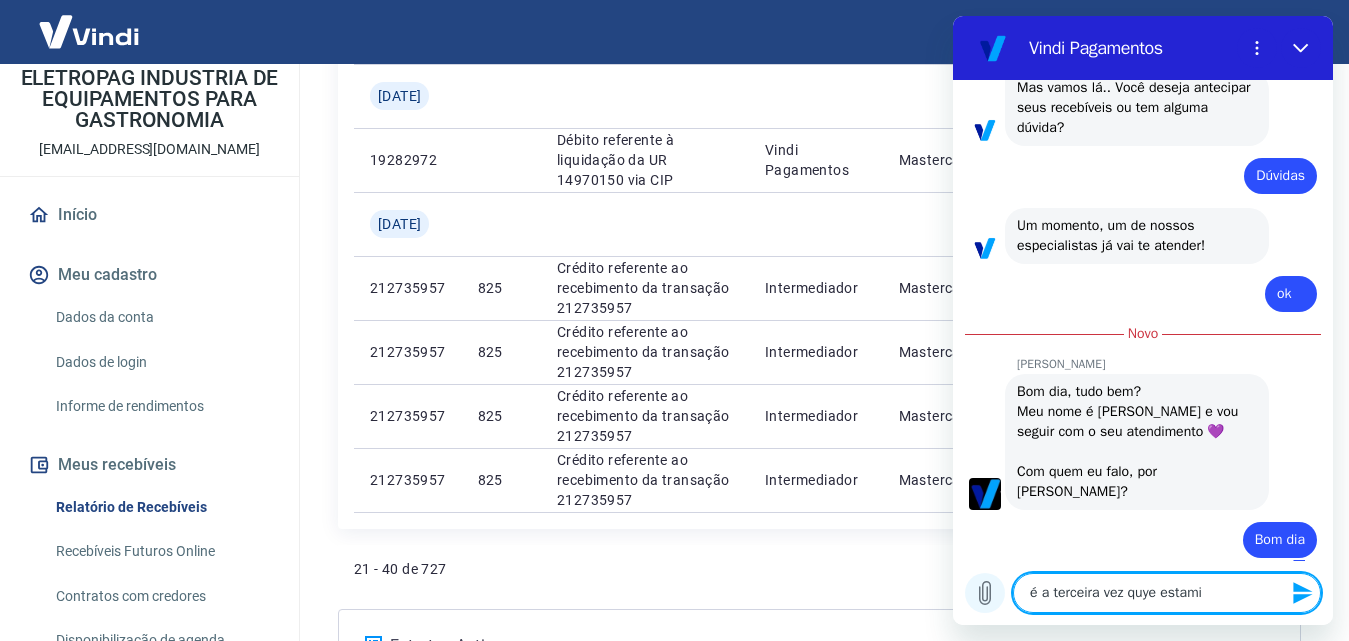 drag, startPoint x: 1220, startPoint y: 597, endPoint x: 974, endPoint y: 586, distance: 246.24582 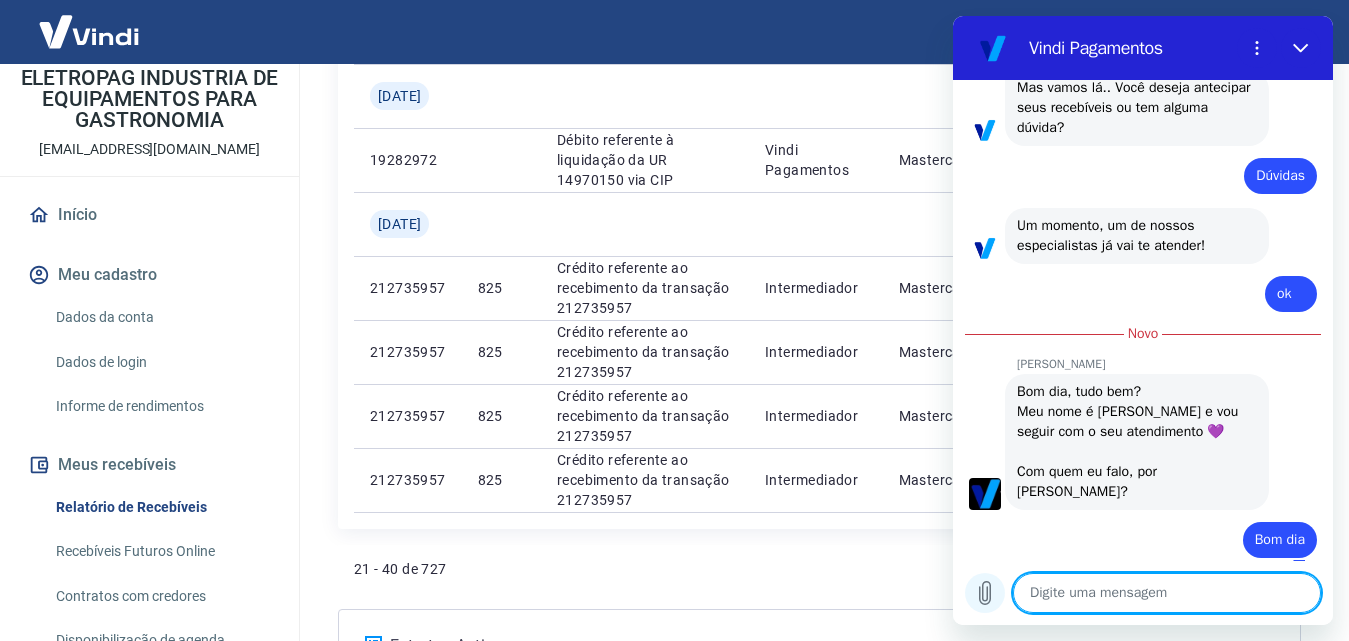 type on "t" 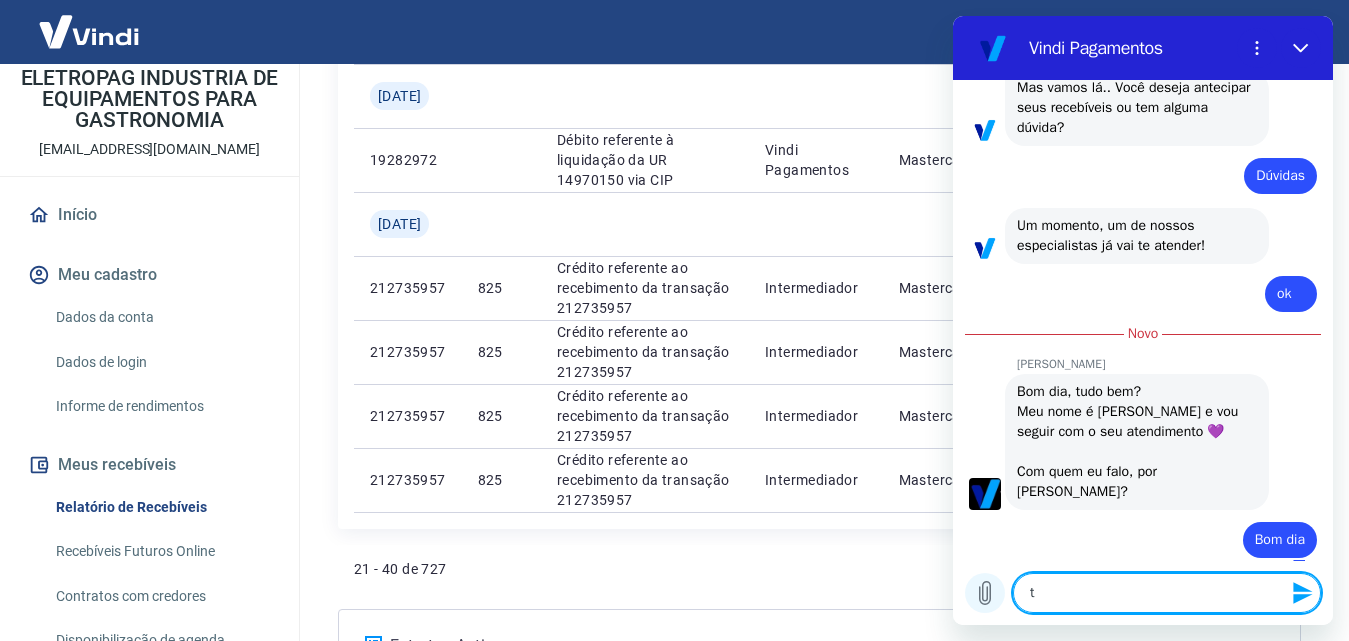 type on "tu" 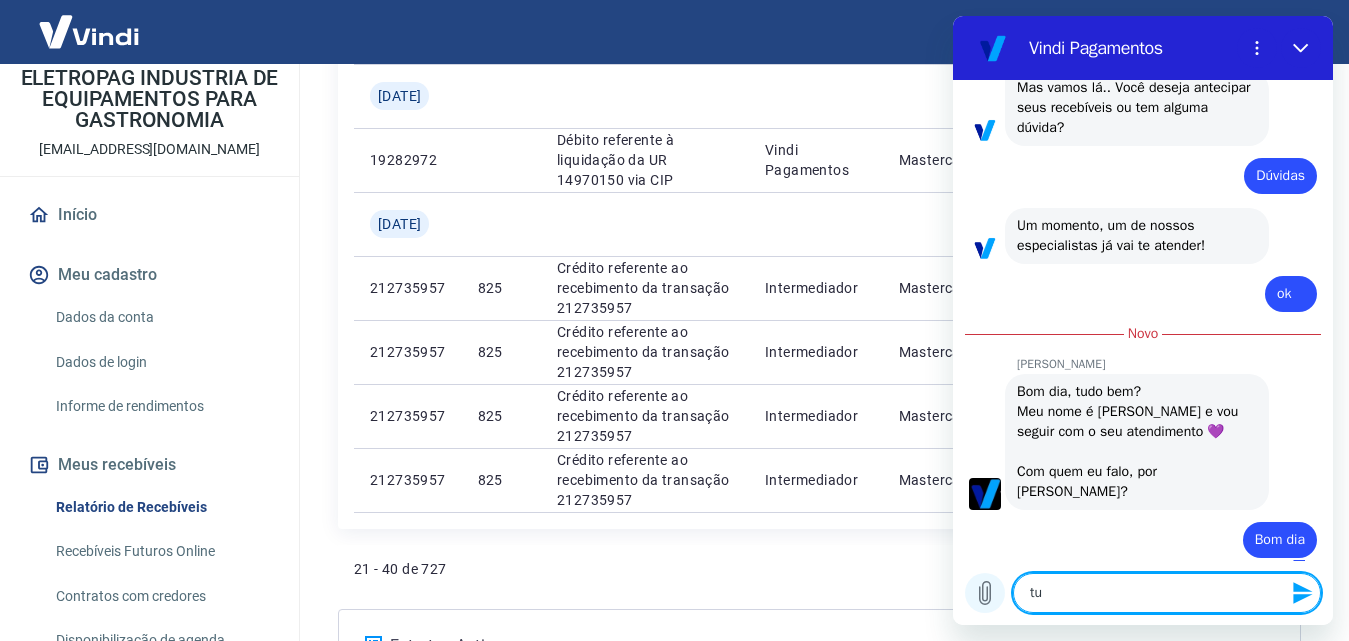 type on "tud" 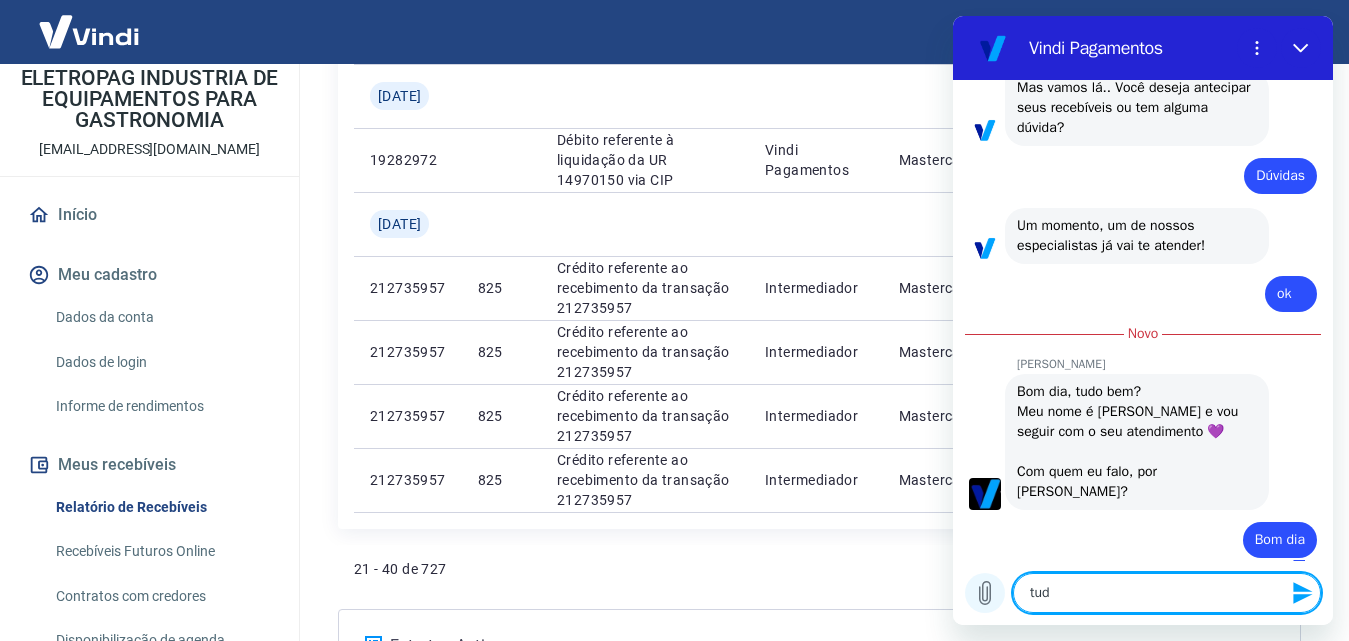 type on "tudo" 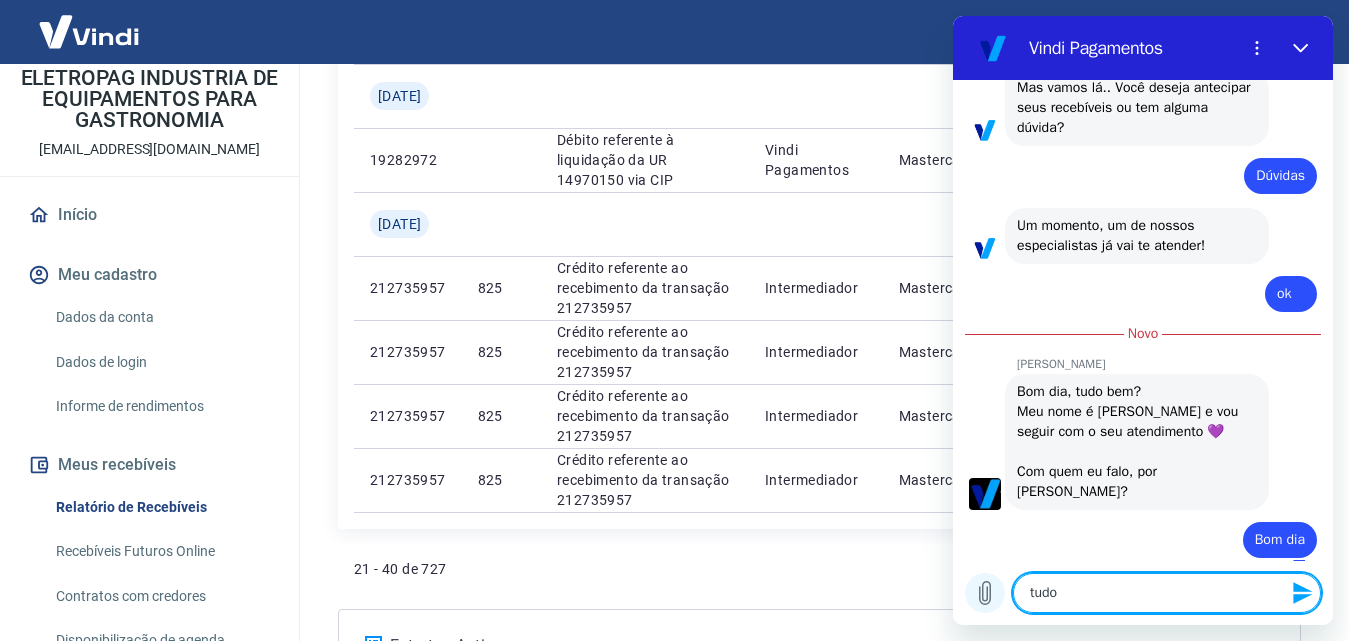 type on "tudo" 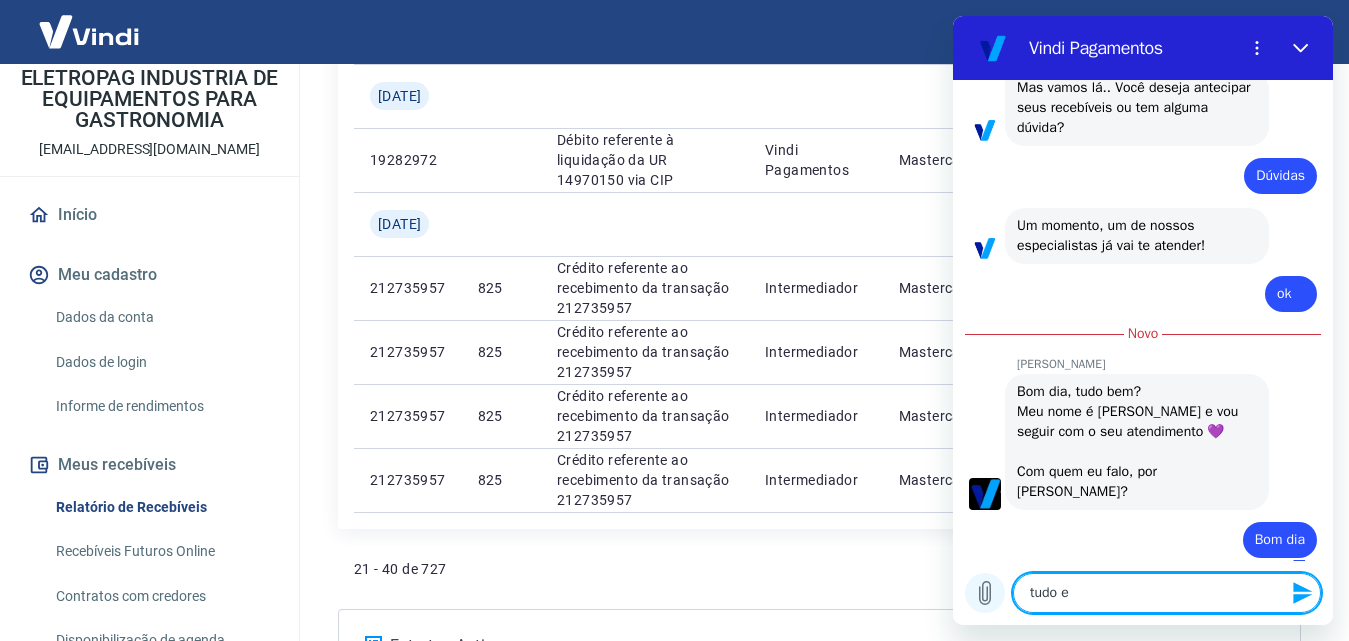 type on "tudo e" 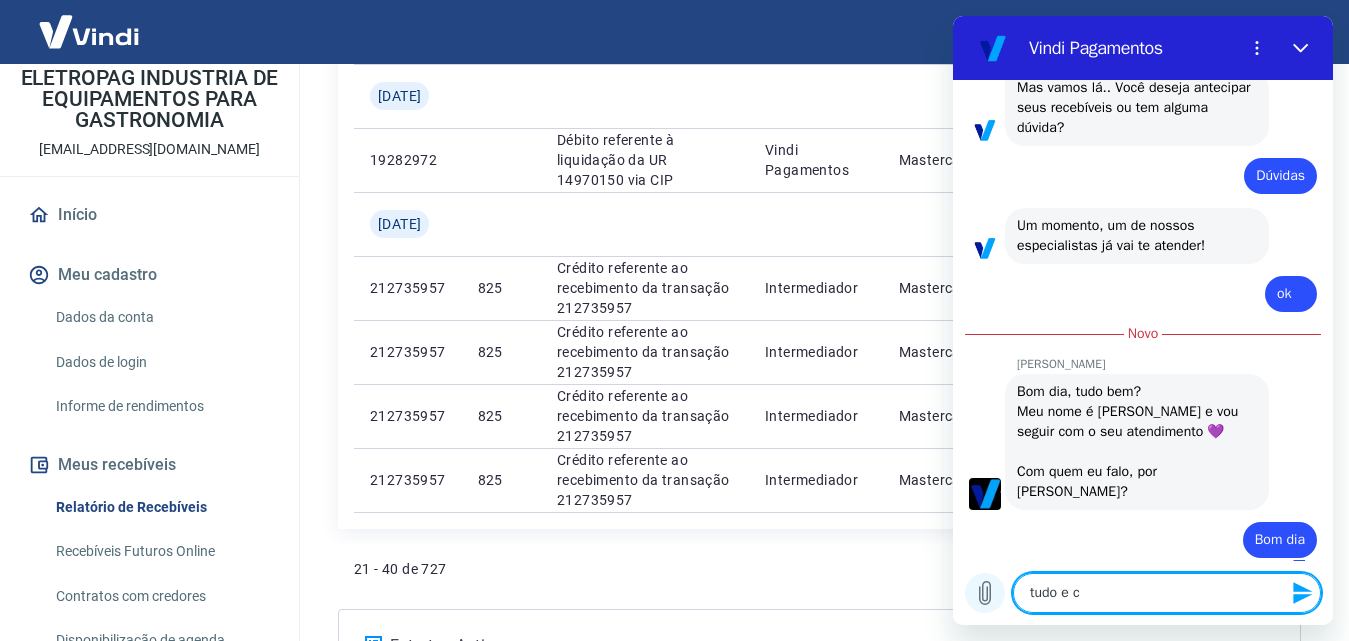type on "tudo e co" 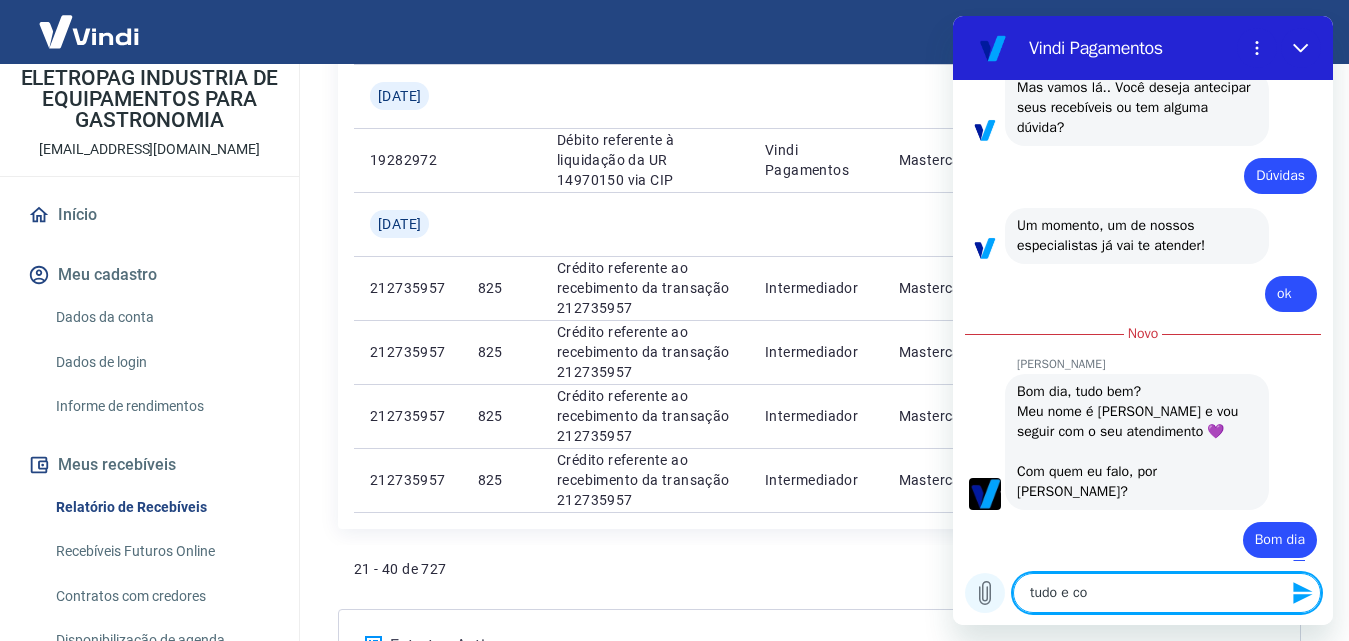 type on "tudo e com" 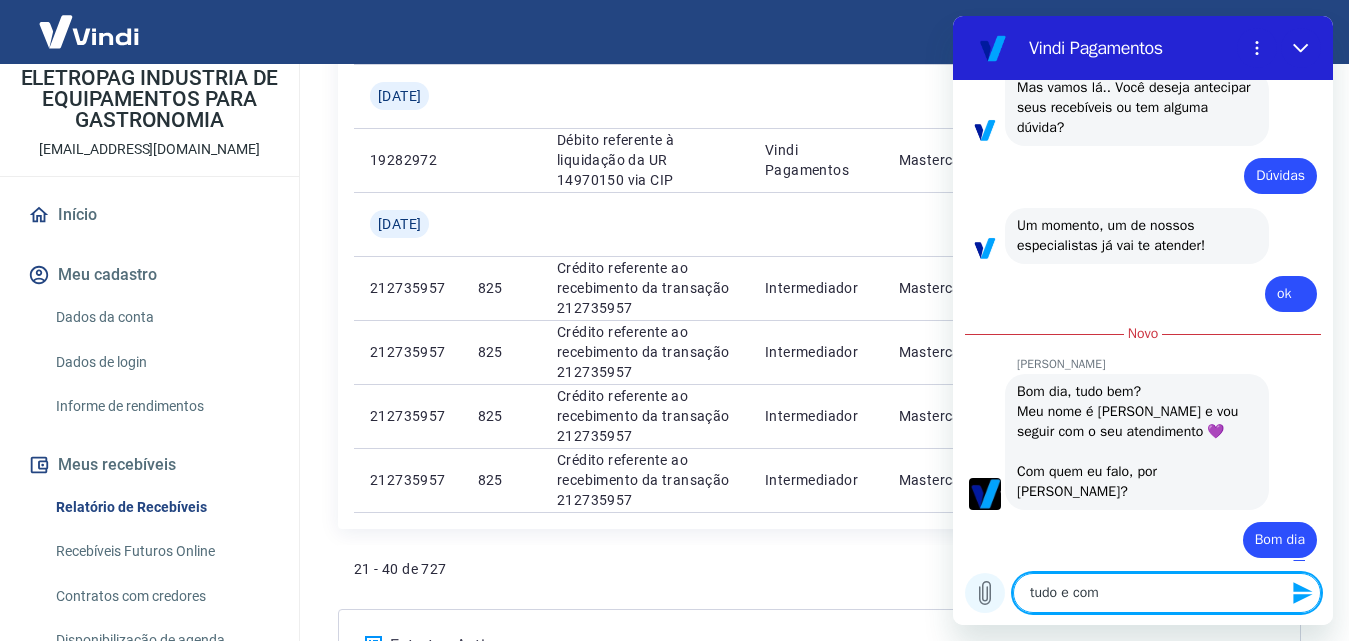 type on "tudo e com" 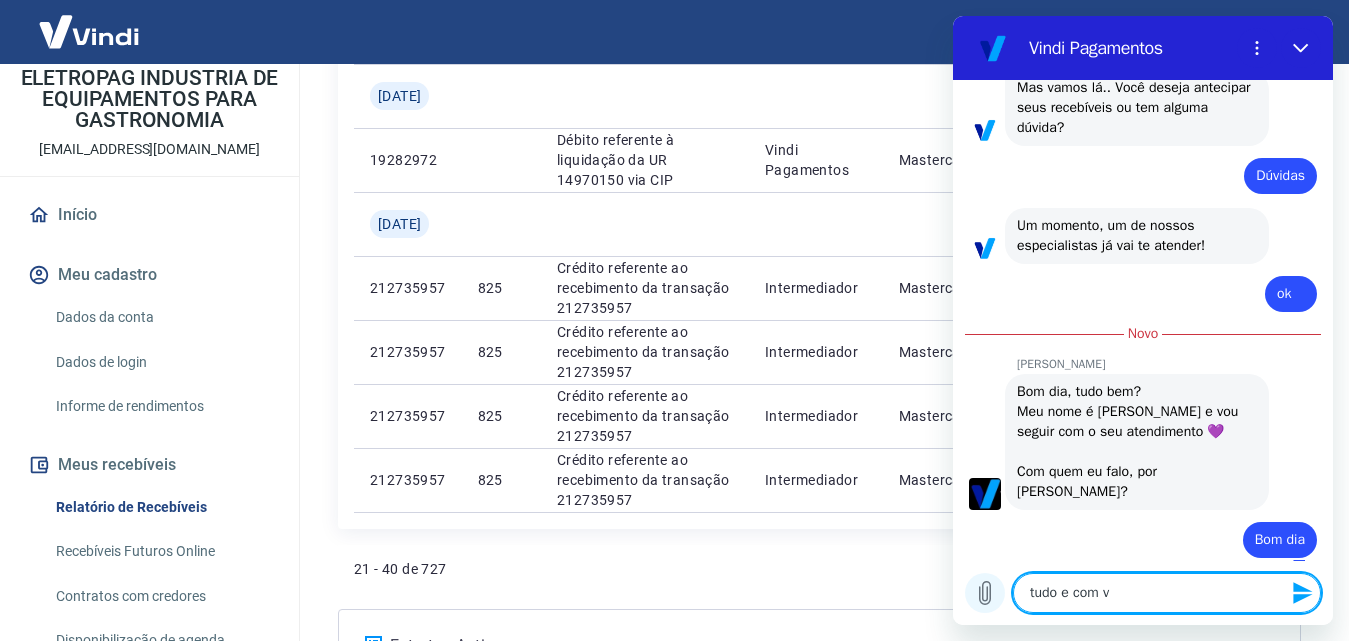 type on "tudo e com vo" 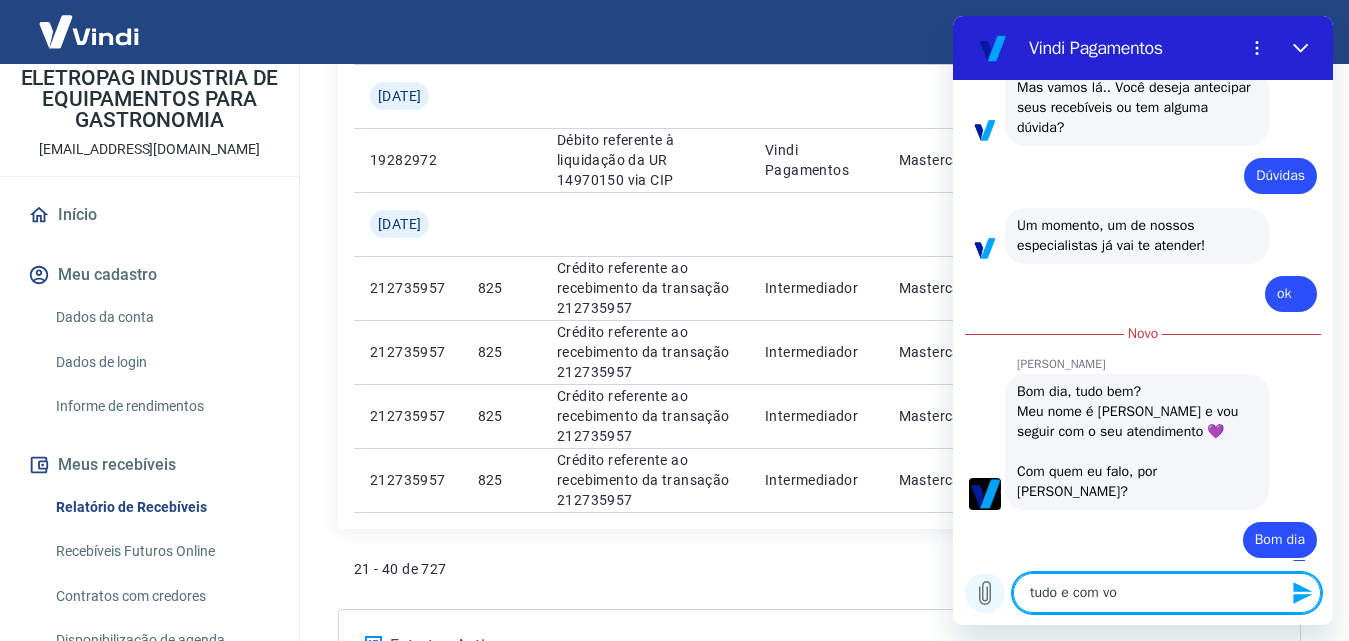 type on "tudo e com voc" 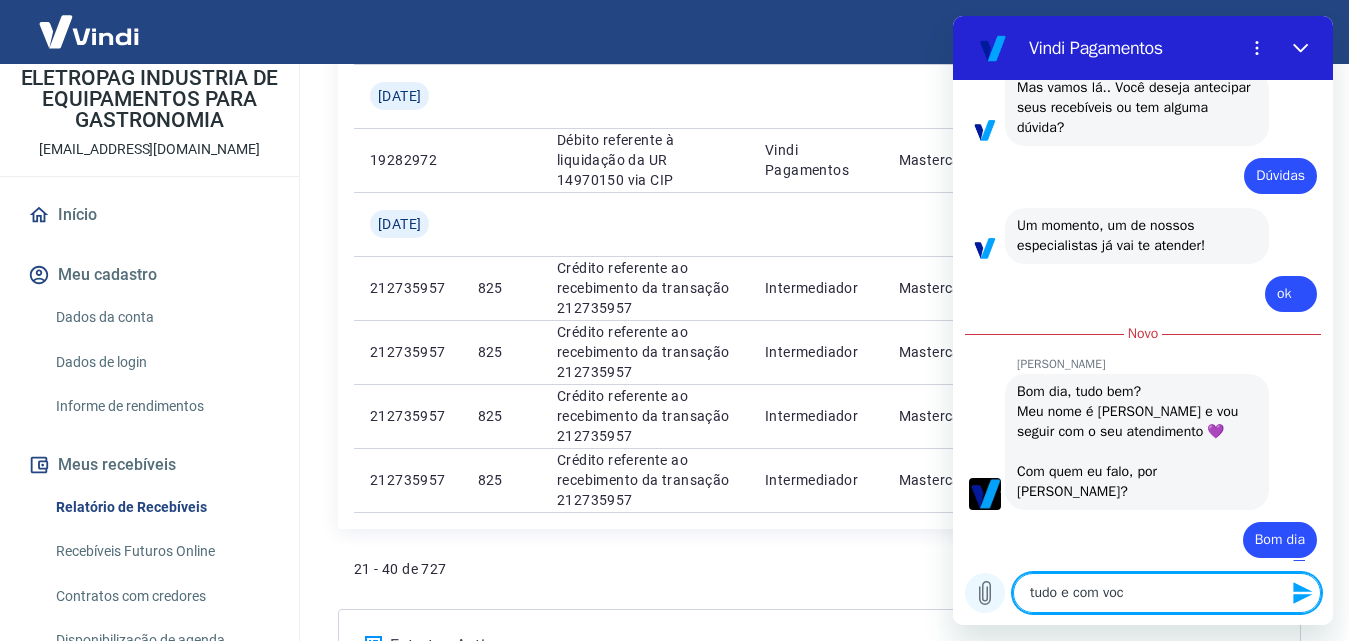 type on "tudo e com você" 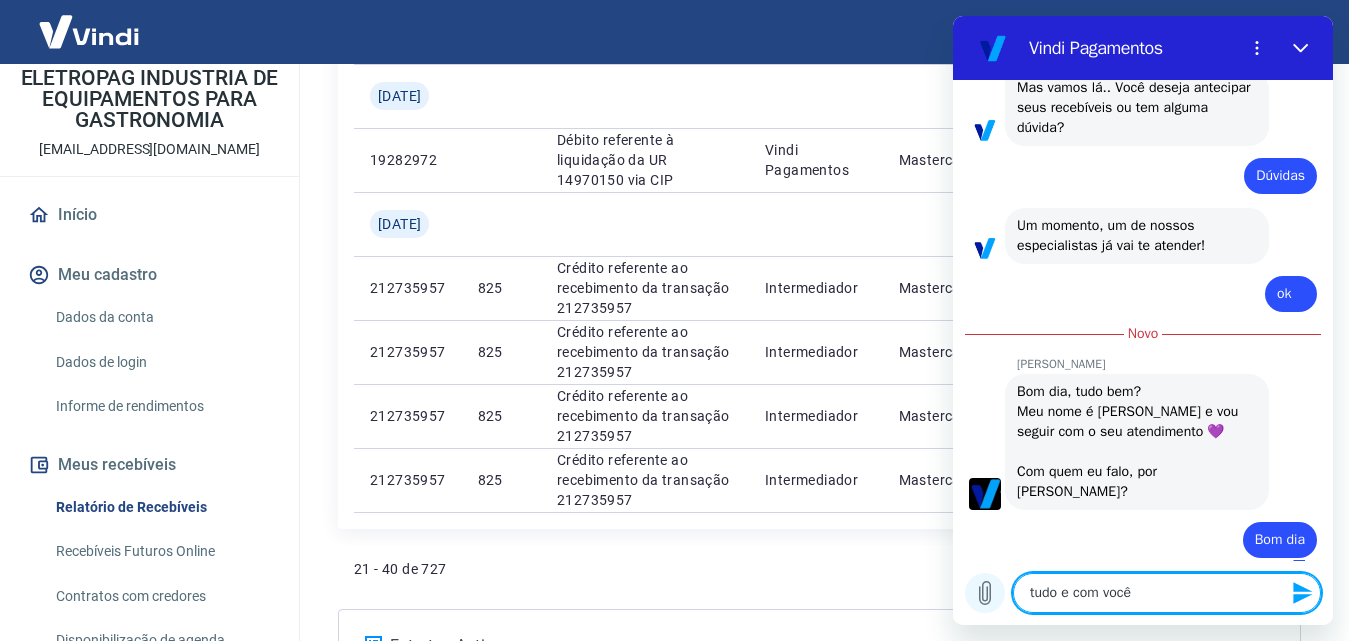 type on "tudo e com você?" 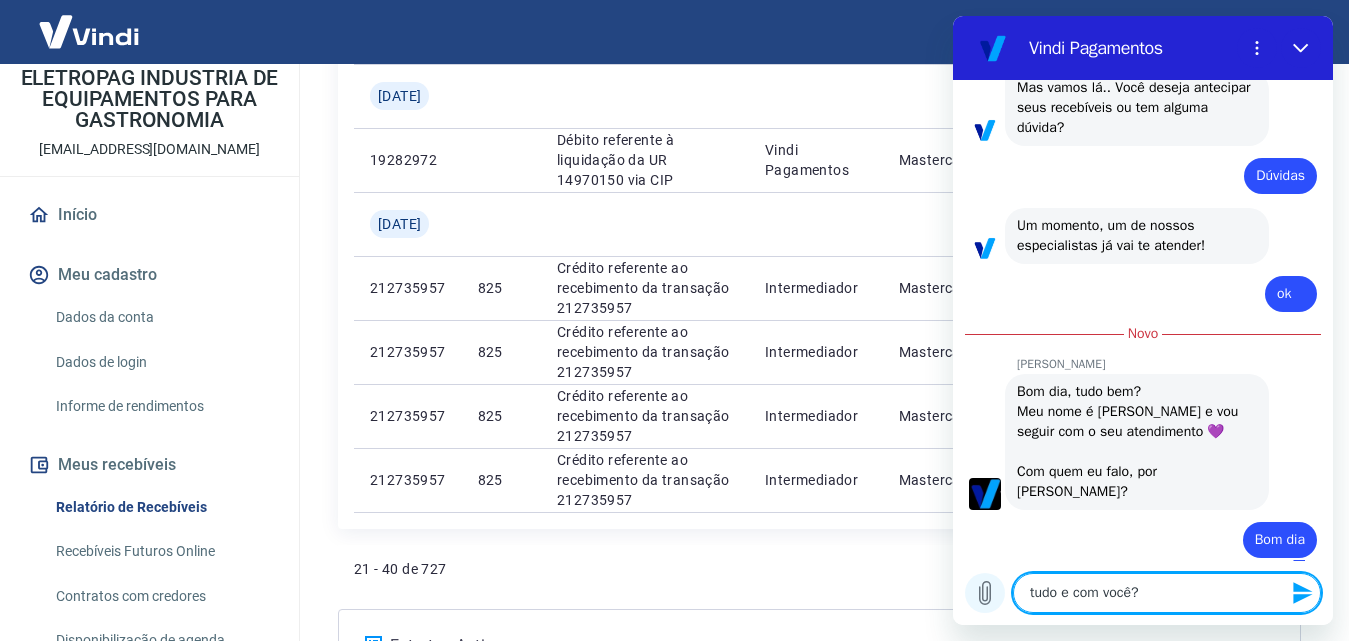 type on "x" 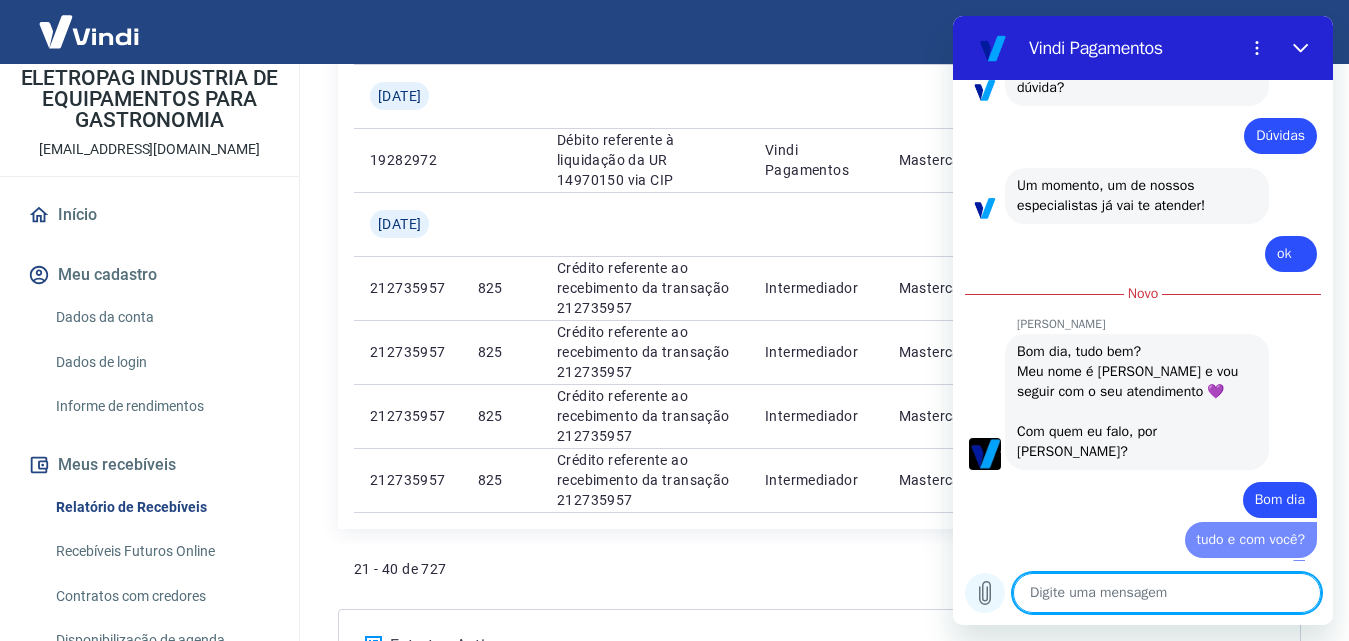 type on "x" 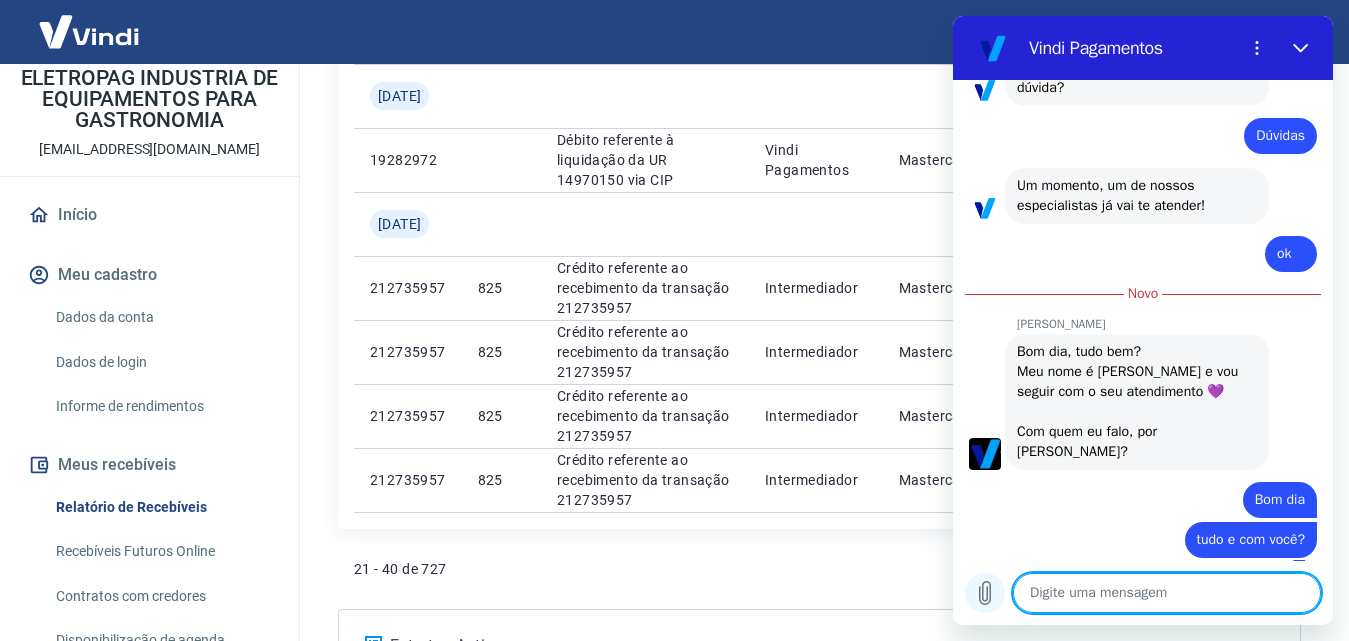 scroll, scrollTop: 426, scrollLeft: 0, axis: vertical 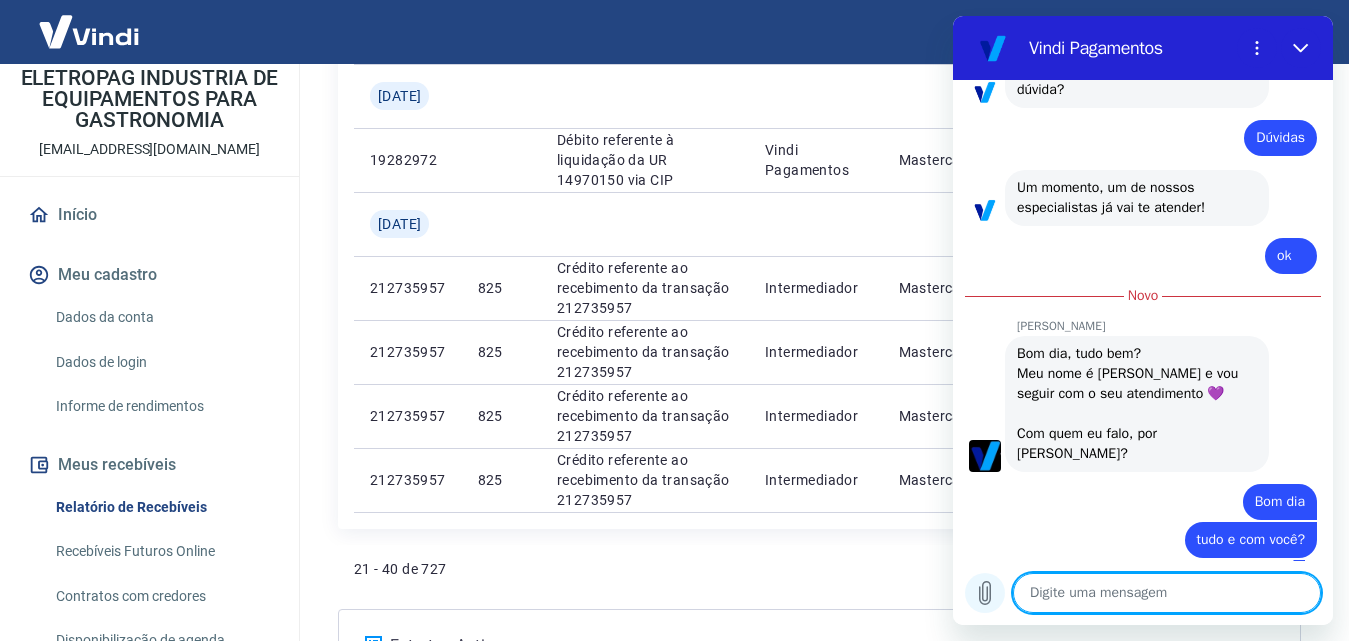 type on "é" 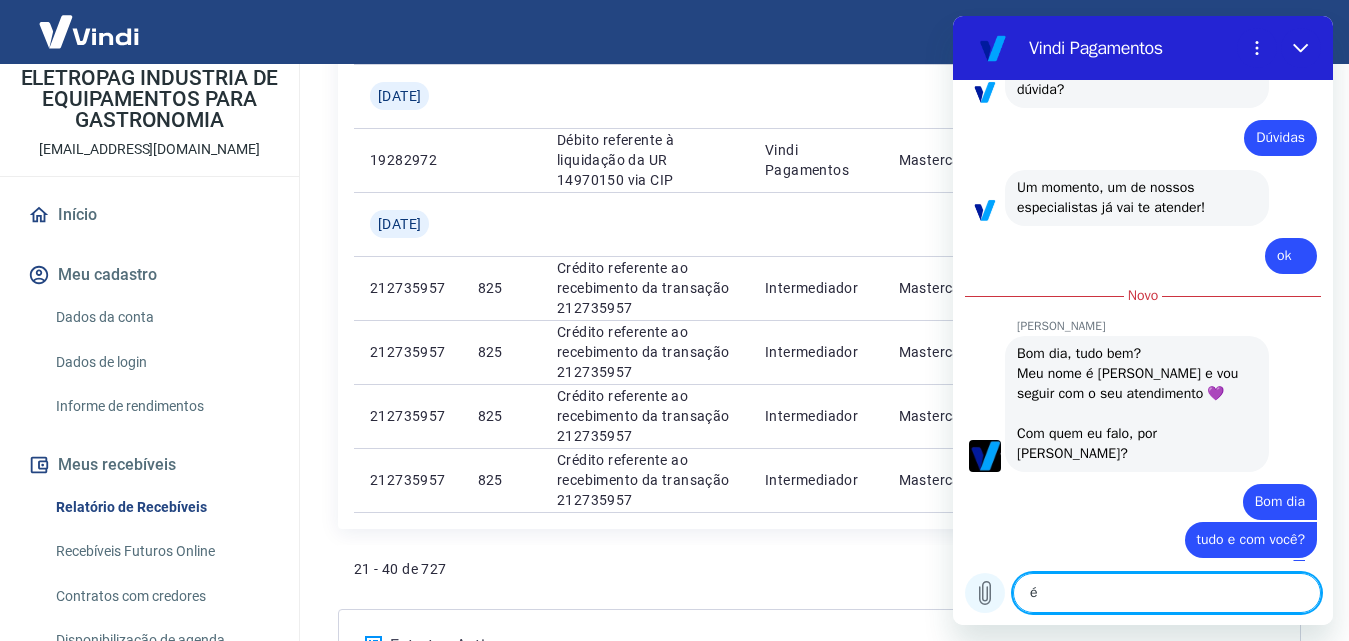 type on "é" 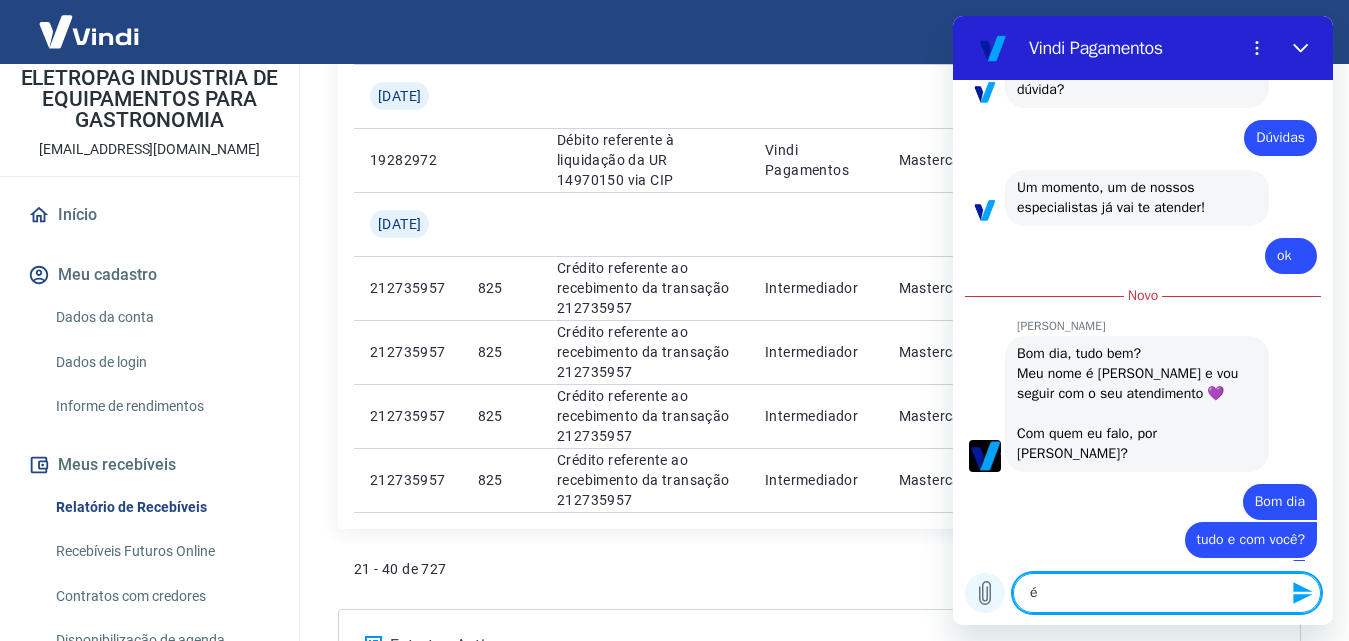 type on "é a" 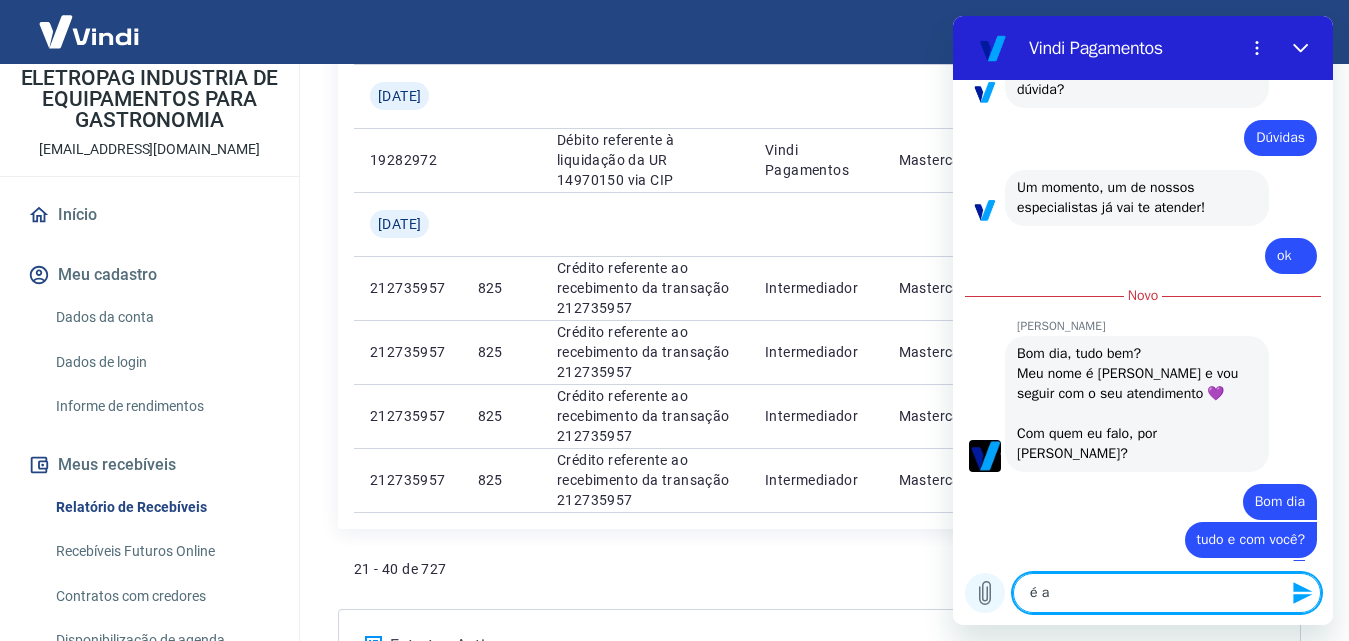 type on "é a" 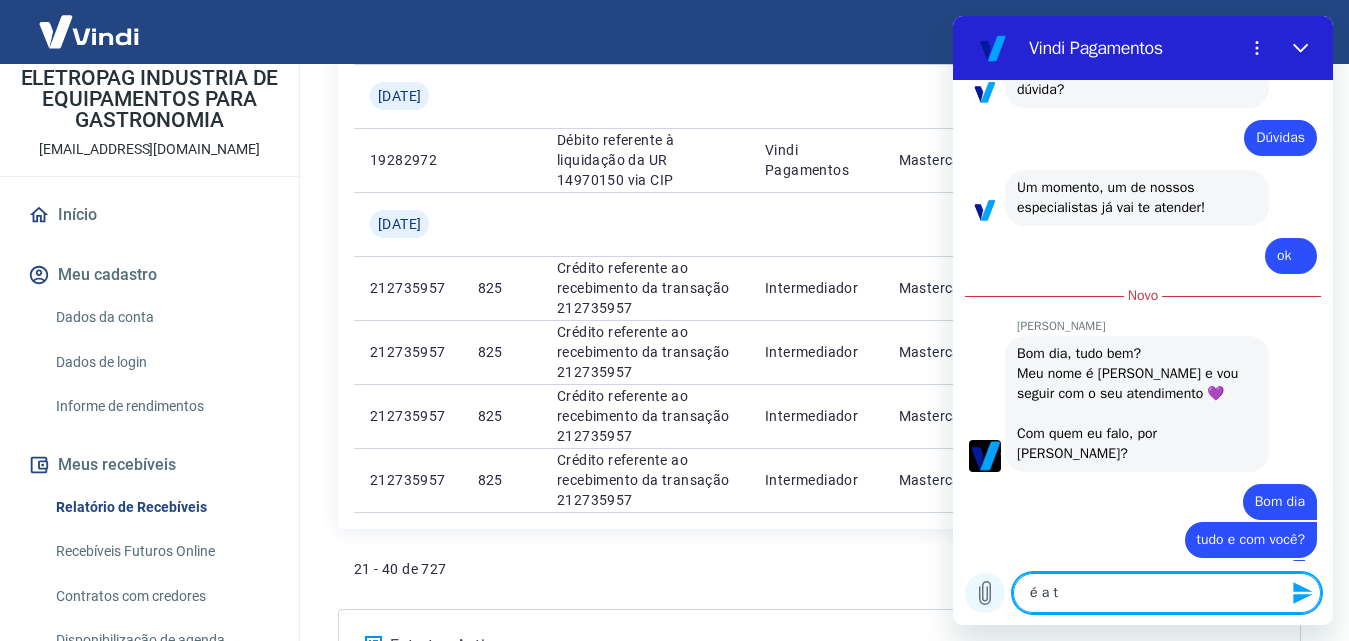 type on "é a te" 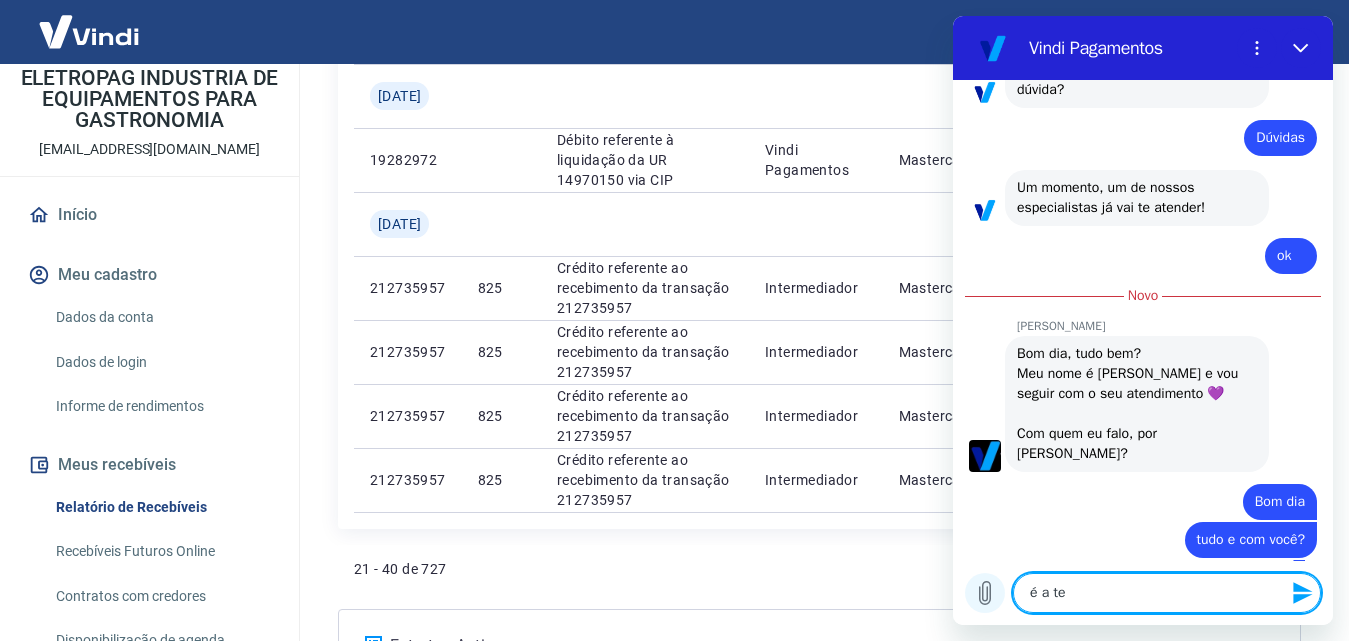 type on "x" 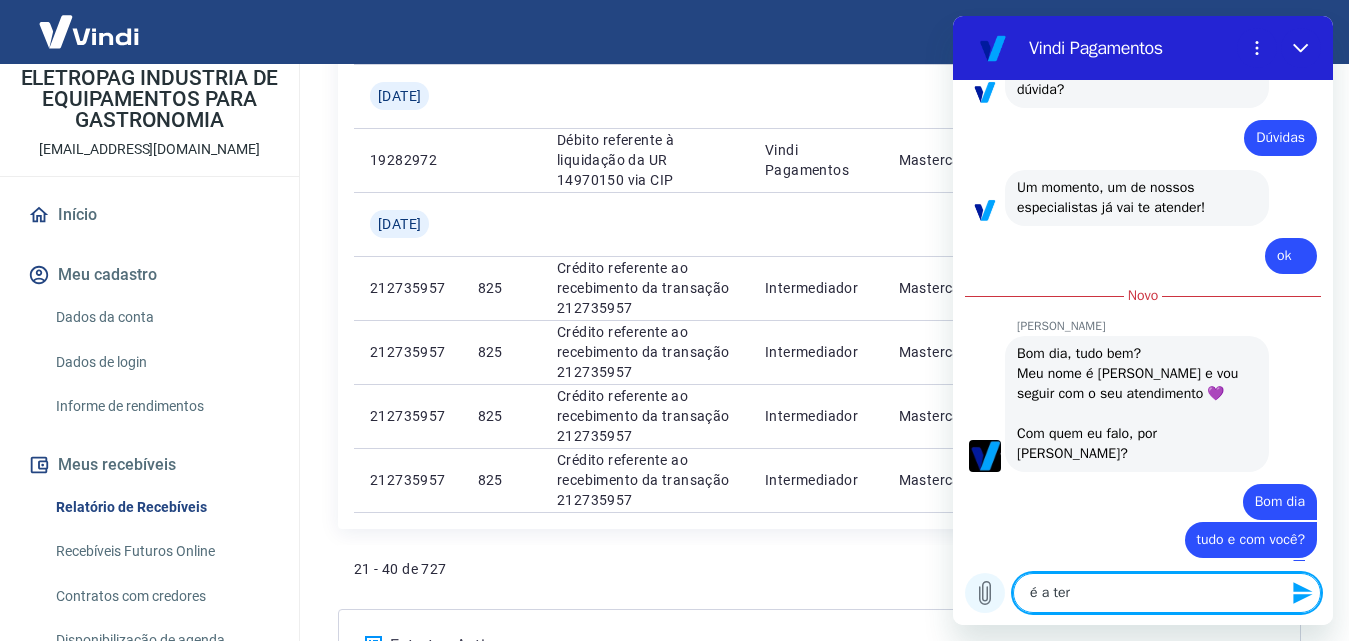 type on "x" 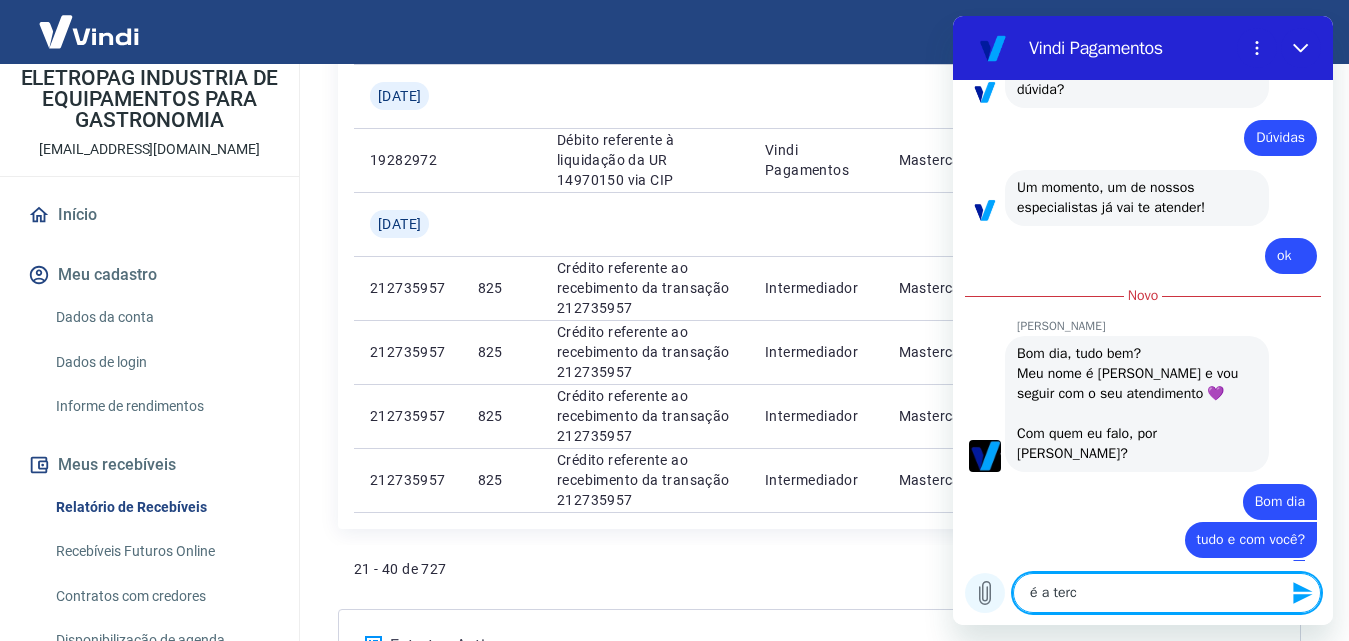 type on "é a terce" 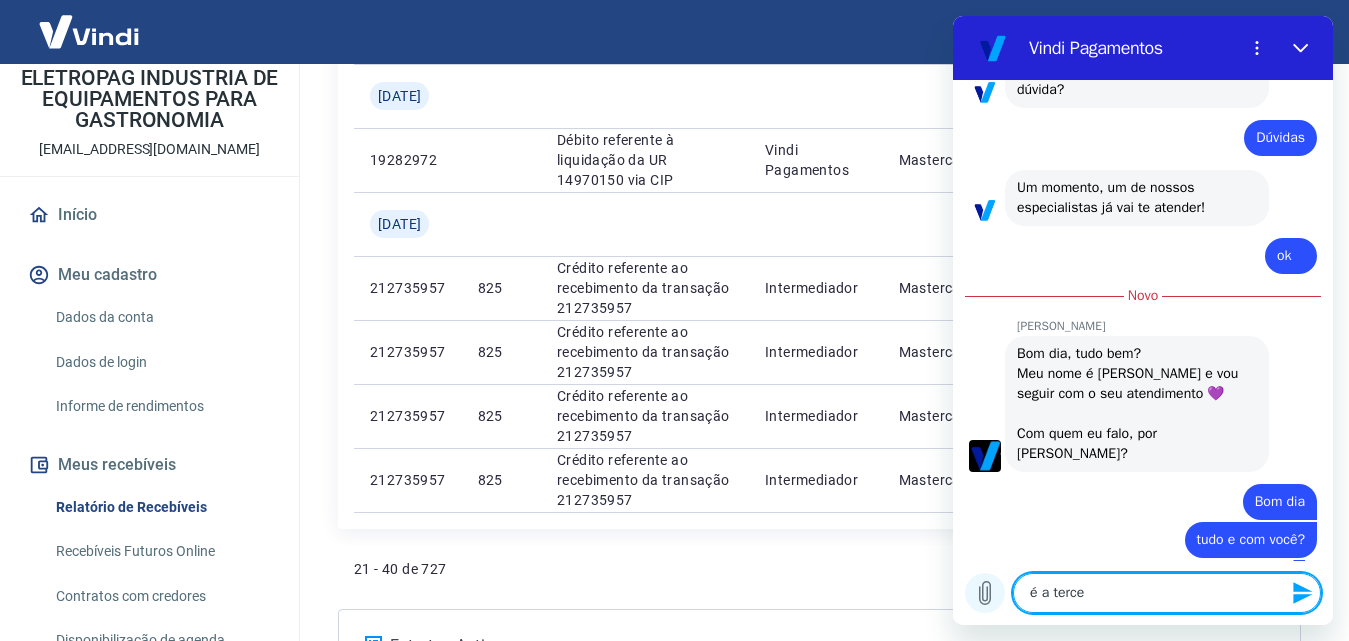 type on "é a tercei" 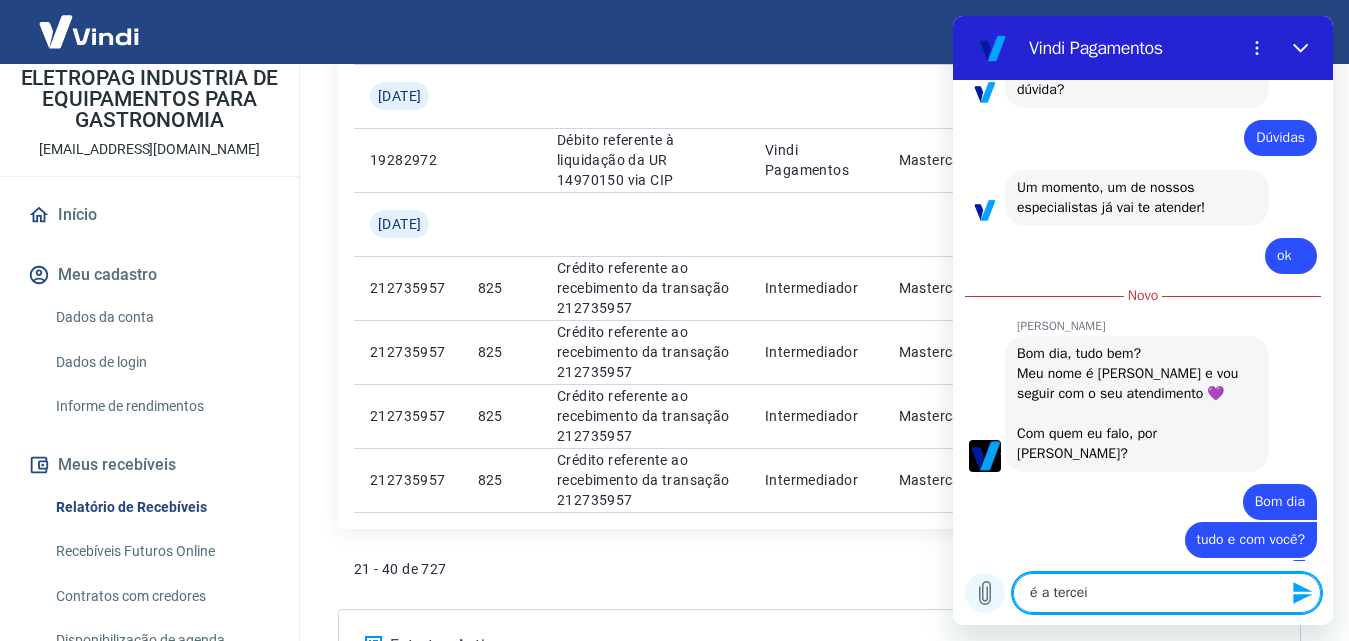 type on "é a terceir" 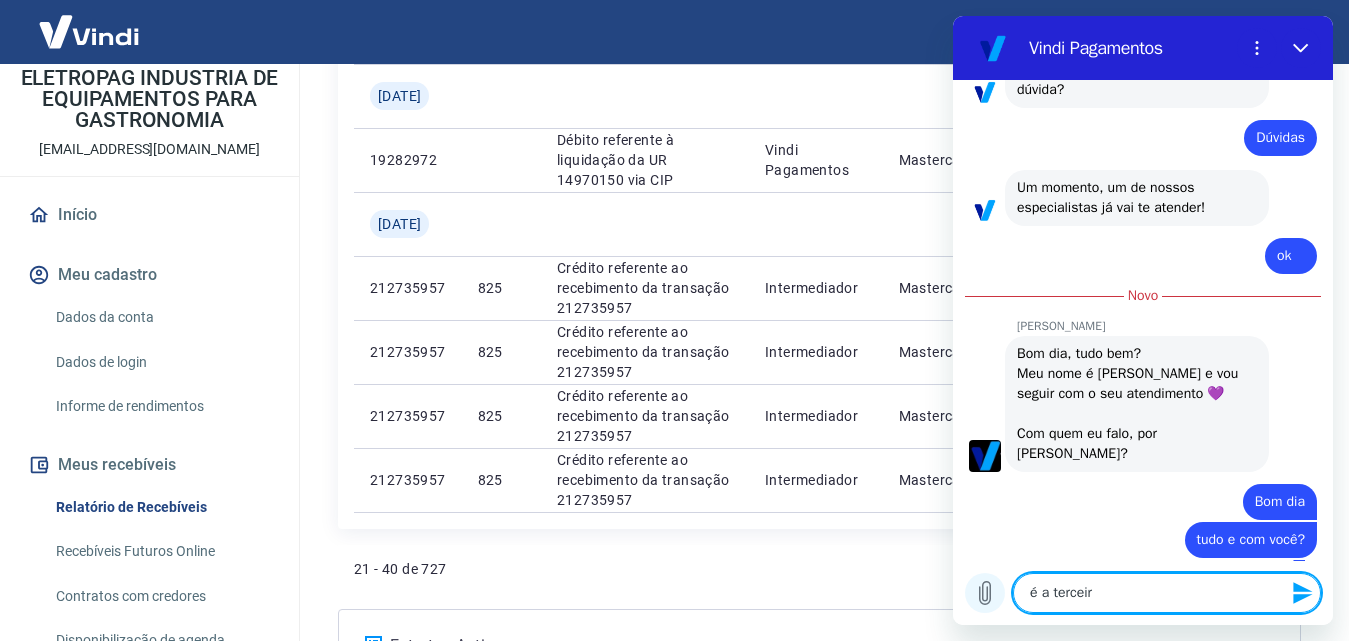 type on "é a terceira" 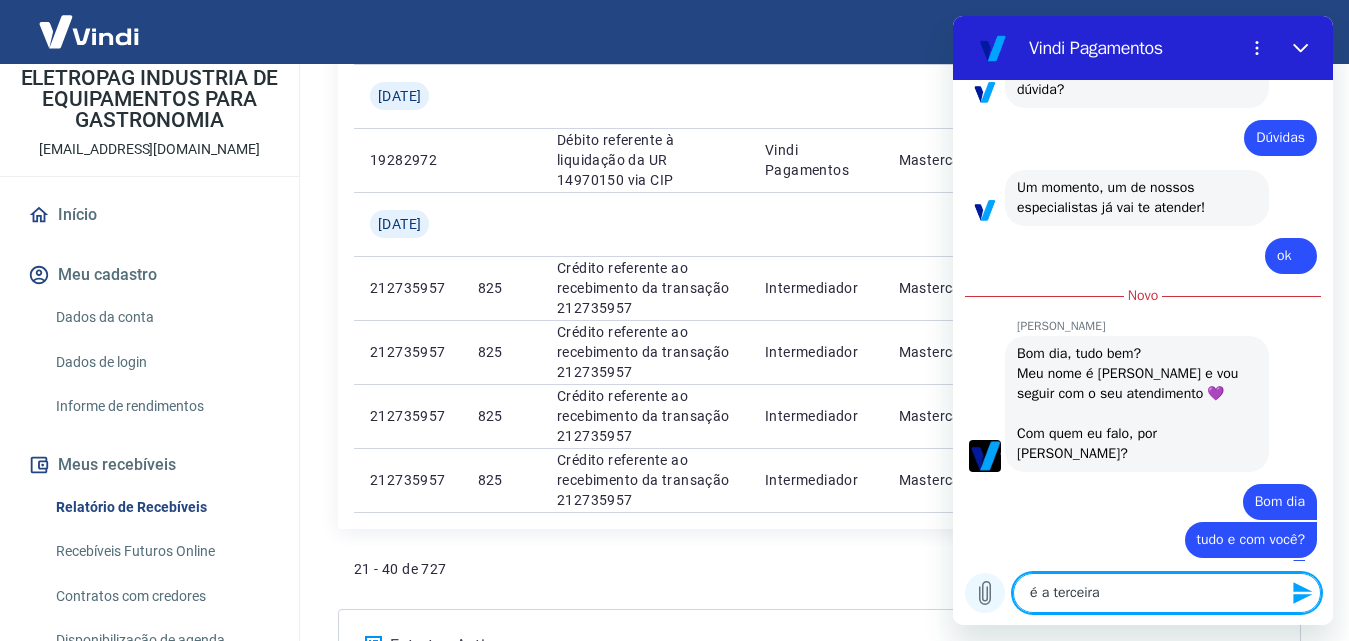 type on "é a terceira" 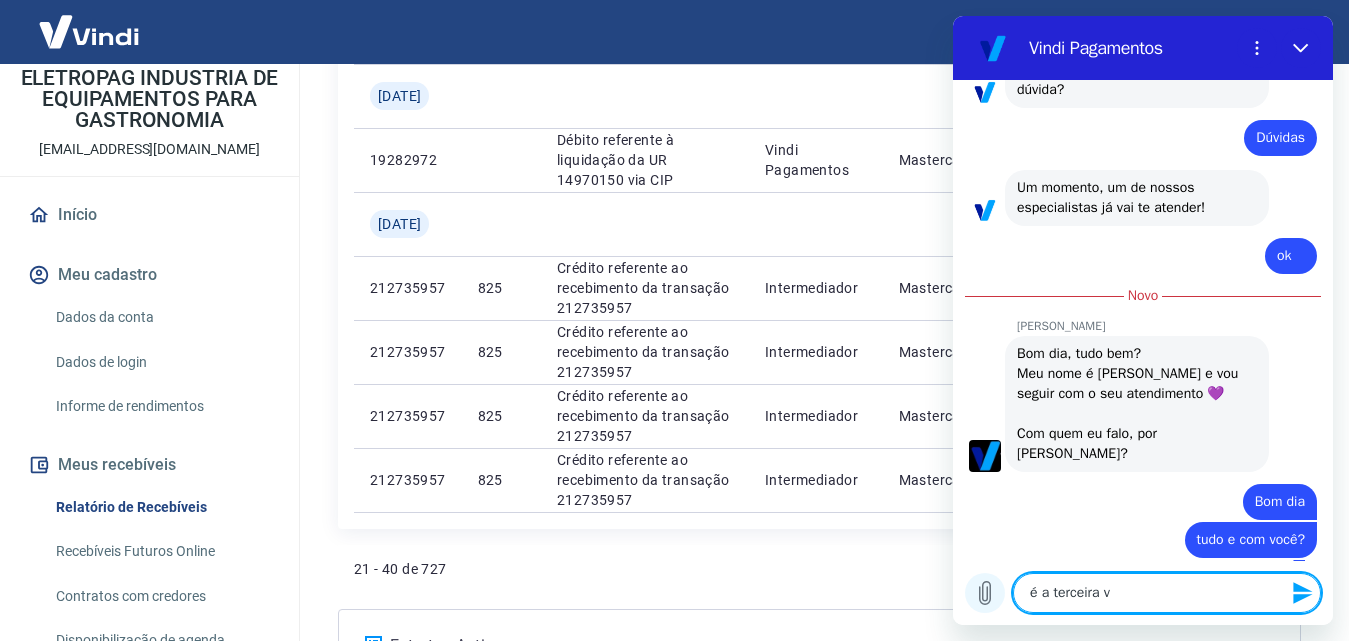 type on "é a terceira ve" 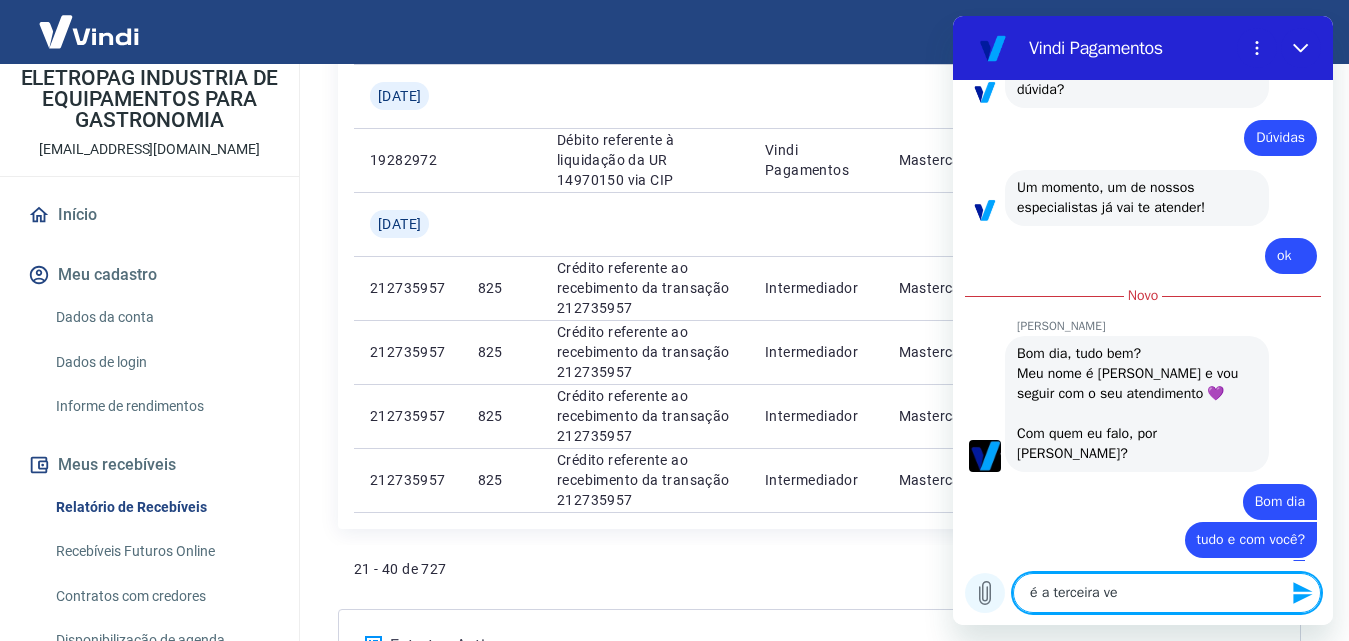 type on "é a terceira vez" 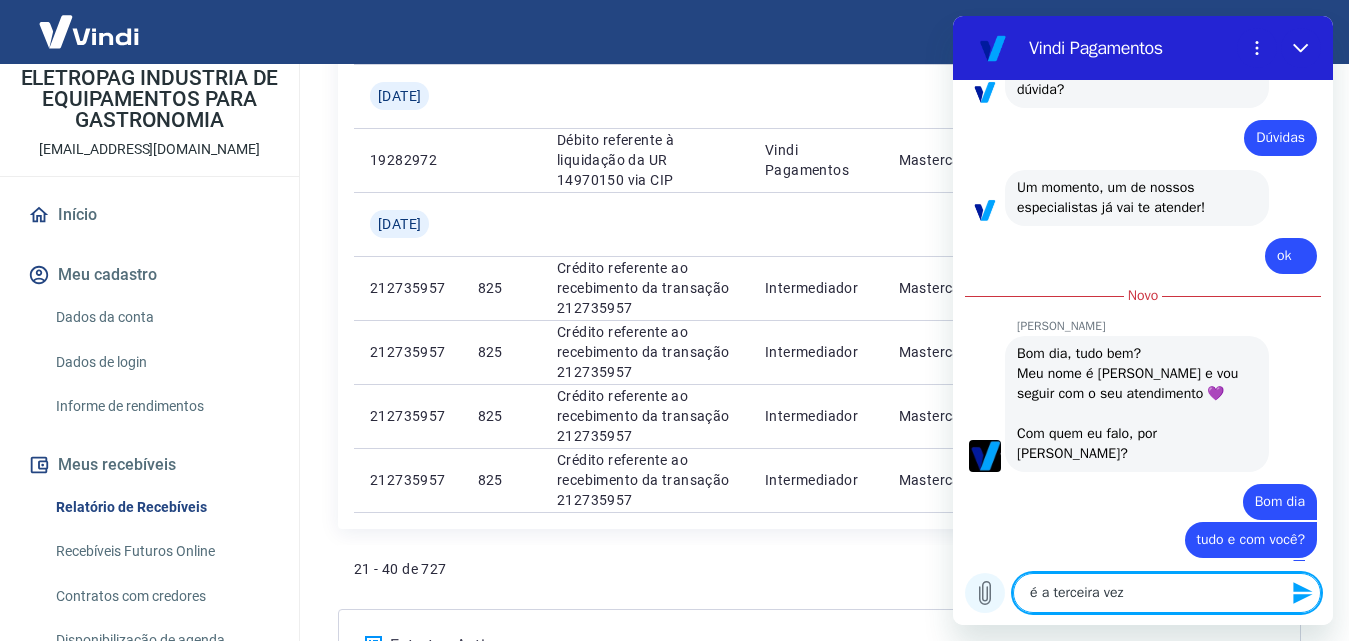 type on "é a terceira vez" 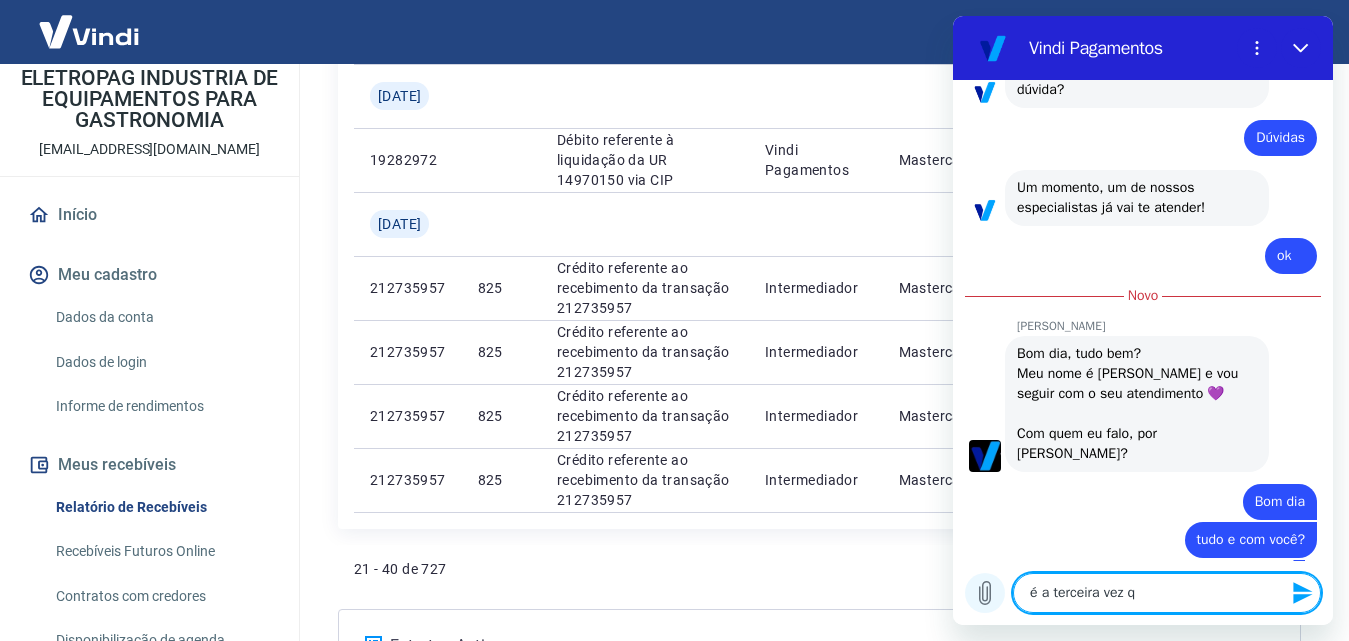type on "é a terceira vez qu" 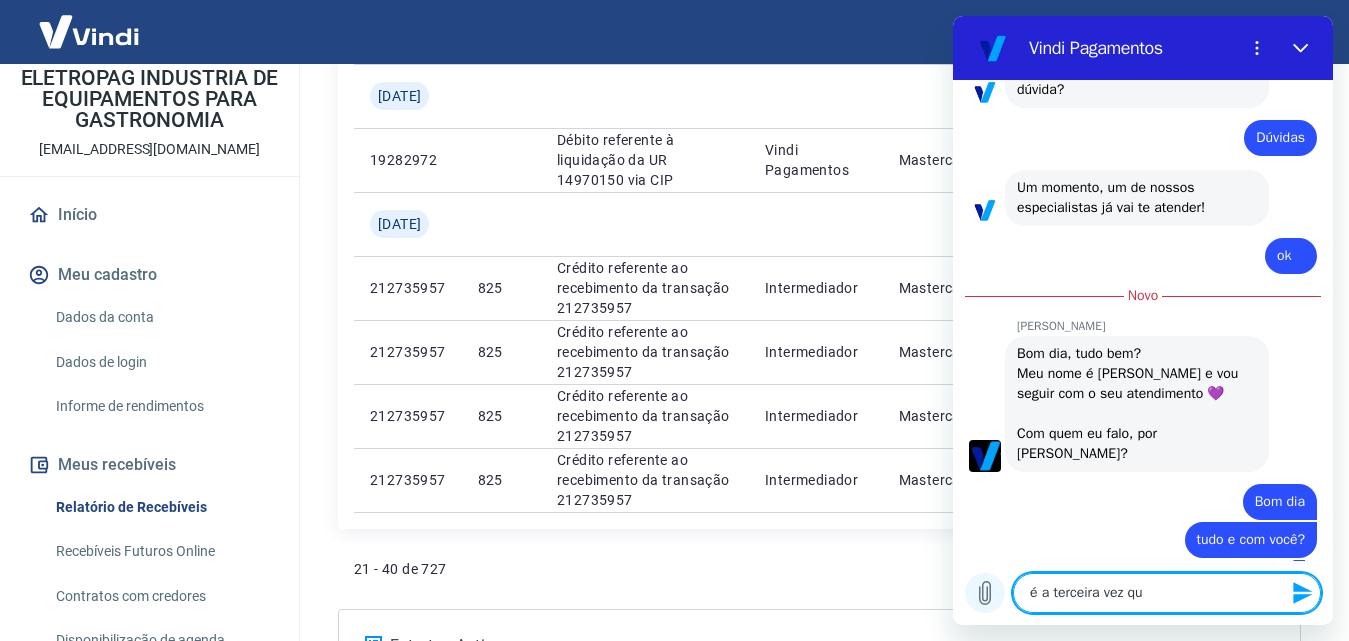 type on "é a terceira vez que" 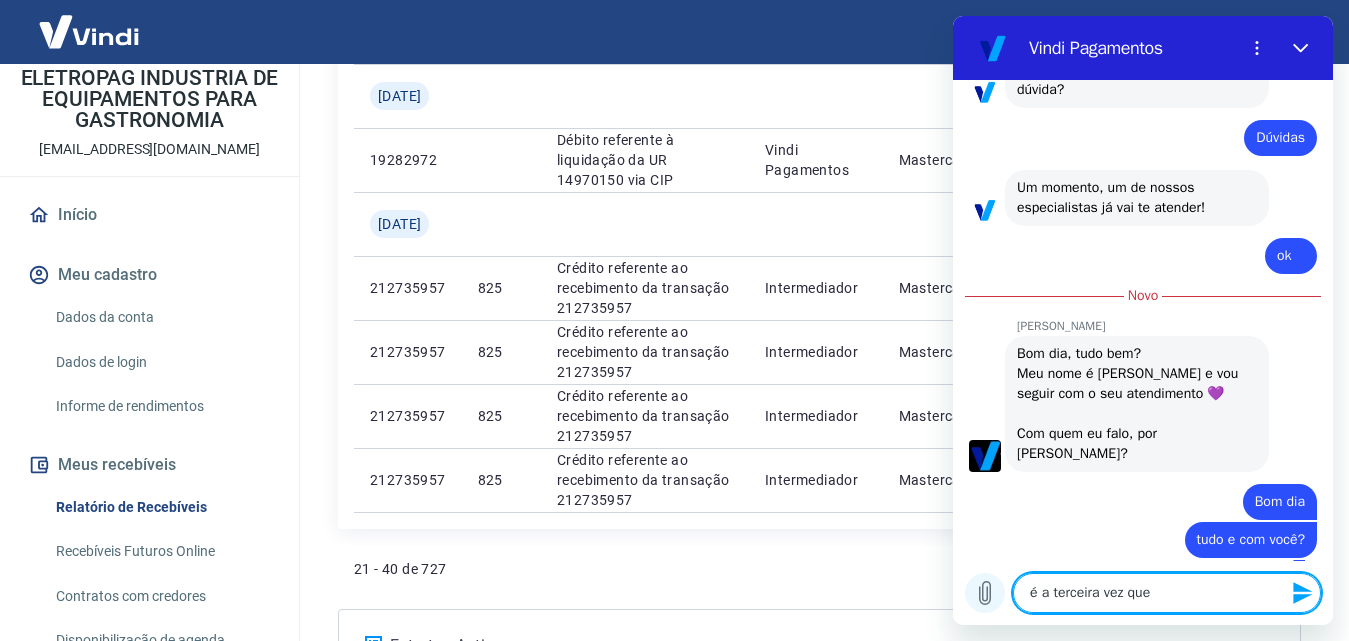 type on "é a terceira vez que" 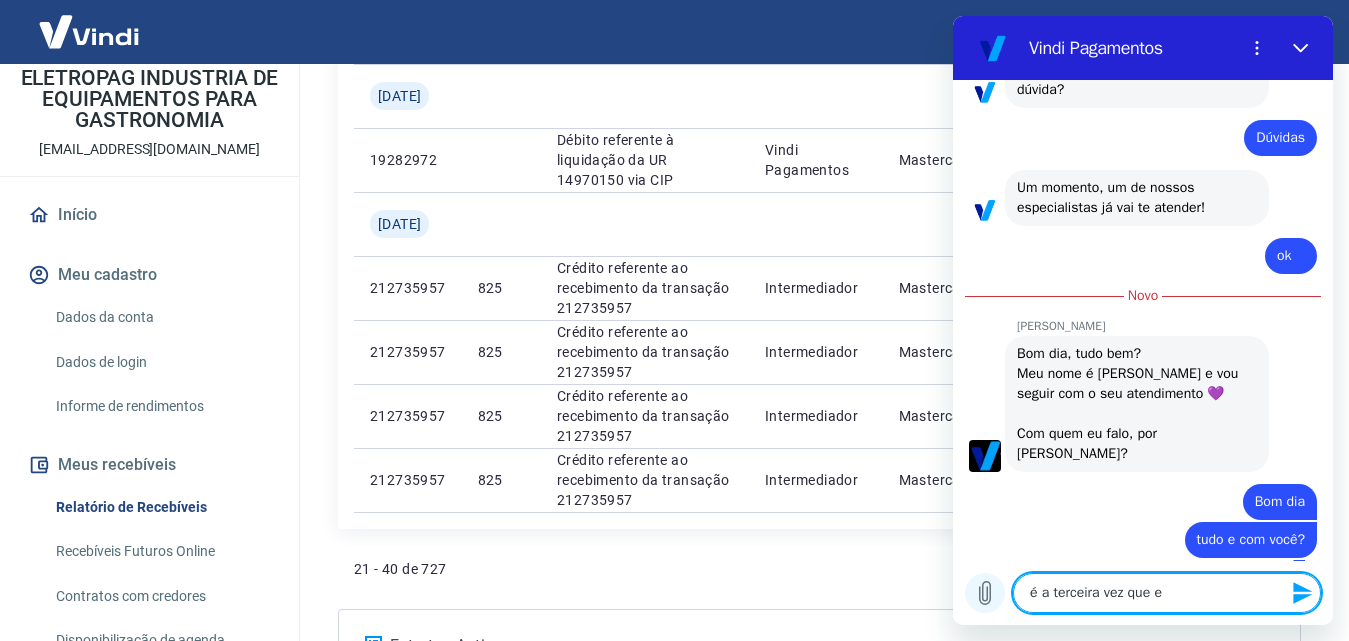 type on "é a terceira vez que es" 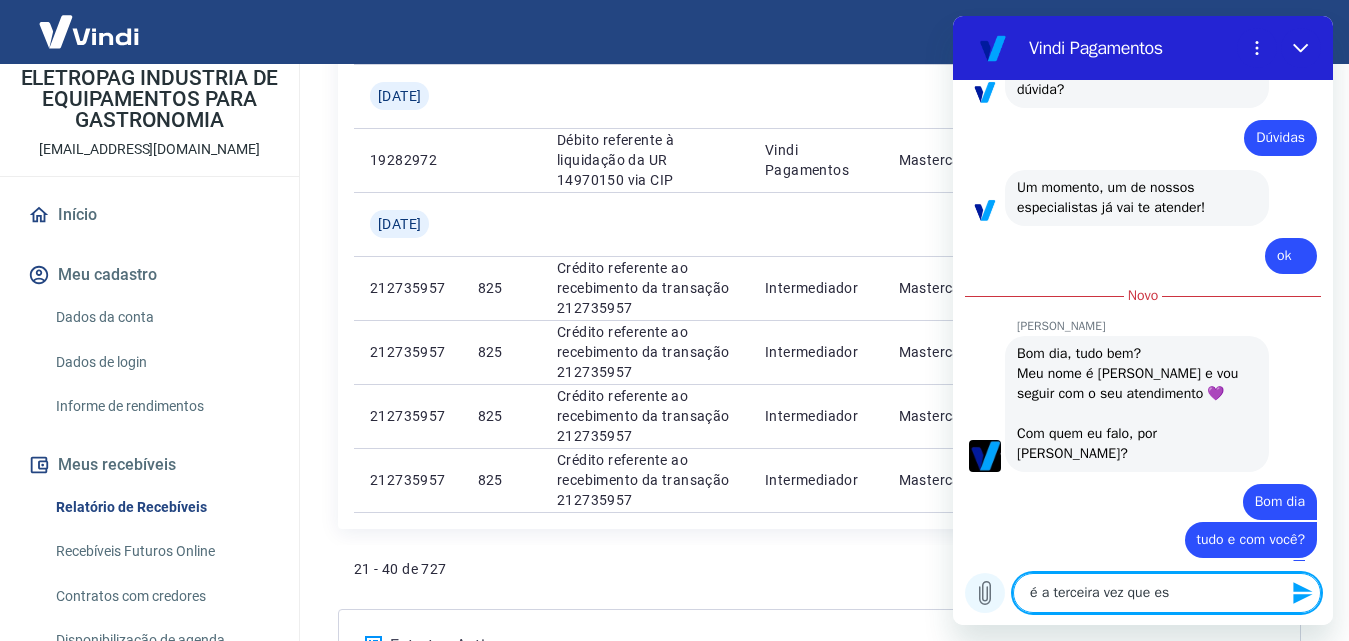 type on "é a terceira vez que est" 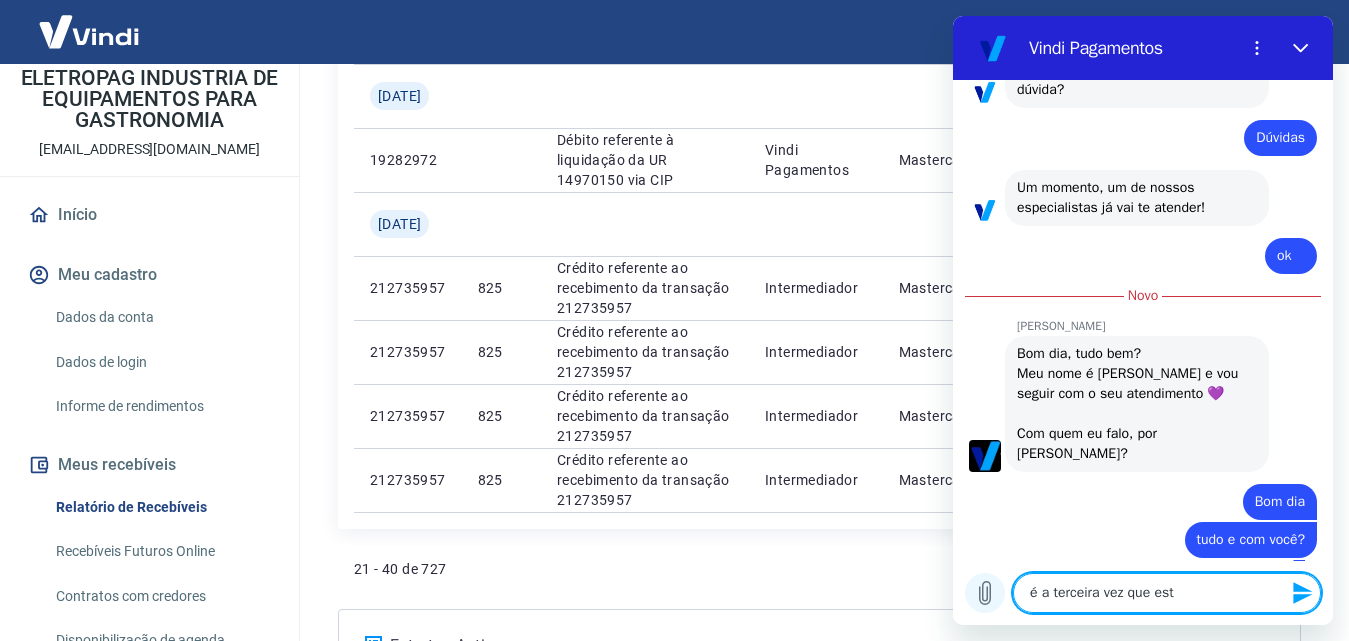 type on "é a terceira vez que esto" 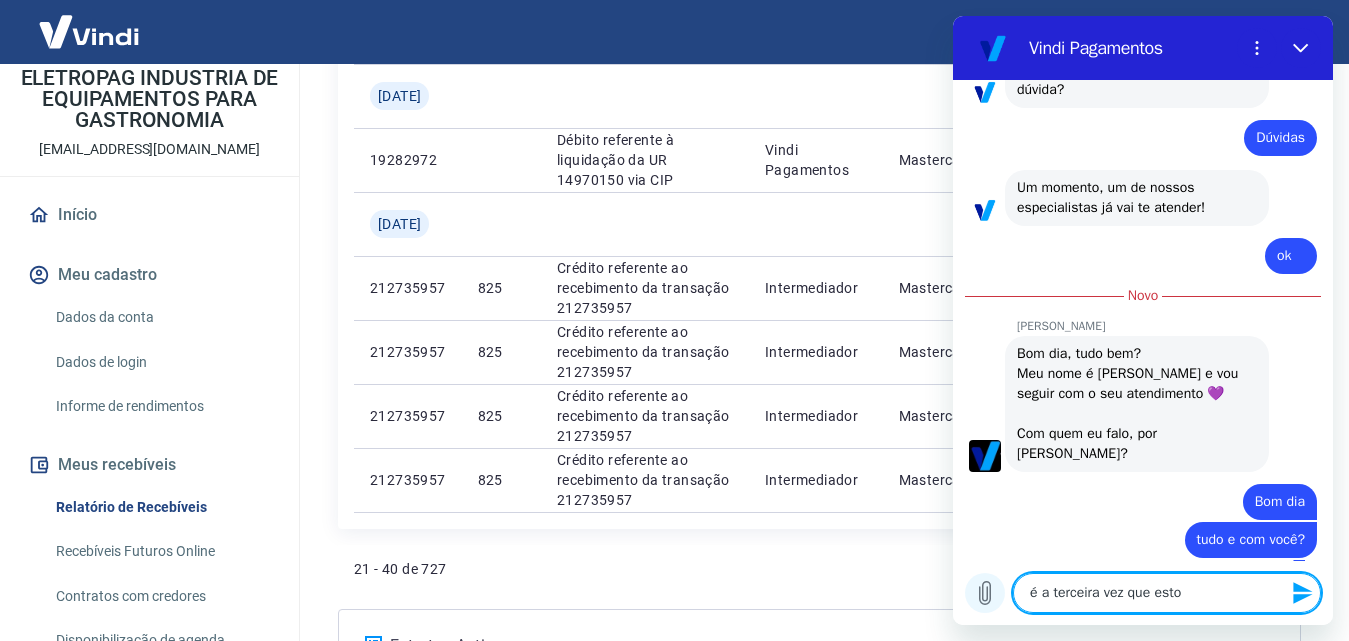 type on "é a terceira vez que estou" 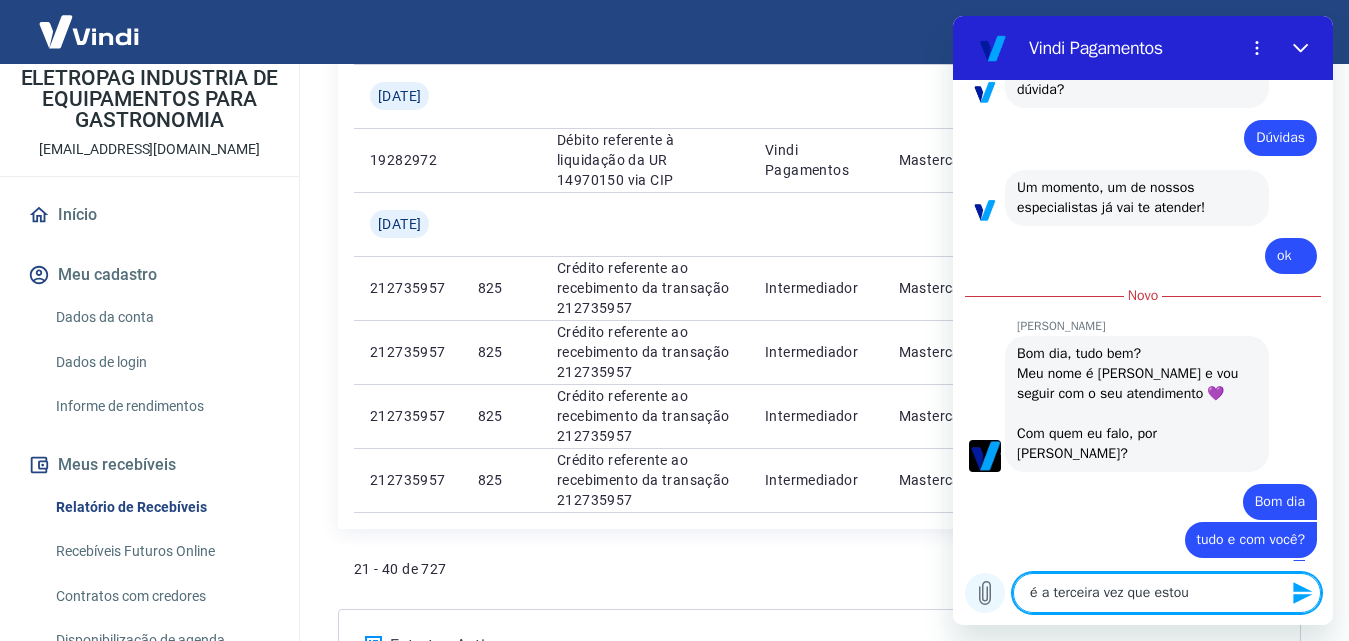 type on "é a terceira vez que estou" 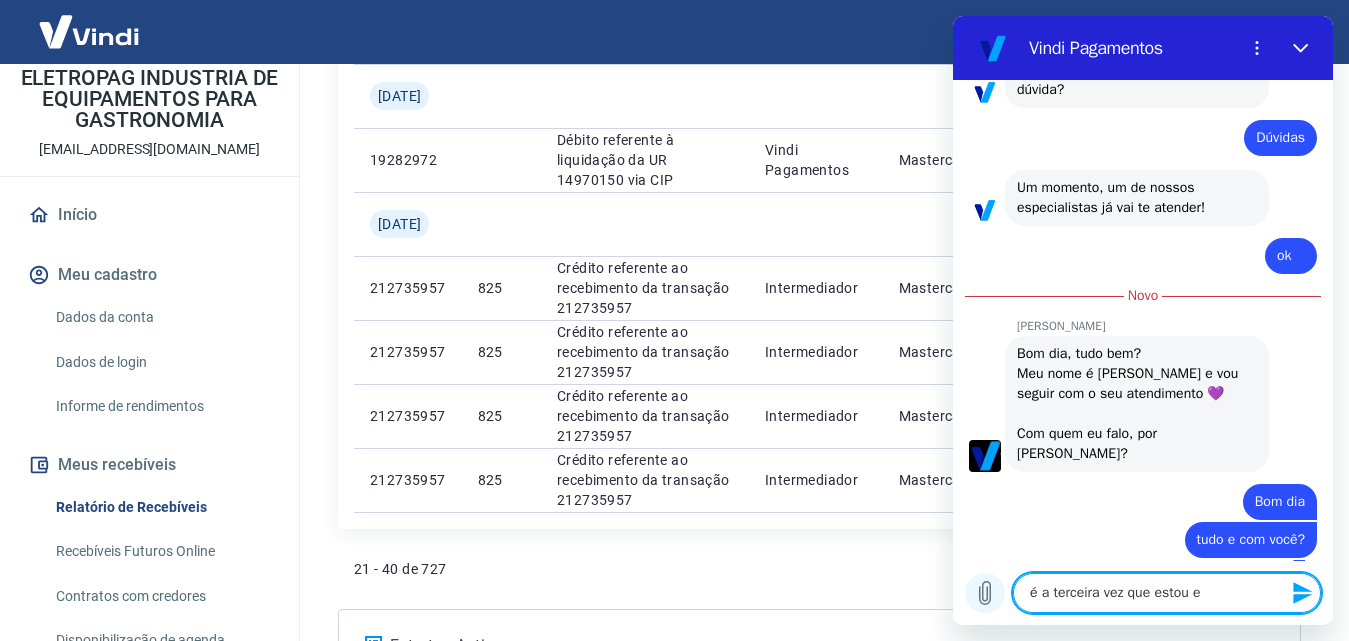 type on "é a terceira vez que estou en" 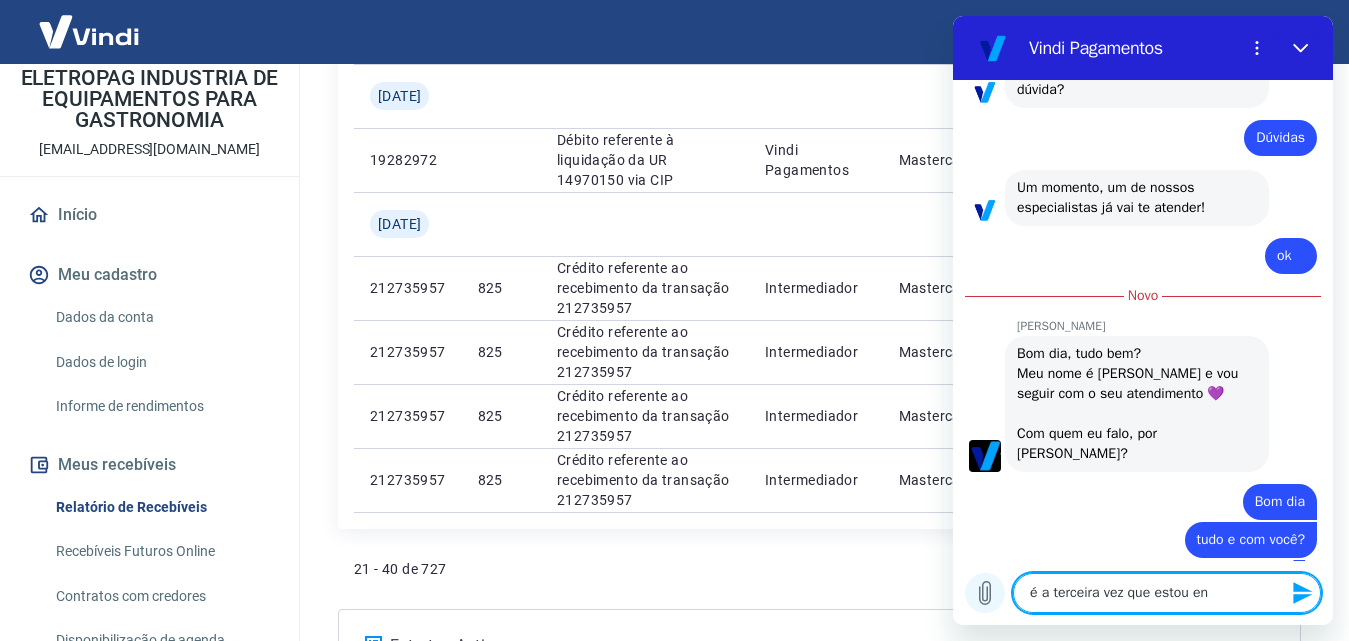 type on "é a terceira vez que estou ent" 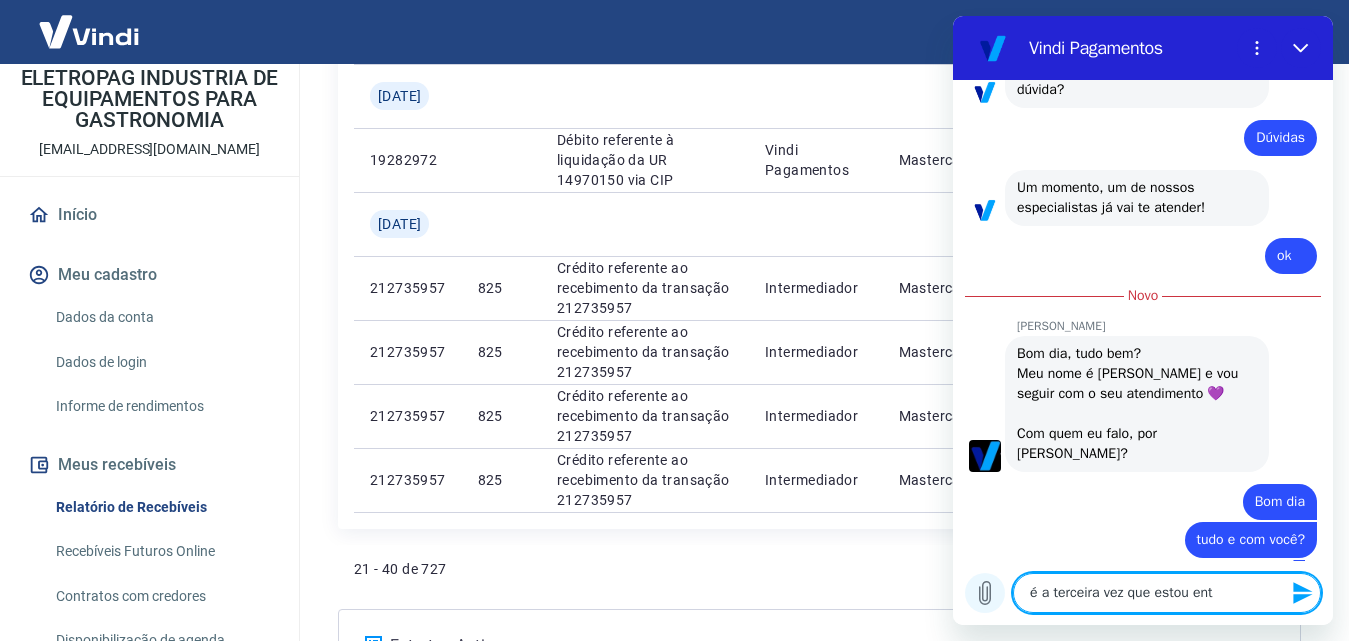 type on "é a terceira vez que estou entr" 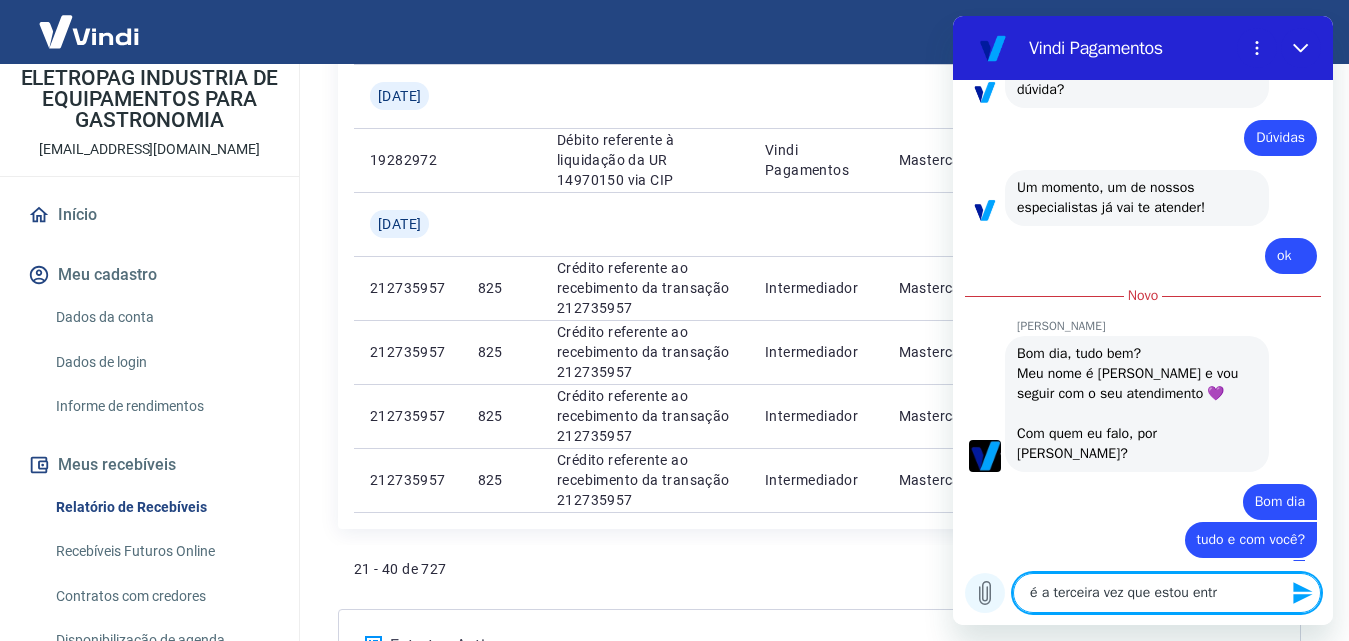 type on "é a terceira vez que estou entra" 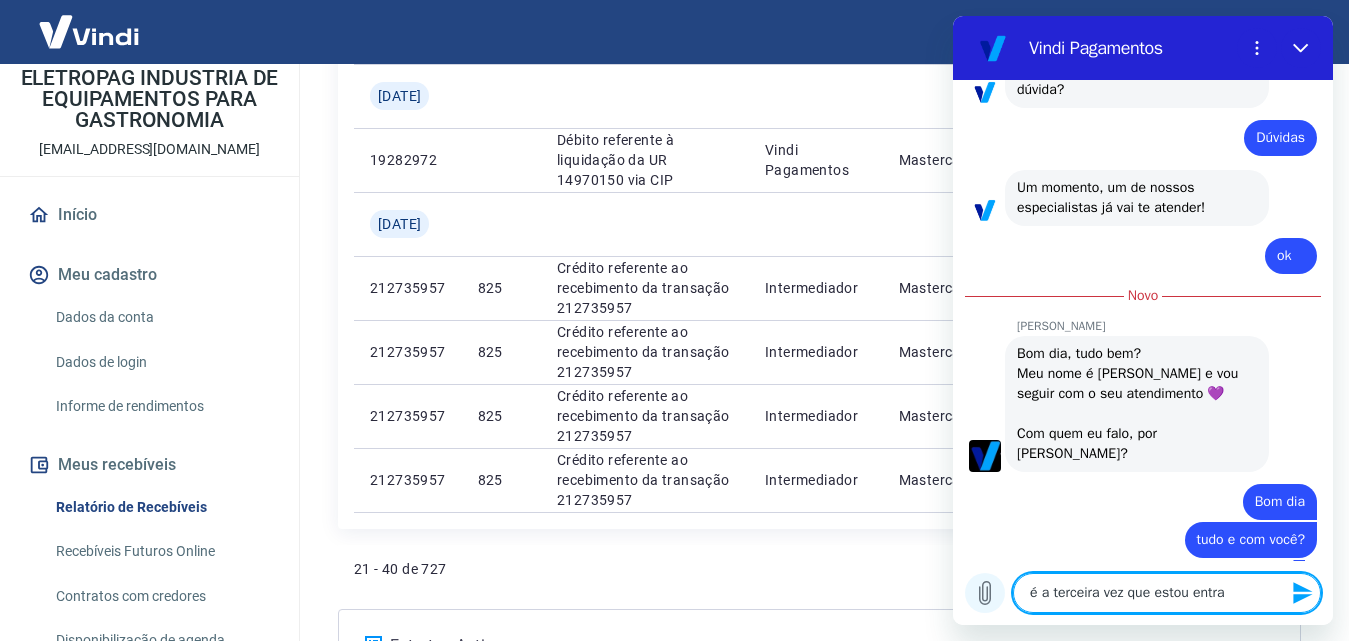 type on "é a terceira vez que estou entran" 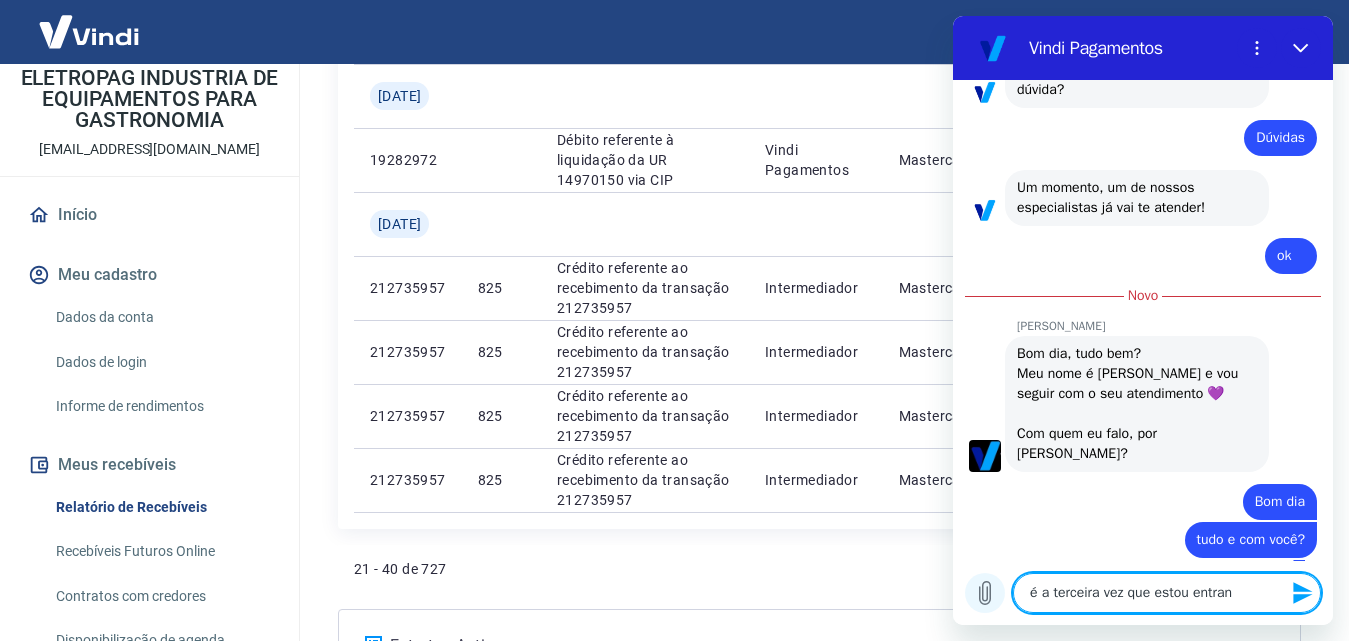 type on "é a terceira vez que estou entrand" 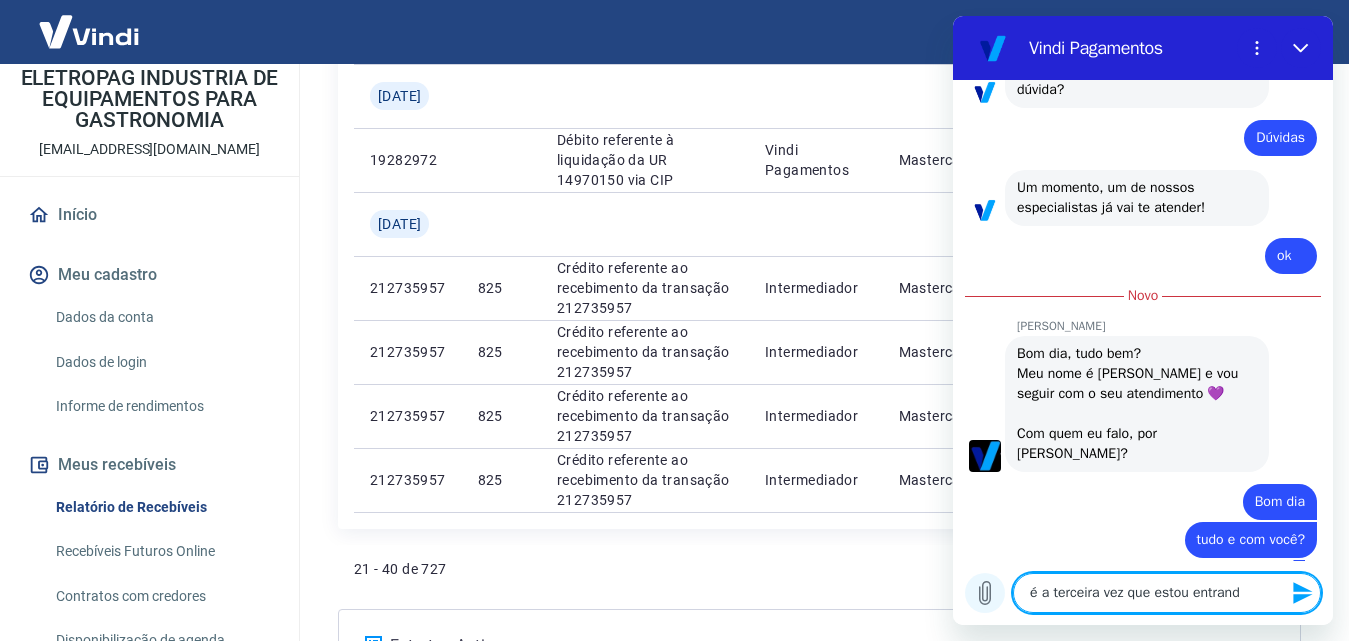 type on "é a terceira vez que estou entrando" 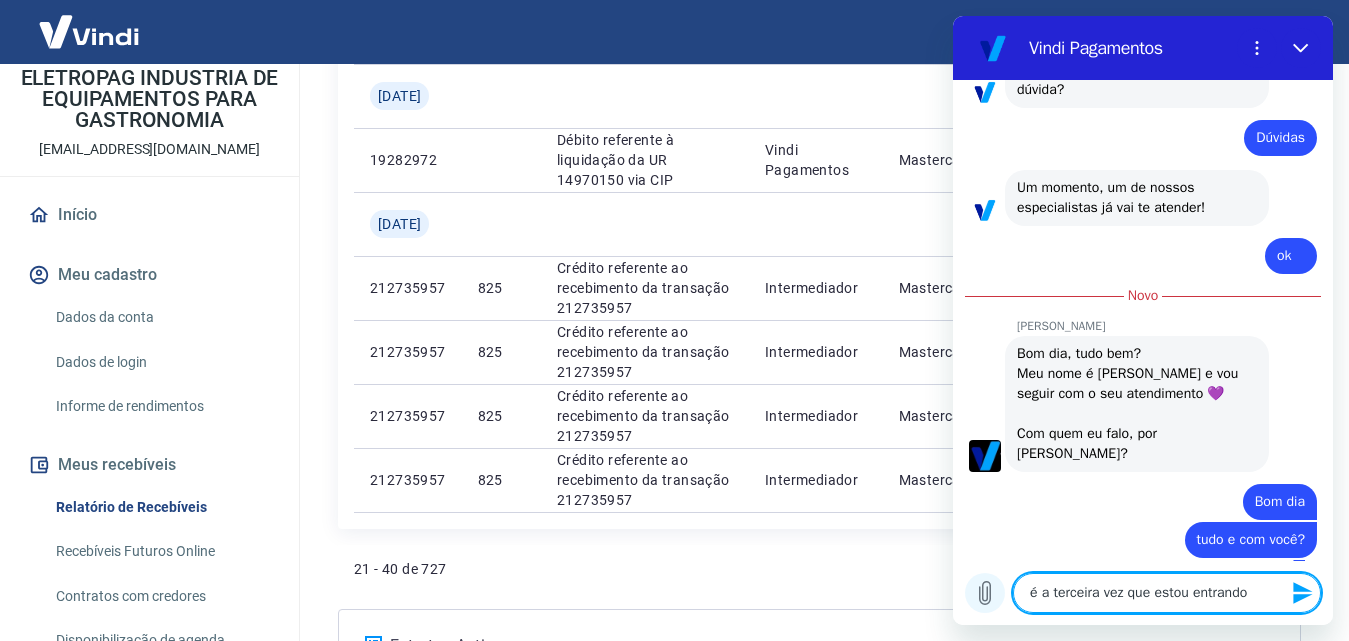 type on "é a terceira vez que estou entrando" 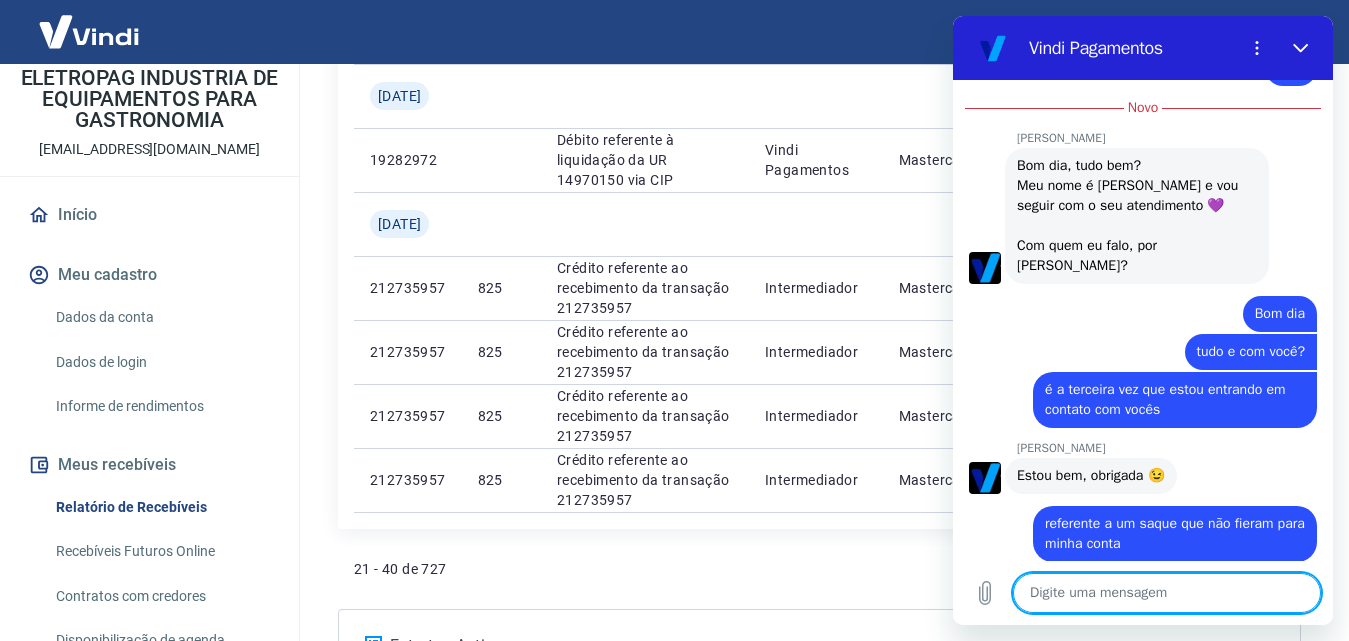 scroll, scrollTop: 618, scrollLeft: 0, axis: vertical 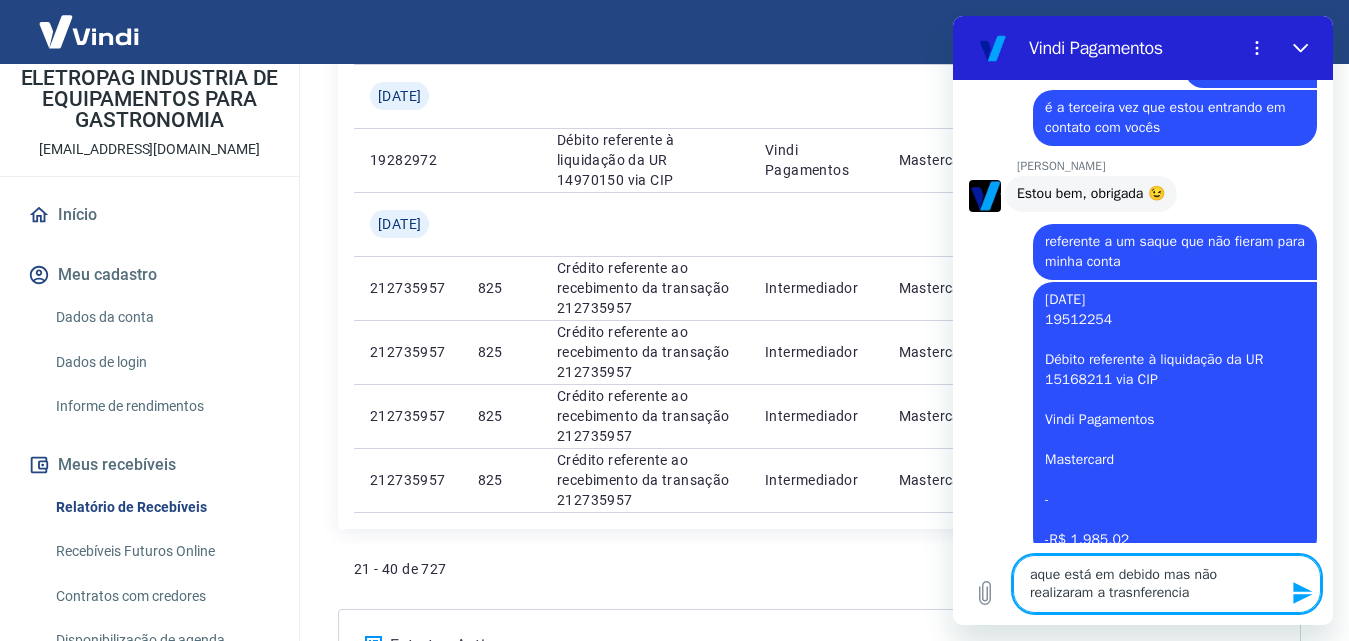 click on "aque está em debido mas não realizaram a trasnferencia" at bounding box center [1167, 584] 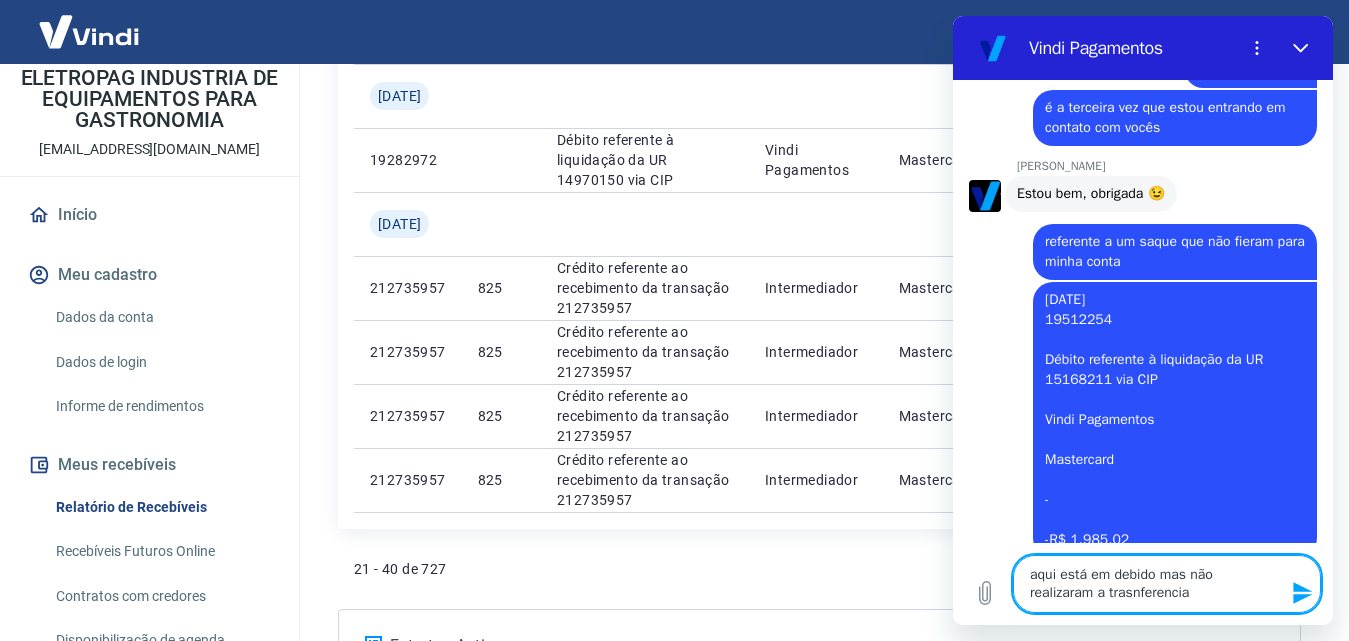 drag, startPoint x: 1134, startPoint y: 573, endPoint x: 1145, endPoint y: 576, distance: 11.401754 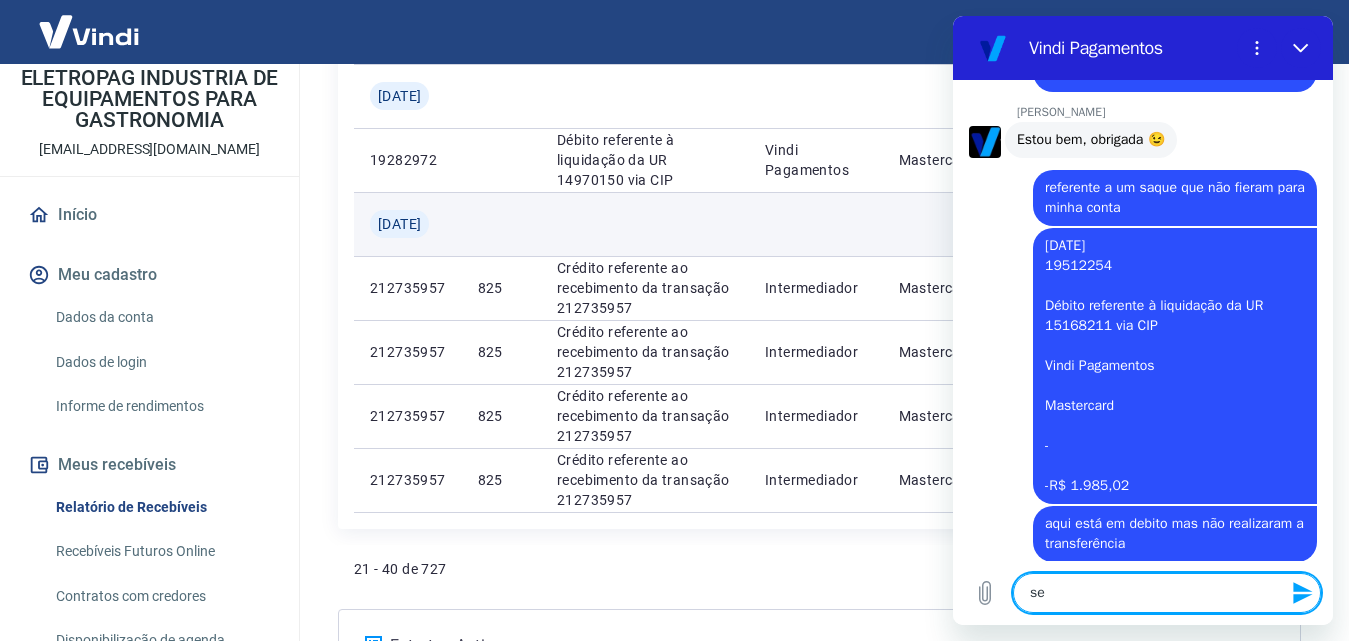 scroll, scrollTop: 954, scrollLeft: 0, axis: vertical 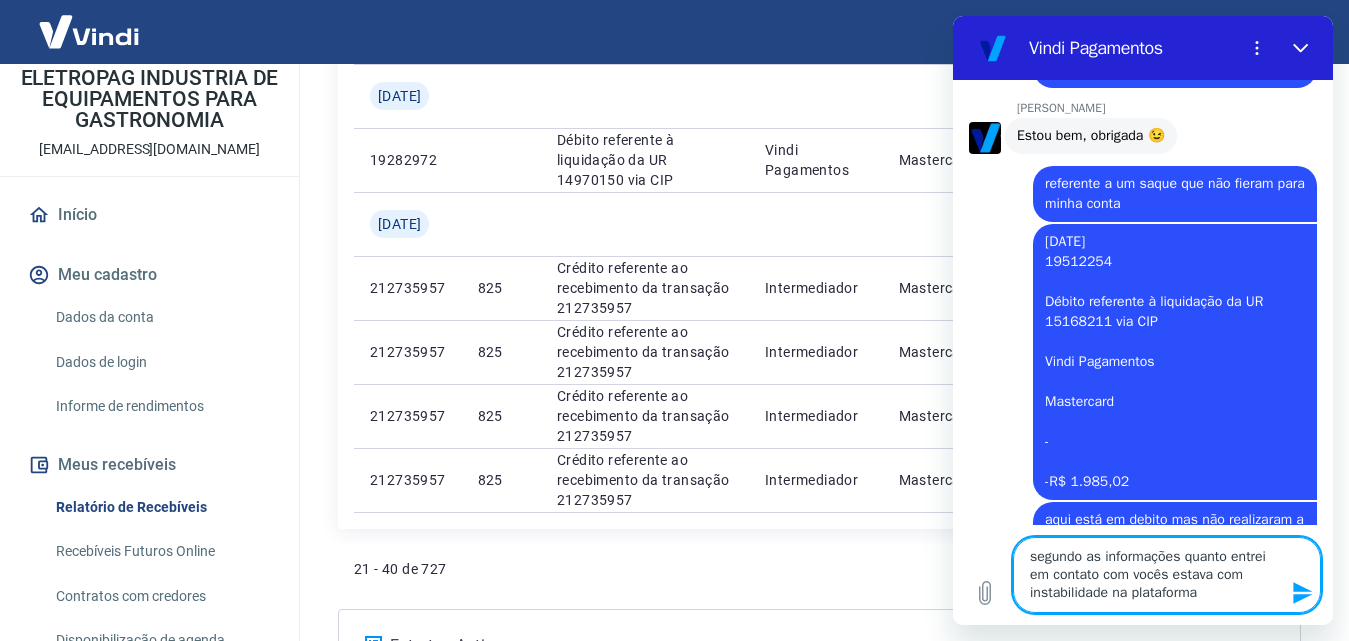 click 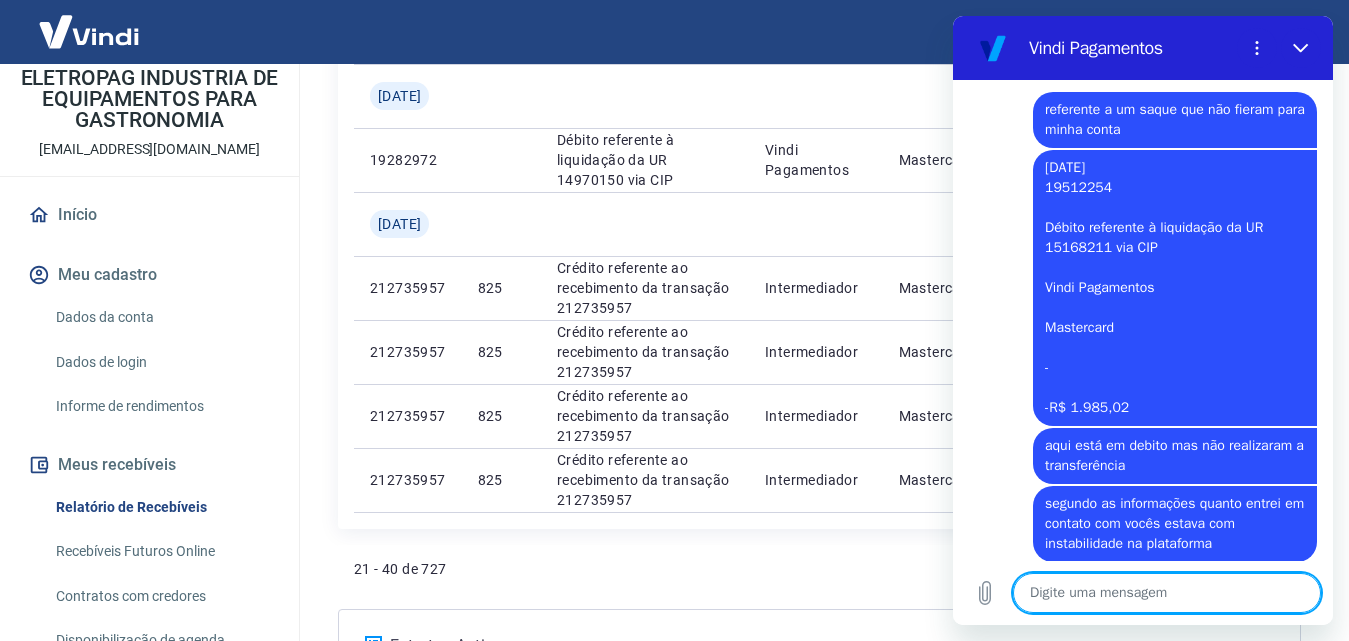 scroll, scrollTop: 1032, scrollLeft: 0, axis: vertical 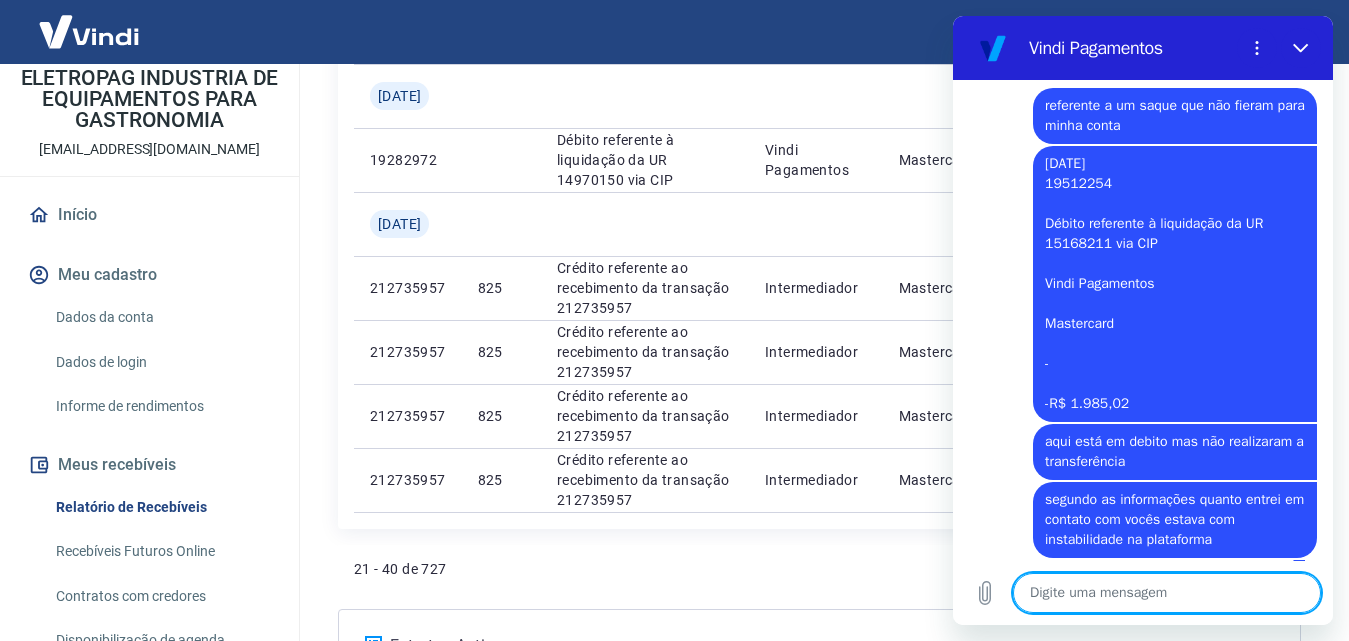 click at bounding box center (1167, 593) 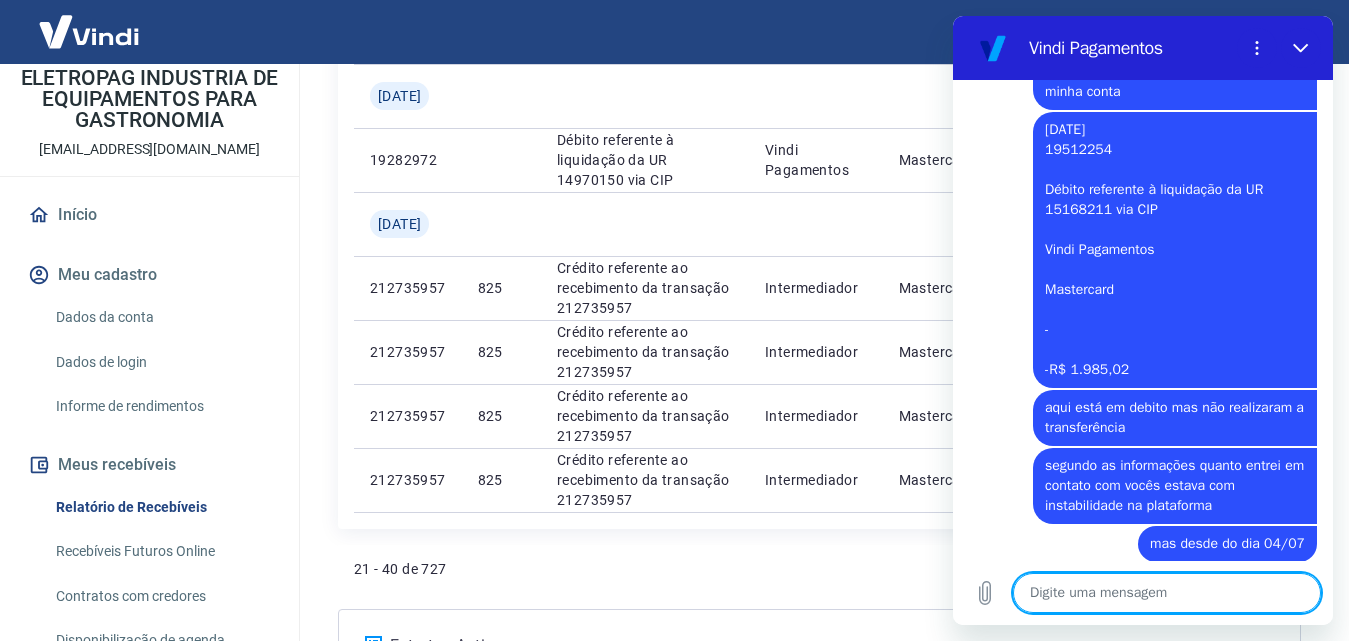 scroll, scrollTop: 1070, scrollLeft: 0, axis: vertical 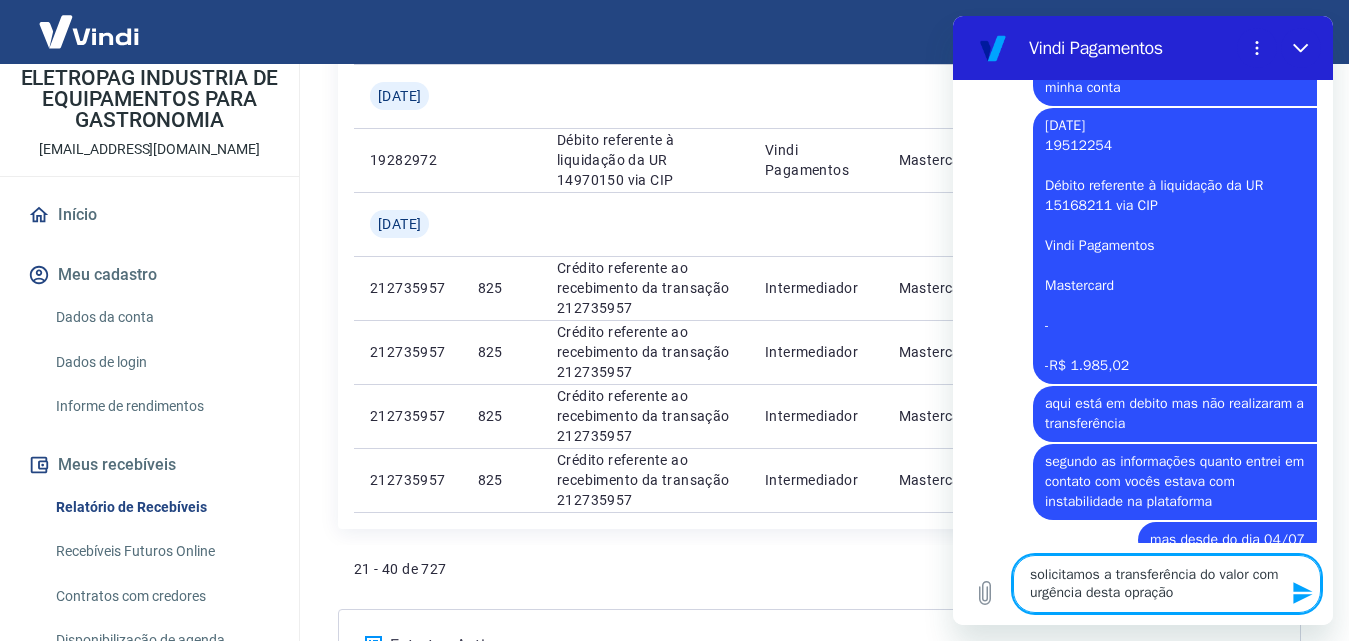 paste on "Sex, 04 jul
19512254
Débito referente à liquidação da UR 15168211 via CIP
Vindi Pagamentos
Mastercard
-
-R$ 1.985,02" 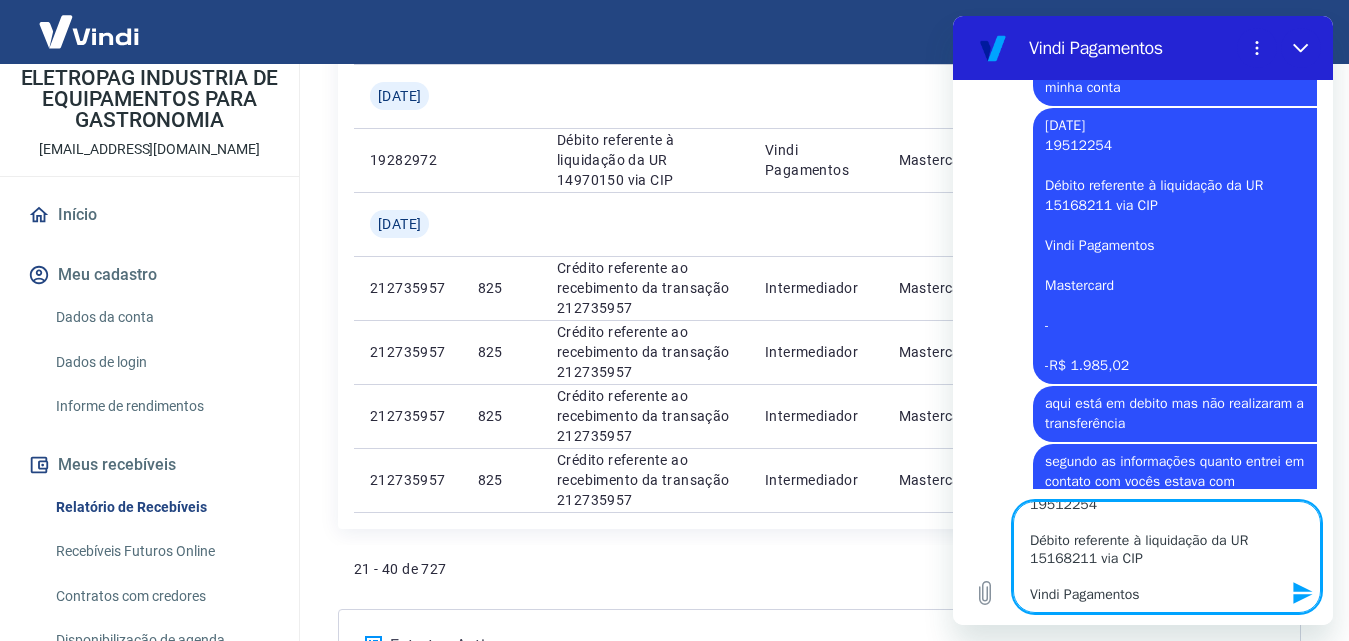 scroll, scrollTop: 0, scrollLeft: 0, axis: both 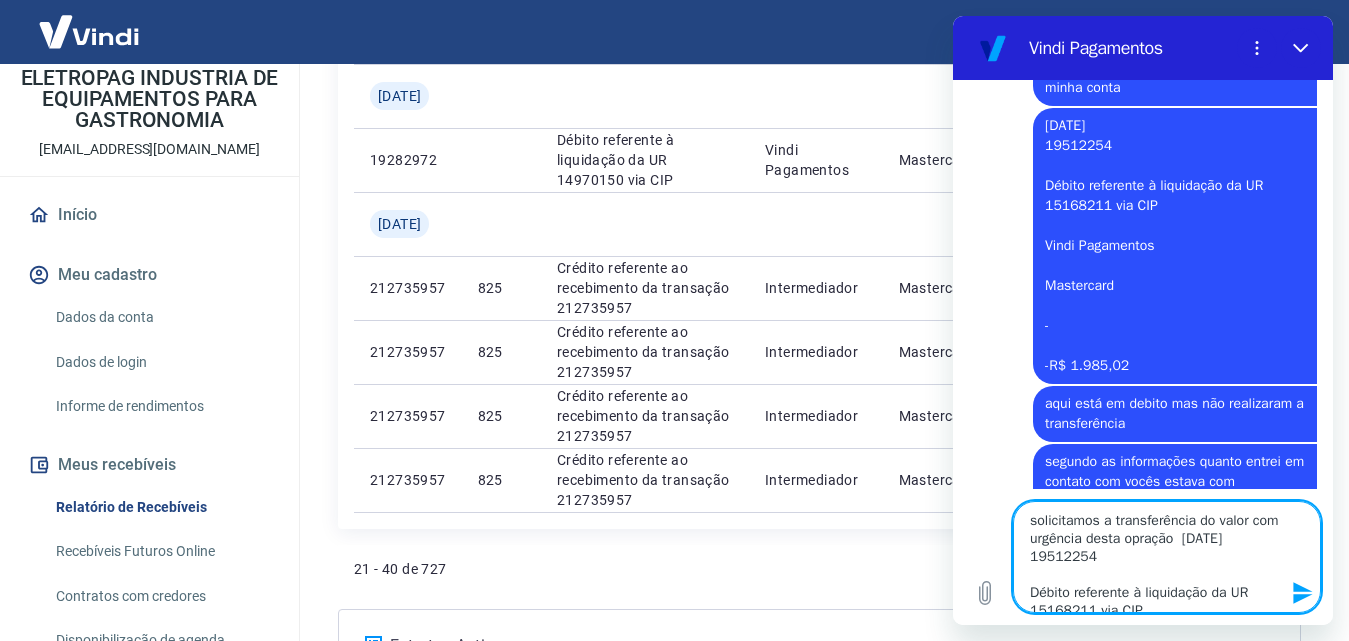 click on "solicitamos a transferência do valor com urgência desta opração  Sex, 04 jul
19512254
Débito referente à liquidação da UR 15168211 via CIP
Vindi Pagamentos
Mastercard
-
-R$ 1.985,02" at bounding box center (1167, 557) 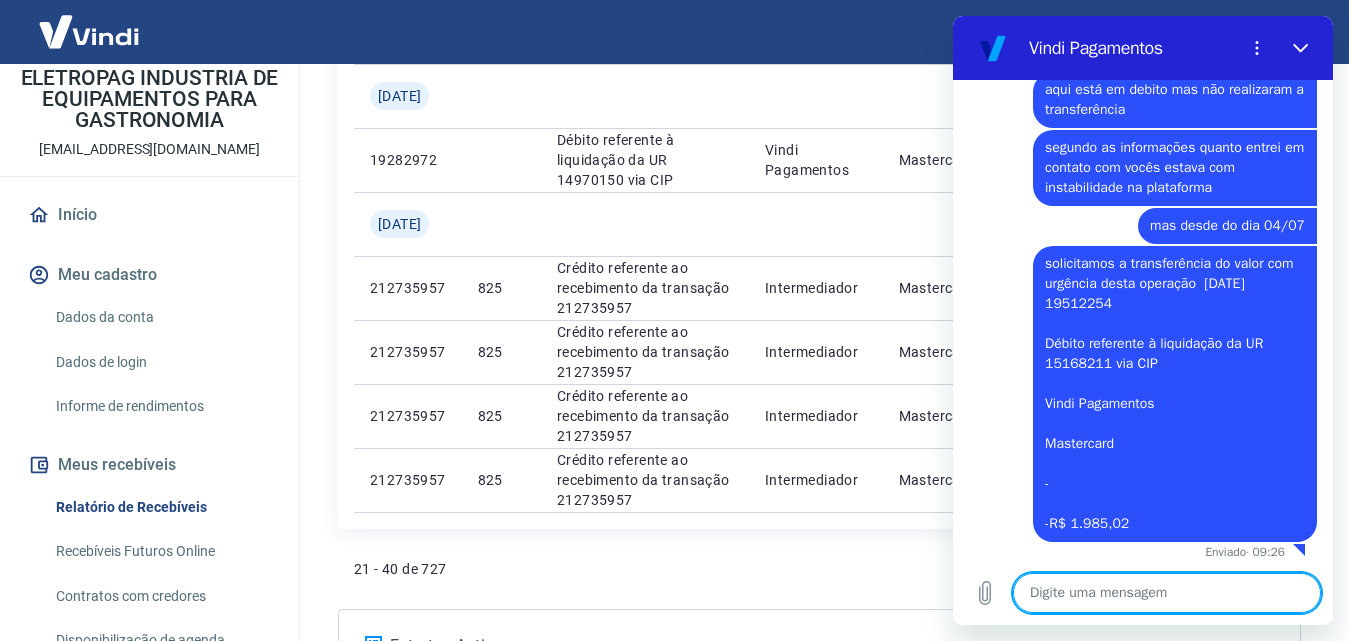 scroll, scrollTop: 1388, scrollLeft: 0, axis: vertical 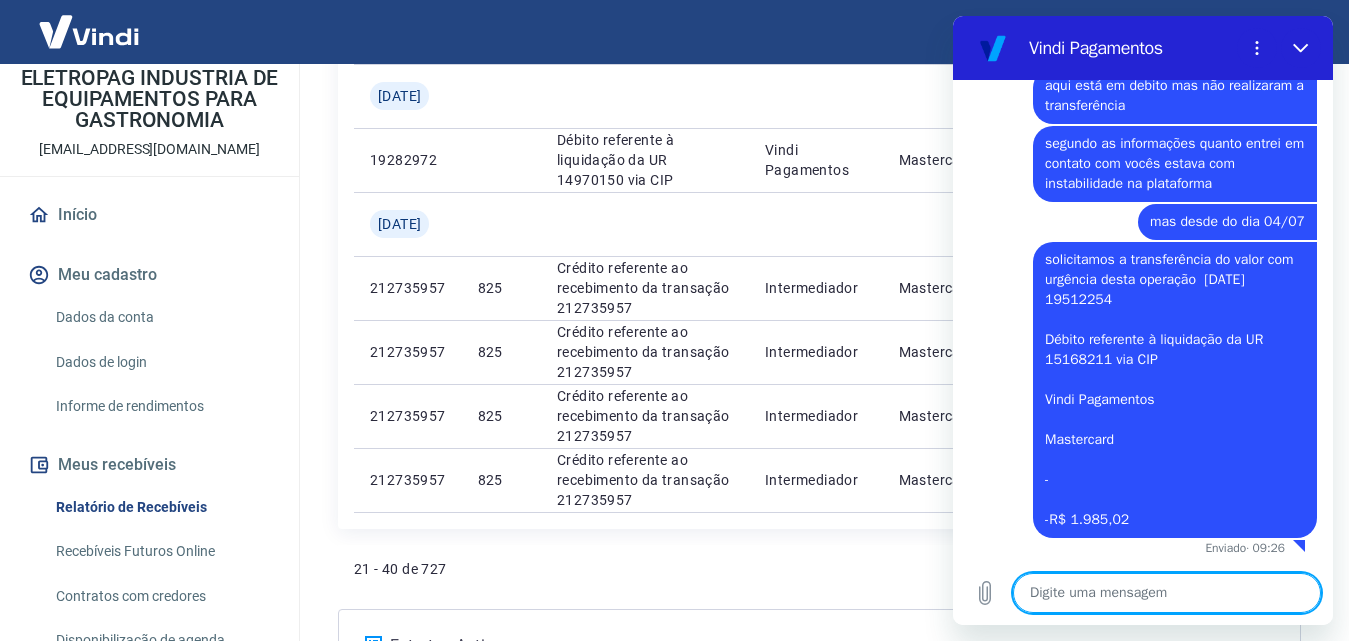 click at bounding box center [1167, 593] 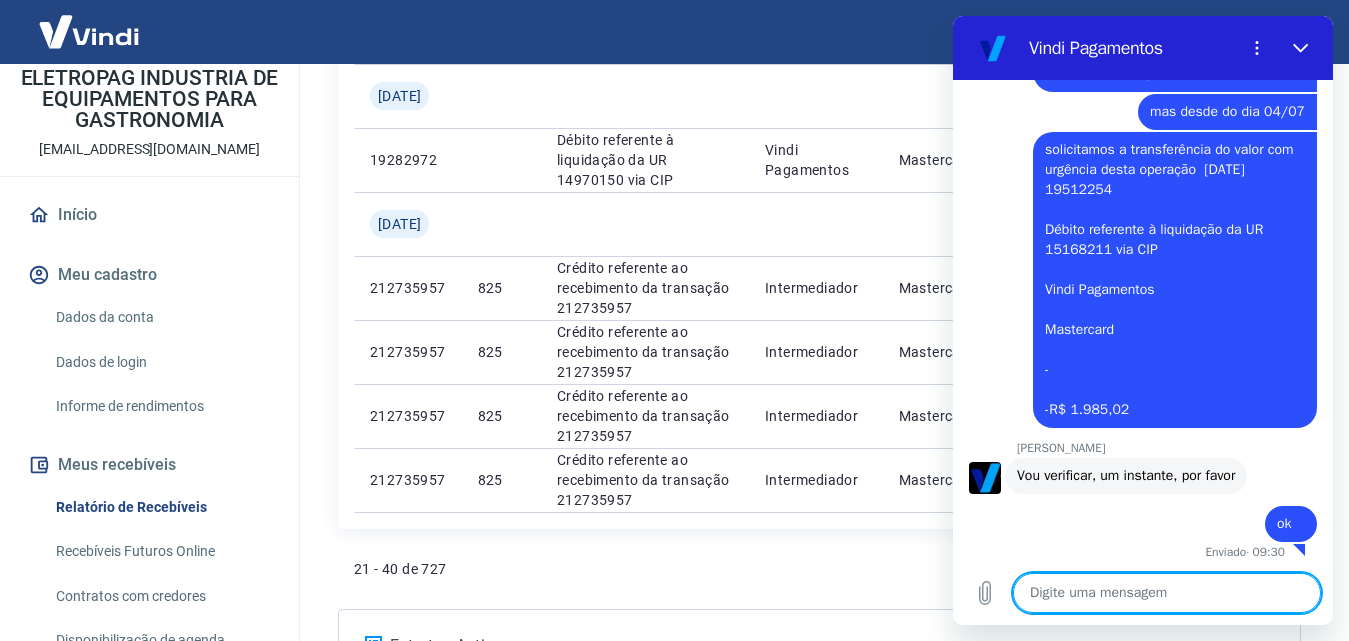 scroll, scrollTop: 1502, scrollLeft: 0, axis: vertical 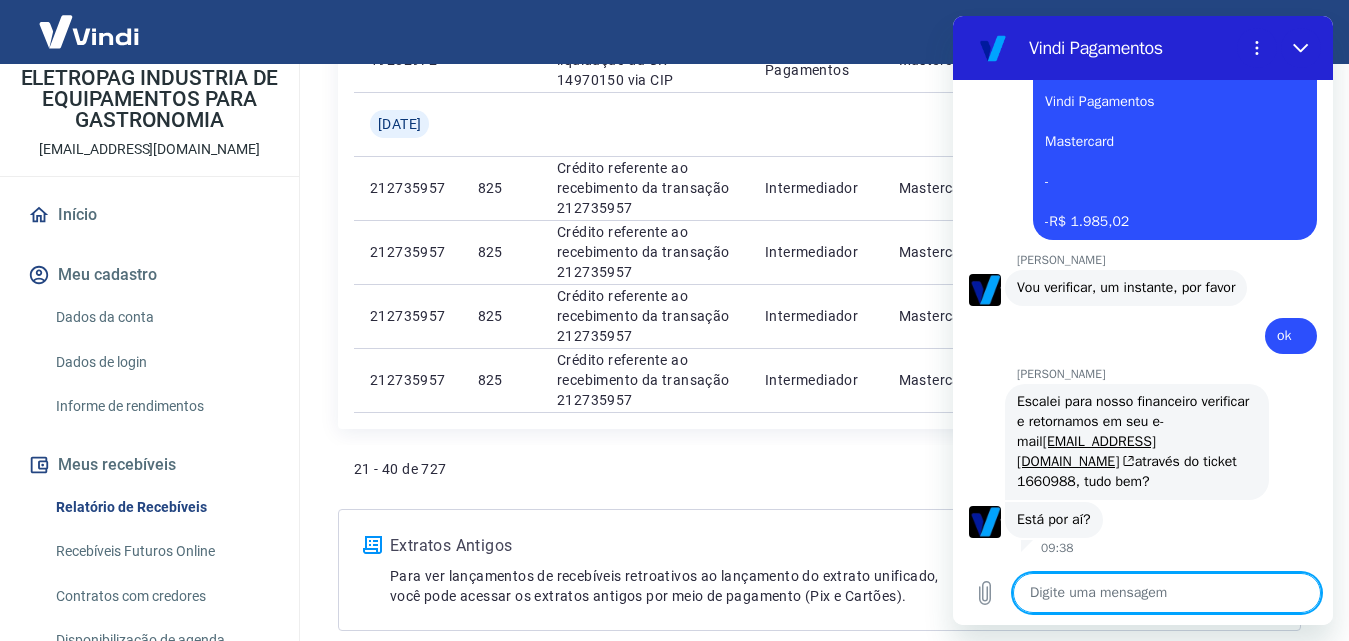click at bounding box center (1167, 593) 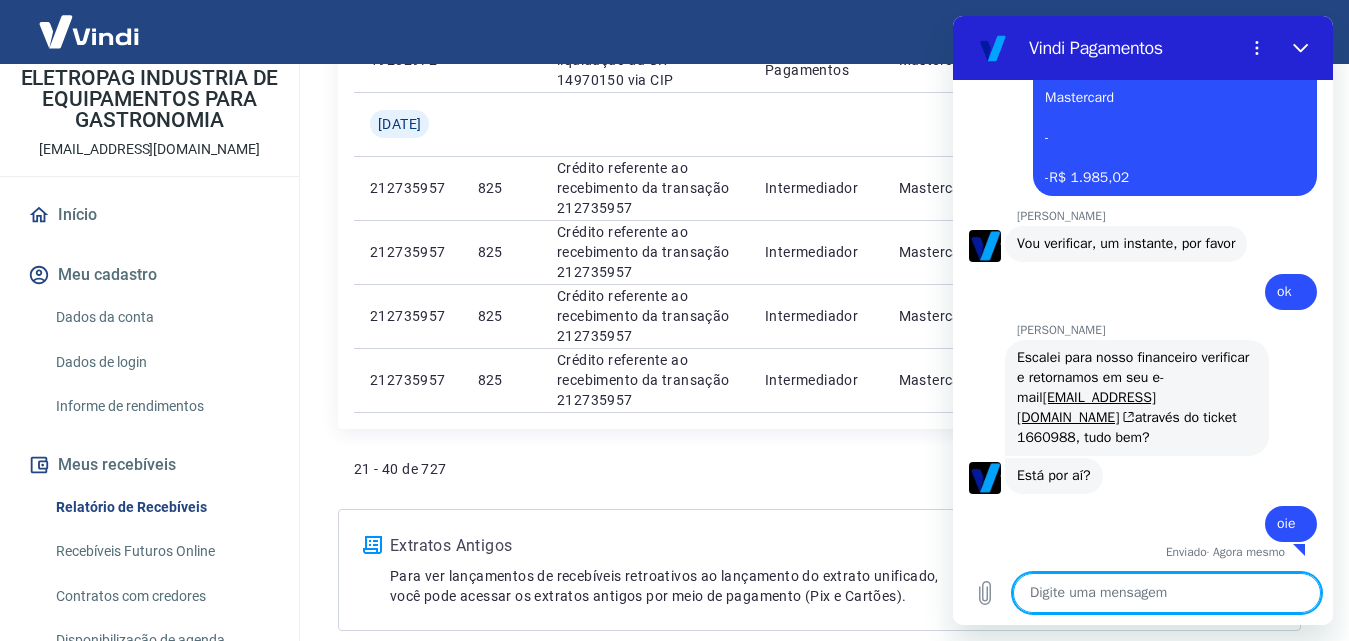 scroll, scrollTop: 1734, scrollLeft: 0, axis: vertical 